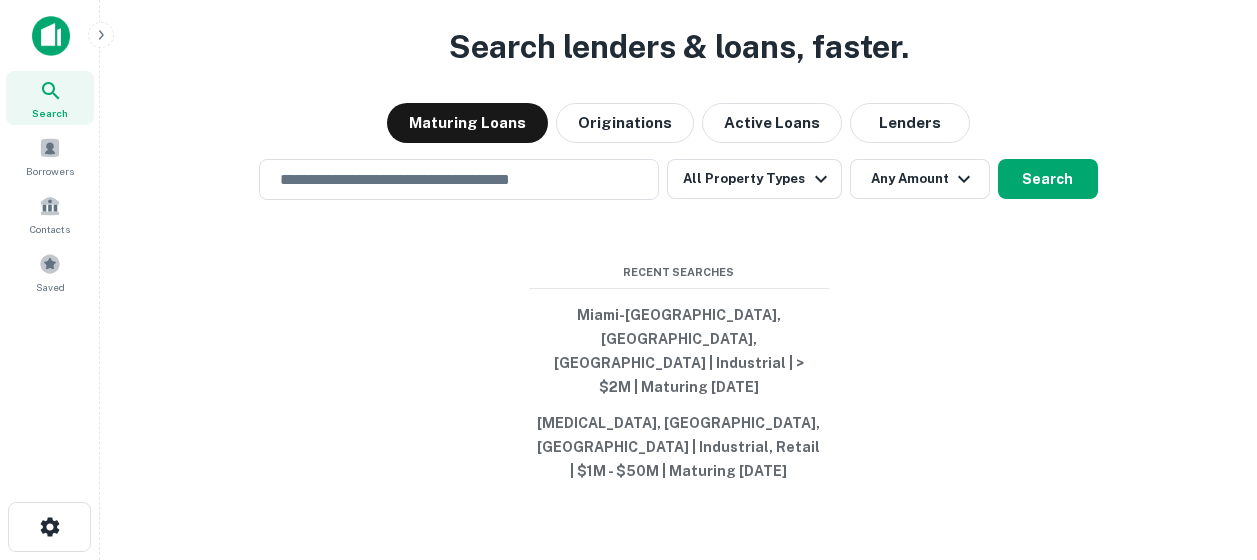 scroll, scrollTop: 0, scrollLeft: 0, axis: both 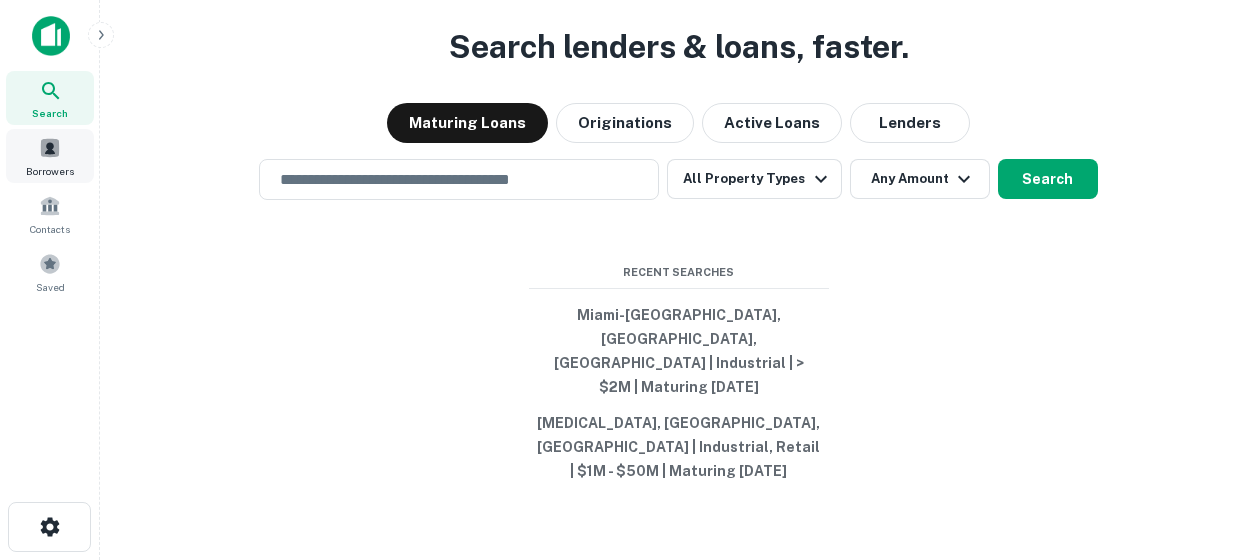 click at bounding box center [50, 148] 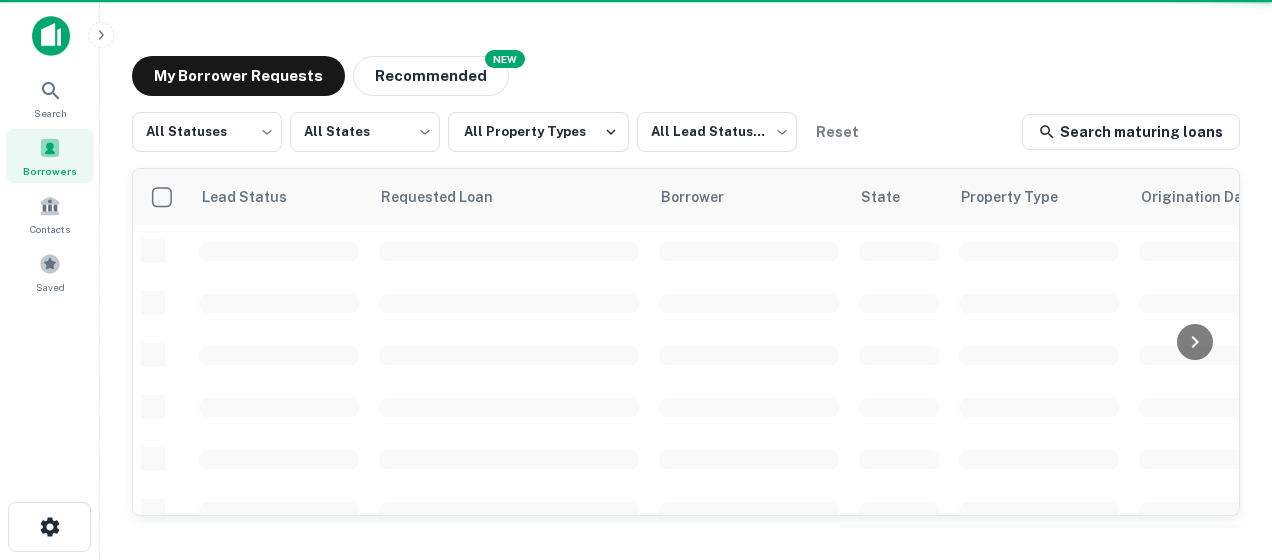 scroll, scrollTop: 0, scrollLeft: 0, axis: both 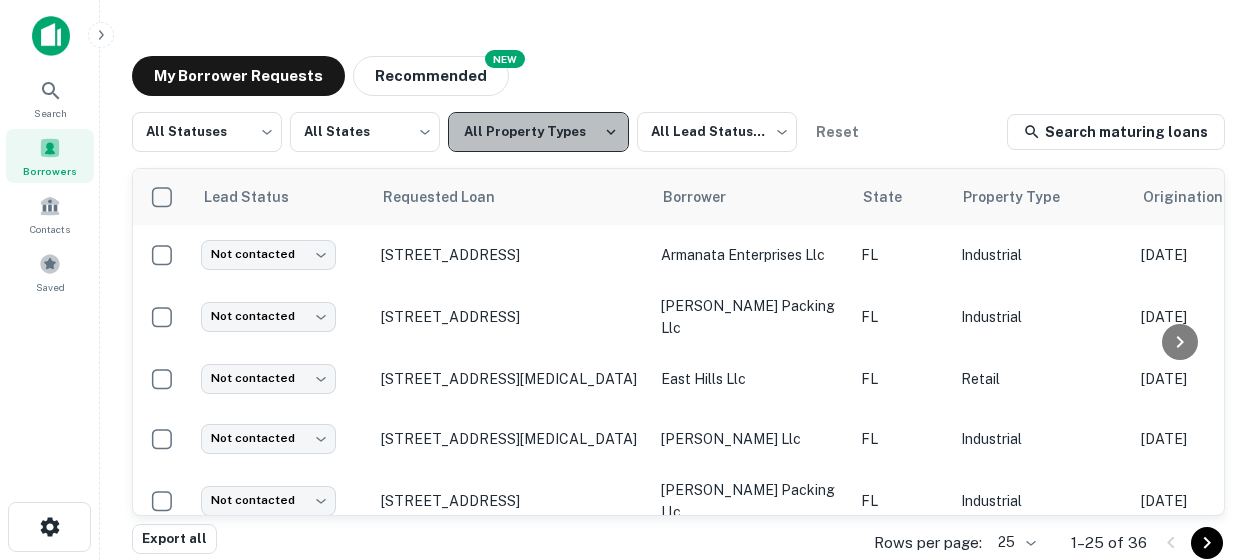 click on "All Property Types" at bounding box center (538, 132) 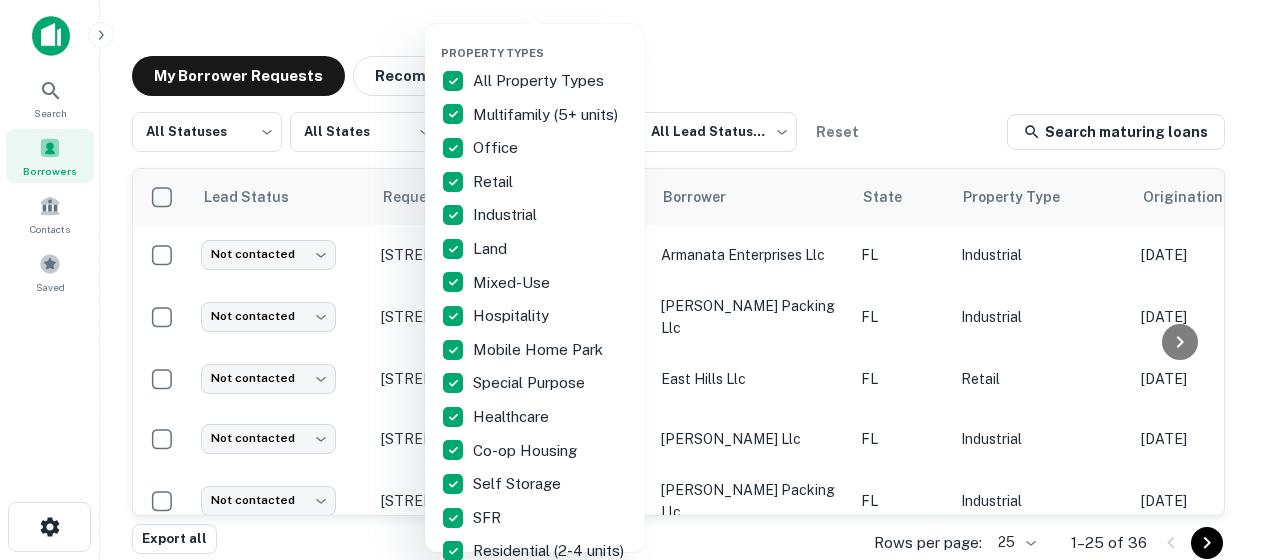 click at bounding box center (636, 280) 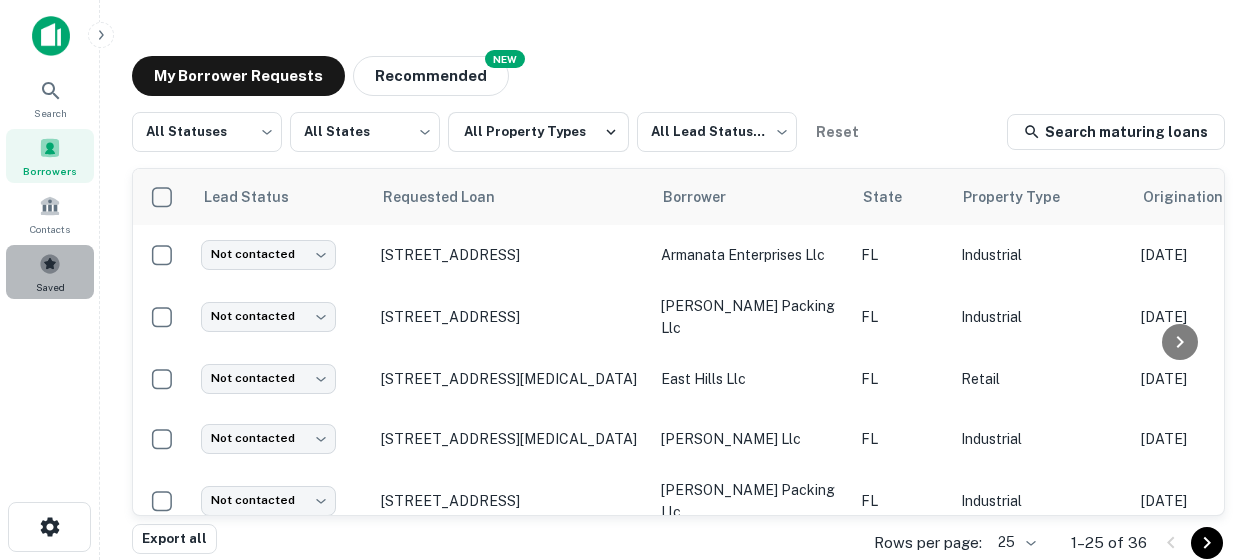 click at bounding box center (50, 264) 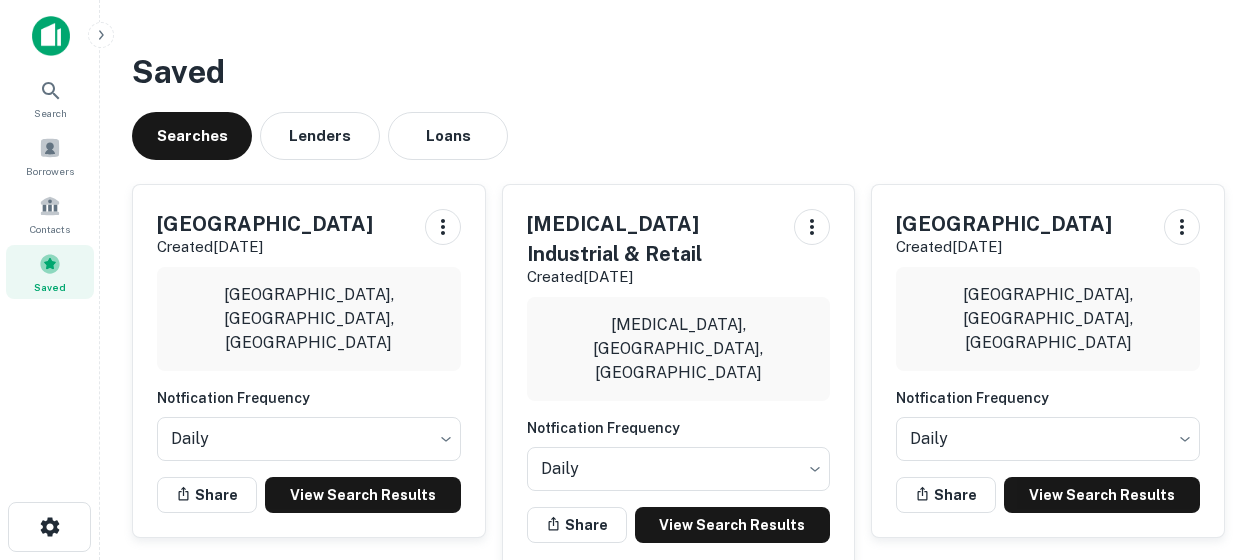 scroll, scrollTop: 0, scrollLeft: 0, axis: both 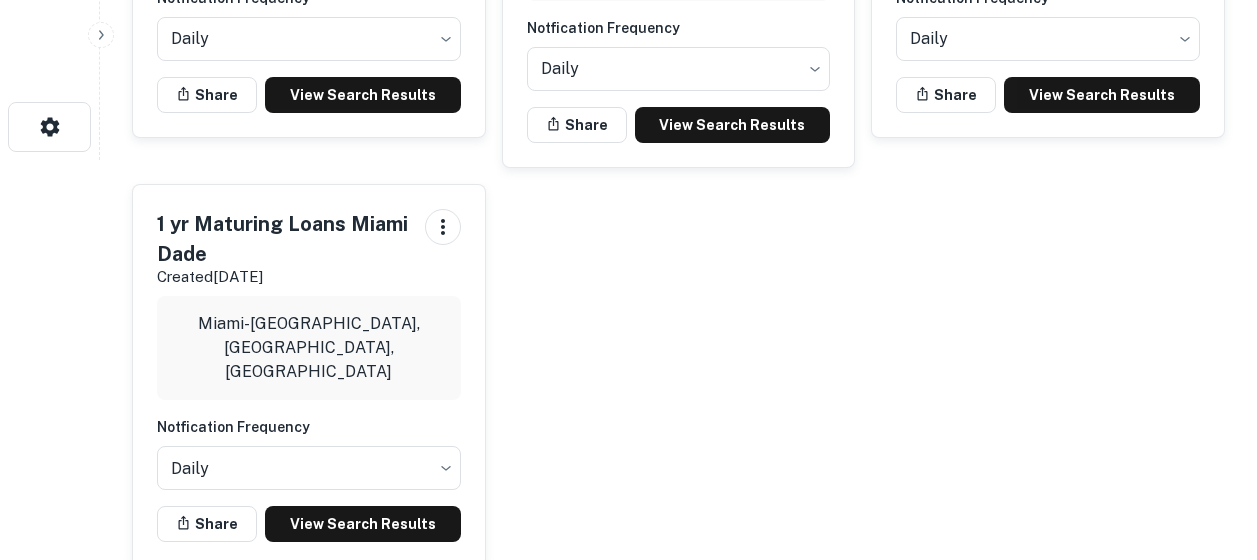 click on "1 yr Maturing Loans Miami Dade" at bounding box center [283, 239] 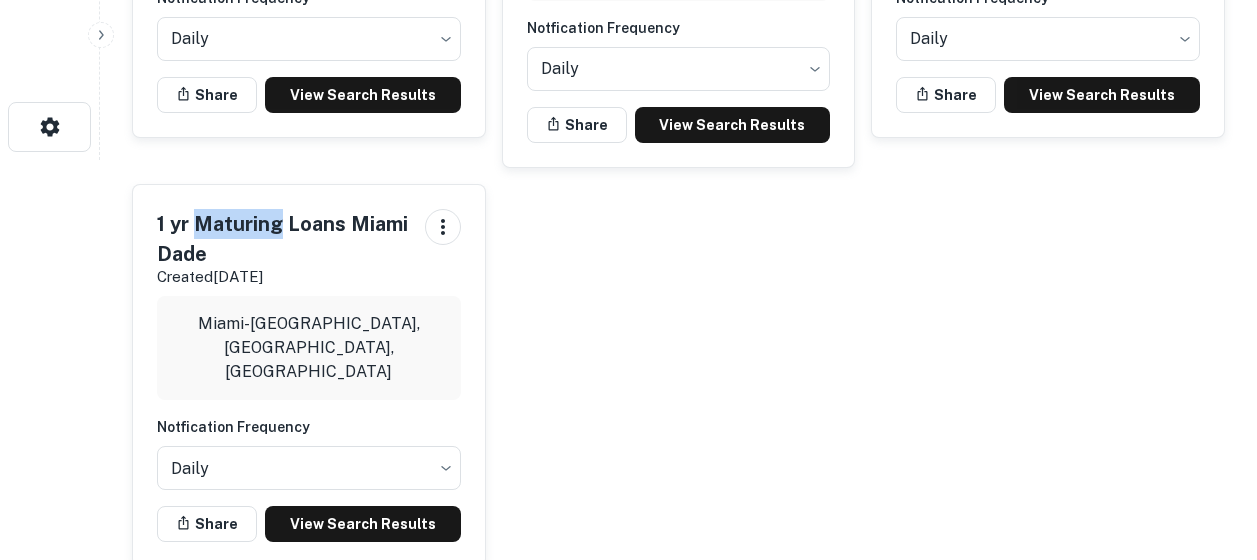 click on "1 yr Maturing Loans Miami Dade" at bounding box center (283, 239) 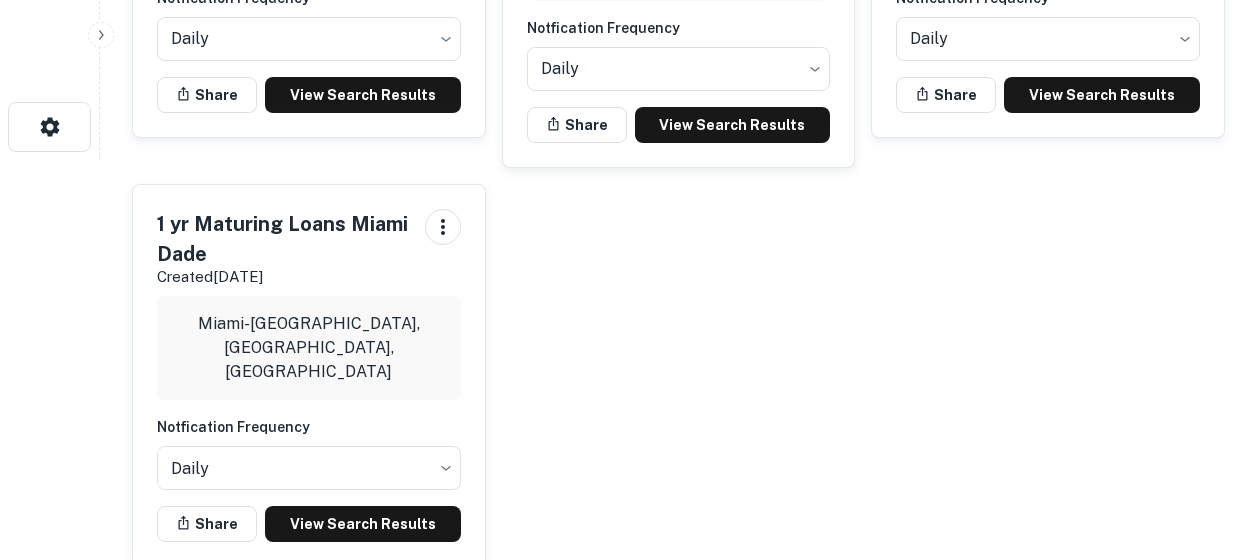 drag, startPoint x: 300, startPoint y: 191, endPoint x: 298, endPoint y: 317, distance: 126.01587 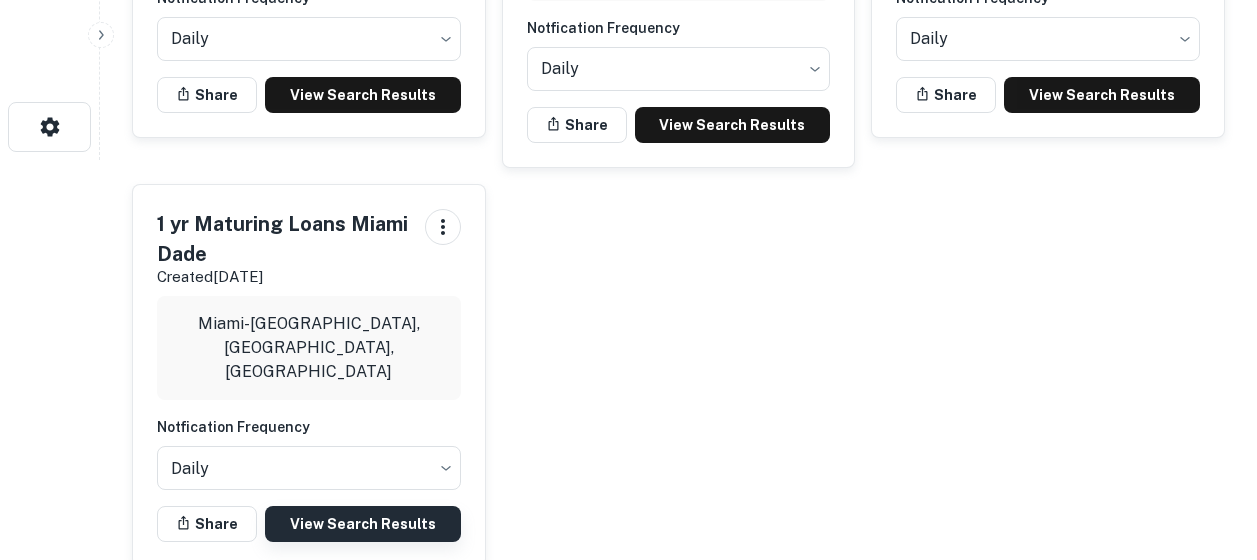 click on "View Search Results" at bounding box center [363, 524] 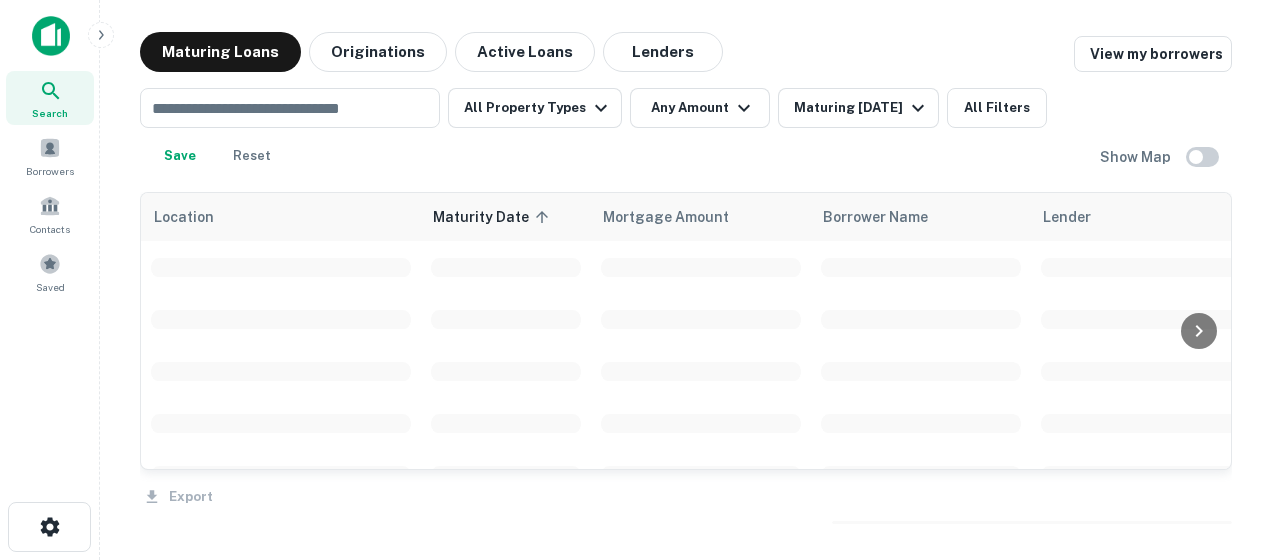 scroll, scrollTop: 0, scrollLeft: 0, axis: both 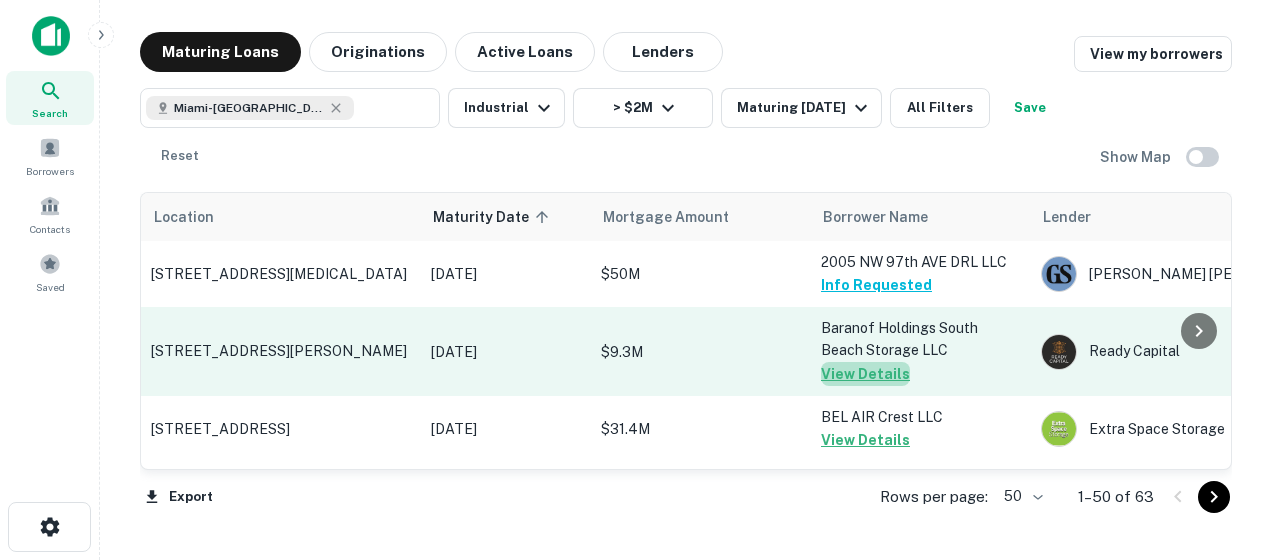 click on "View Details" at bounding box center (865, 374) 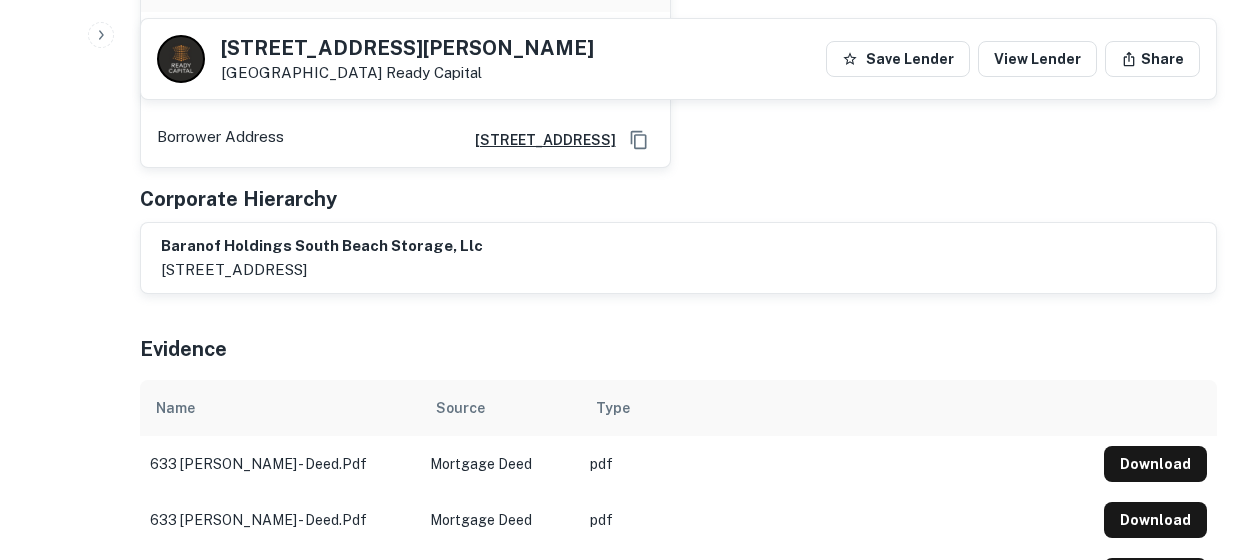 scroll, scrollTop: 300, scrollLeft: 0, axis: vertical 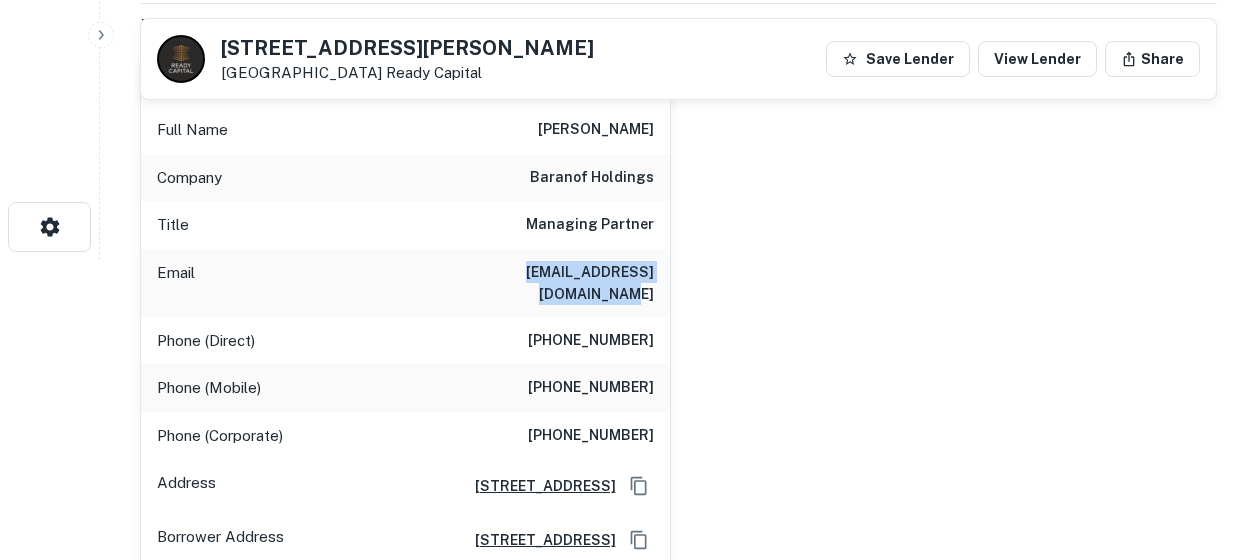drag, startPoint x: 654, startPoint y: 272, endPoint x: 459, endPoint y: 270, distance: 195.01025 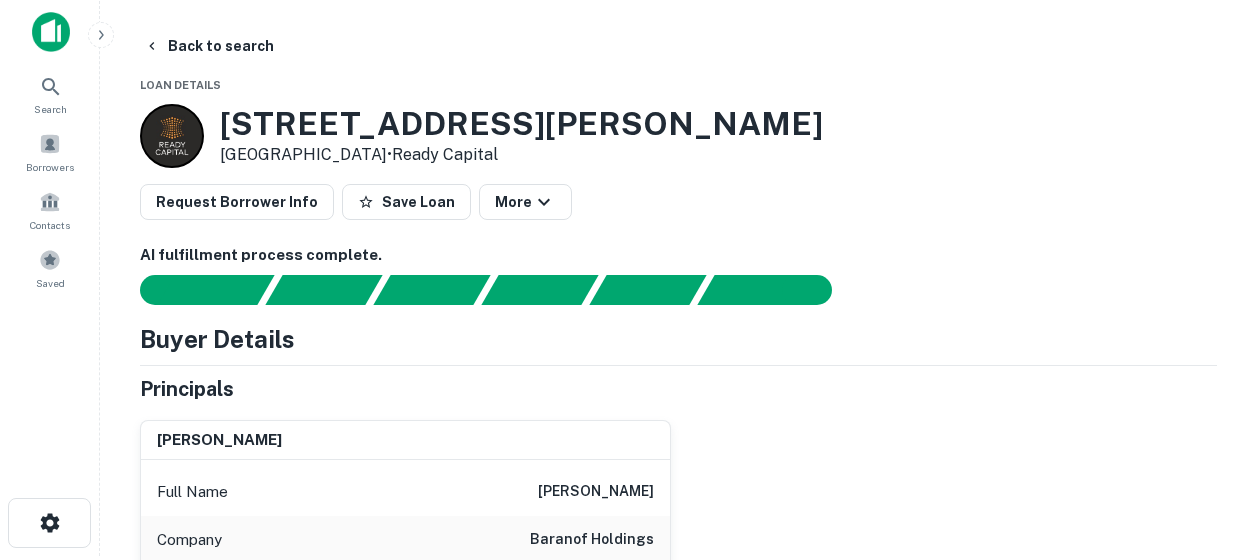 scroll, scrollTop: 0, scrollLeft: 0, axis: both 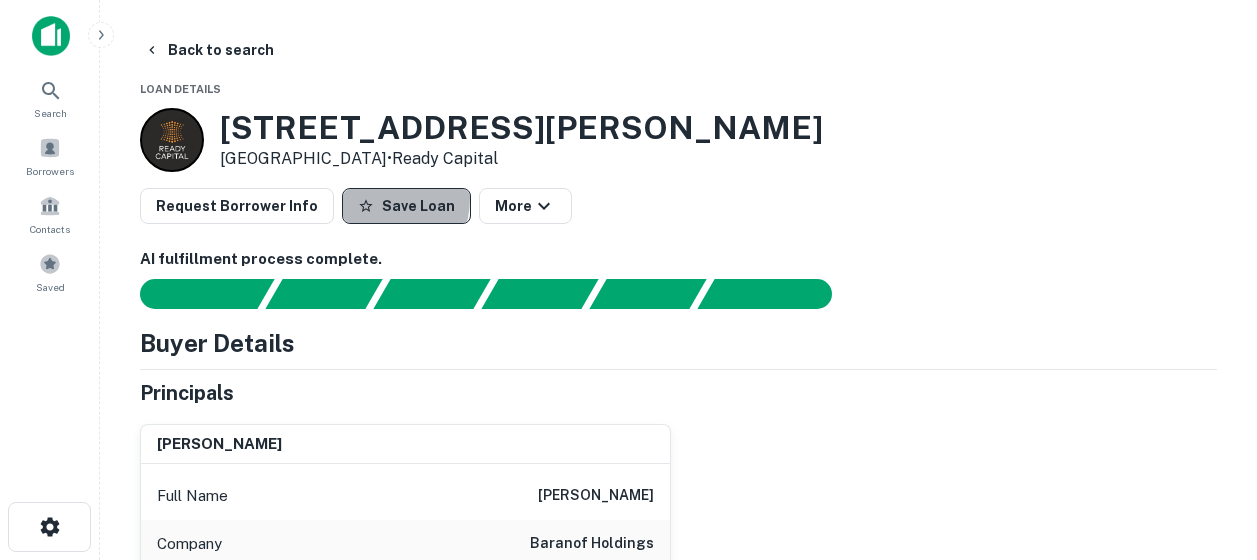 click on "Save Loan" at bounding box center (406, 206) 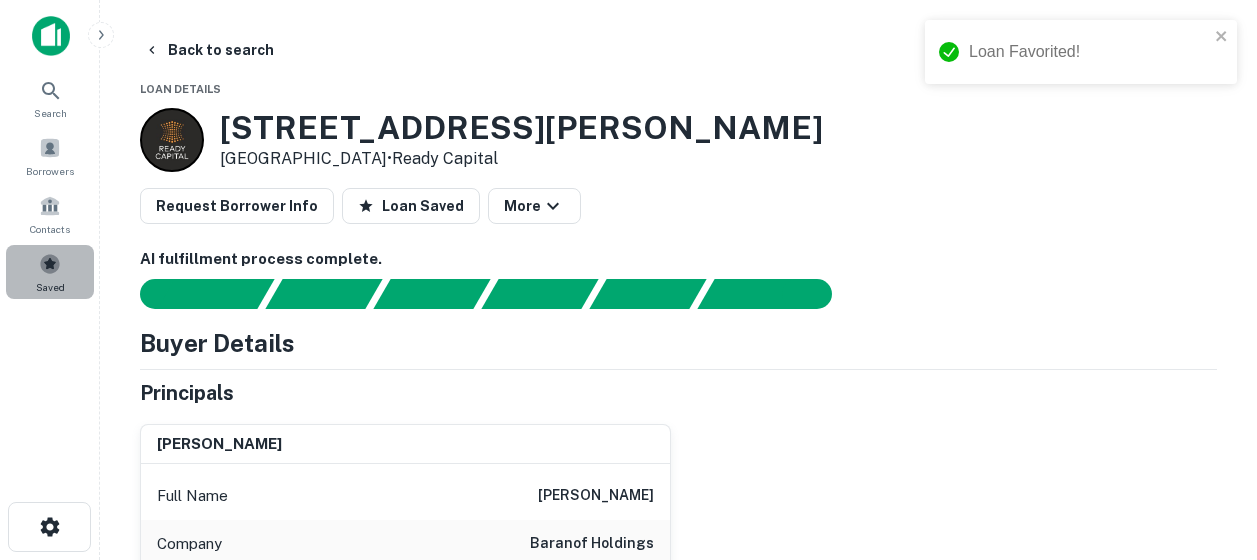 click on "Saved" at bounding box center (50, 287) 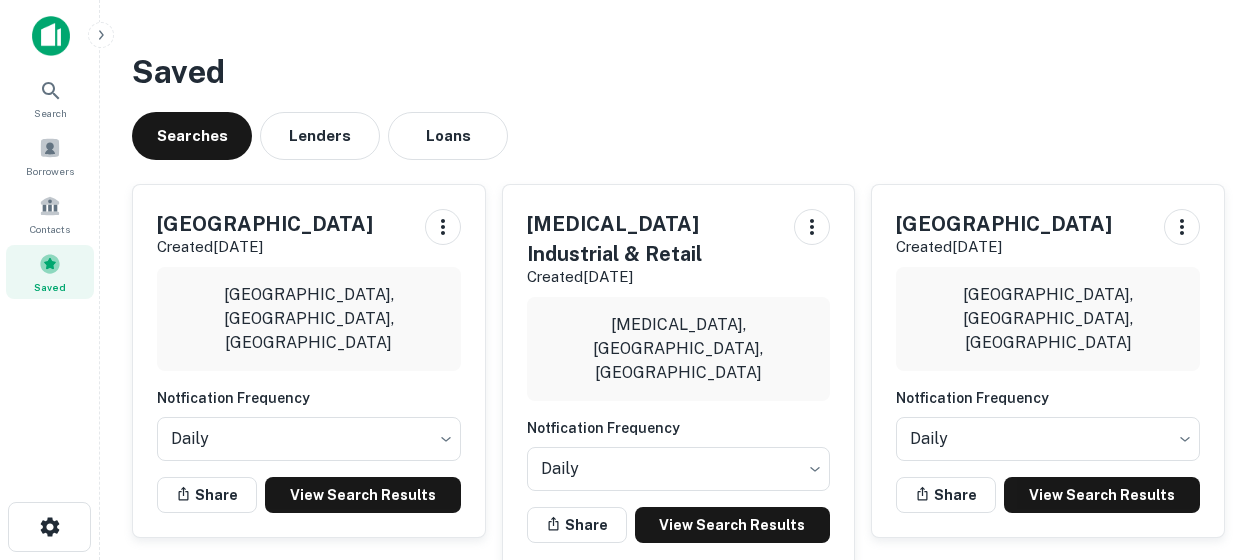 scroll, scrollTop: 0, scrollLeft: 0, axis: both 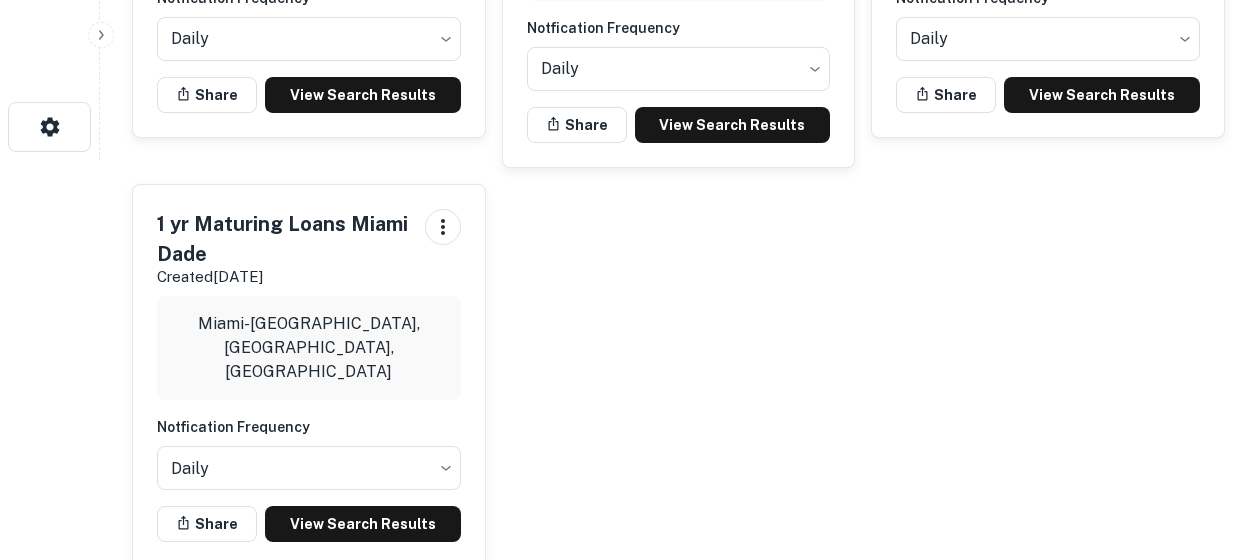 click on "1 yr Maturing Loans Miami Dade" at bounding box center (283, 239) 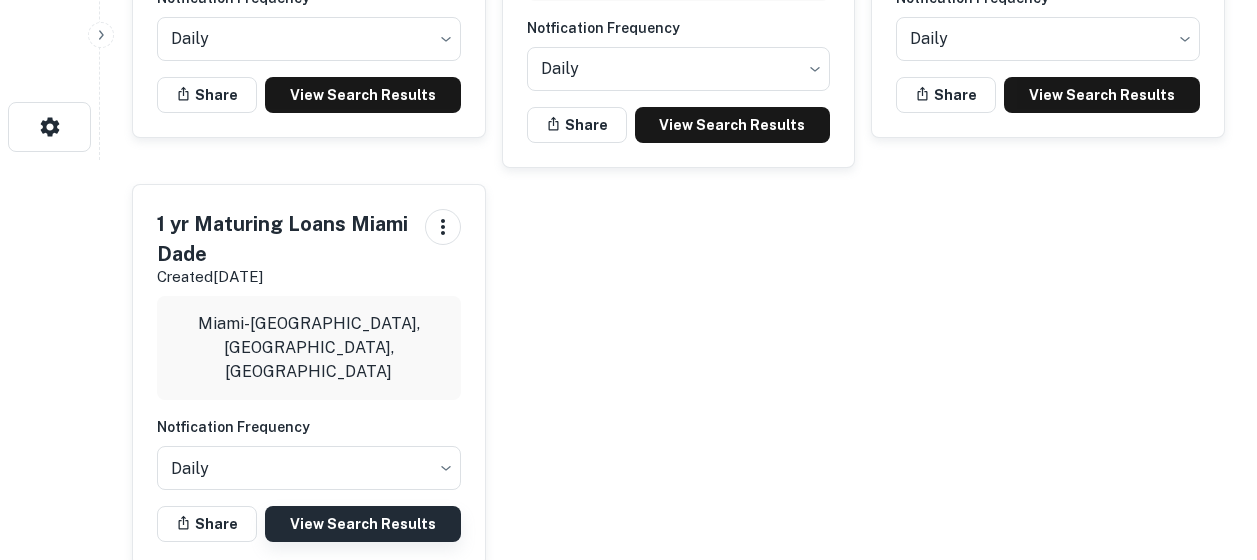 click on "View Search Results" at bounding box center (363, 524) 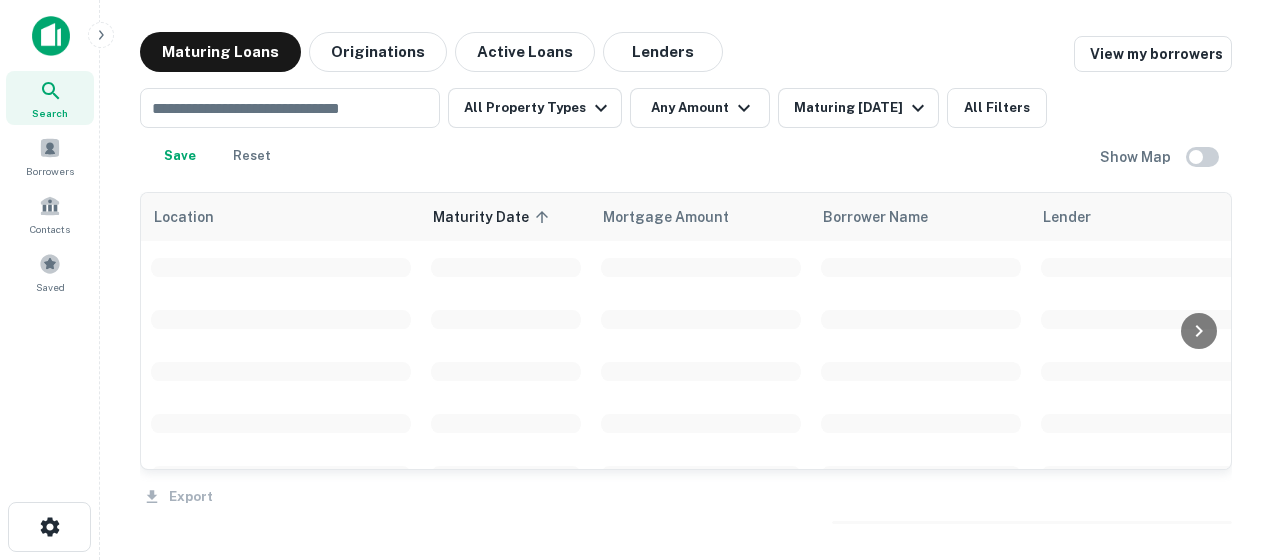 scroll, scrollTop: 0, scrollLeft: 0, axis: both 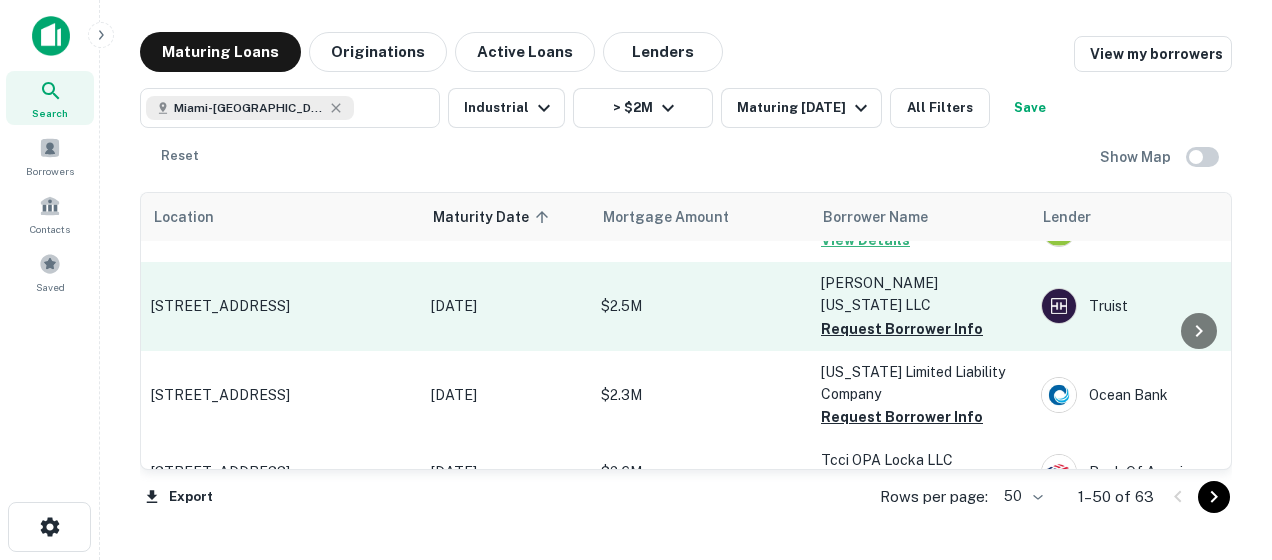 click on "Sep 14, 2025" at bounding box center [506, 306] 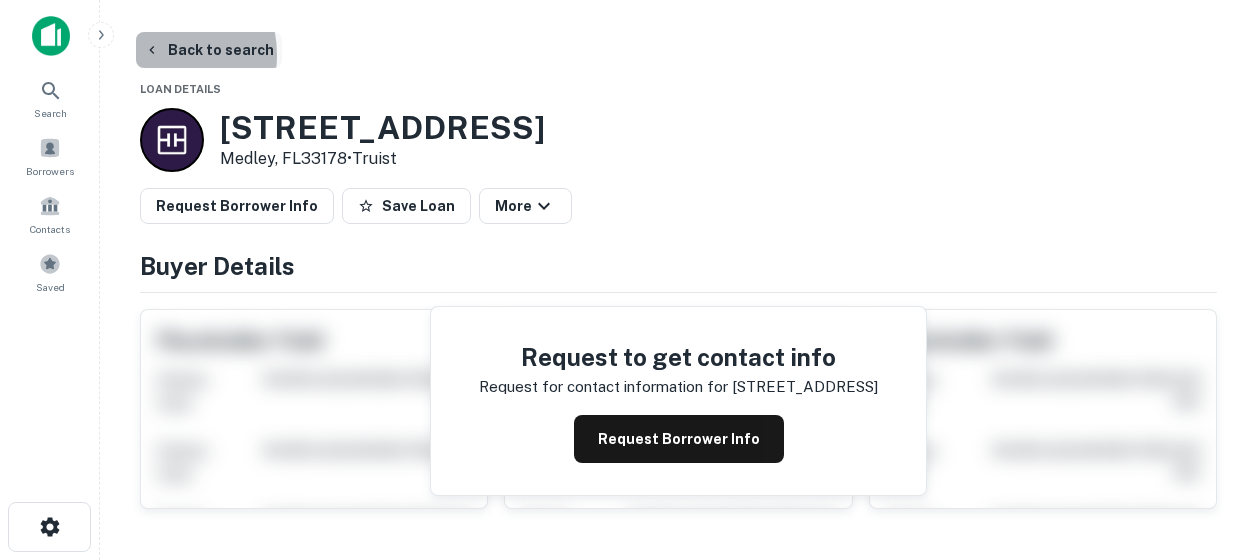 click 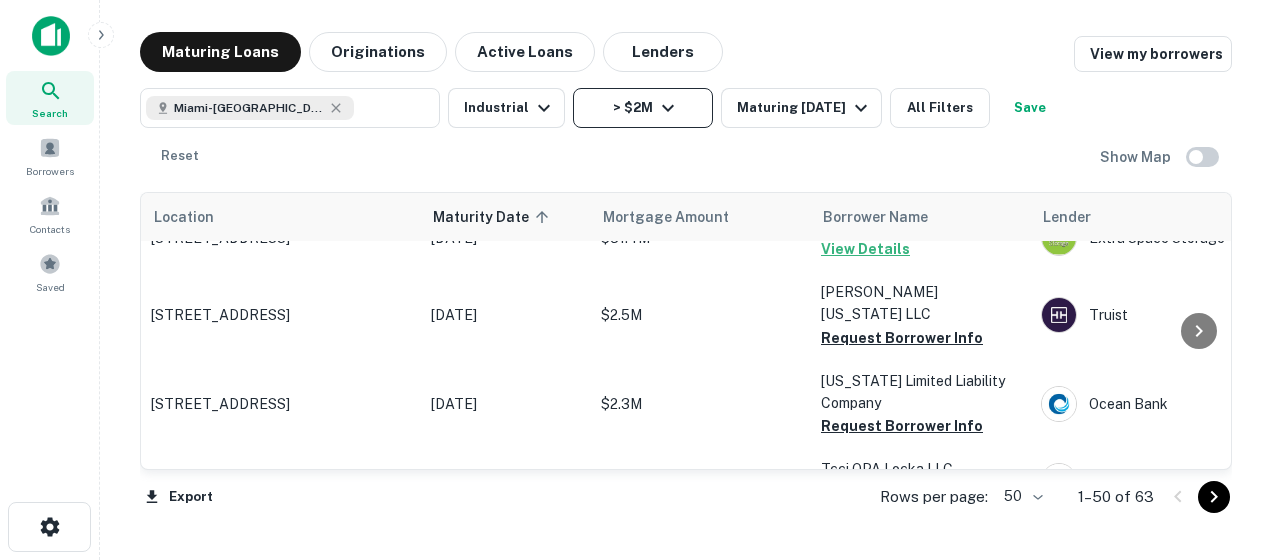 scroll, scrollTop: 200, scrollLeft: 0, axis: vertical 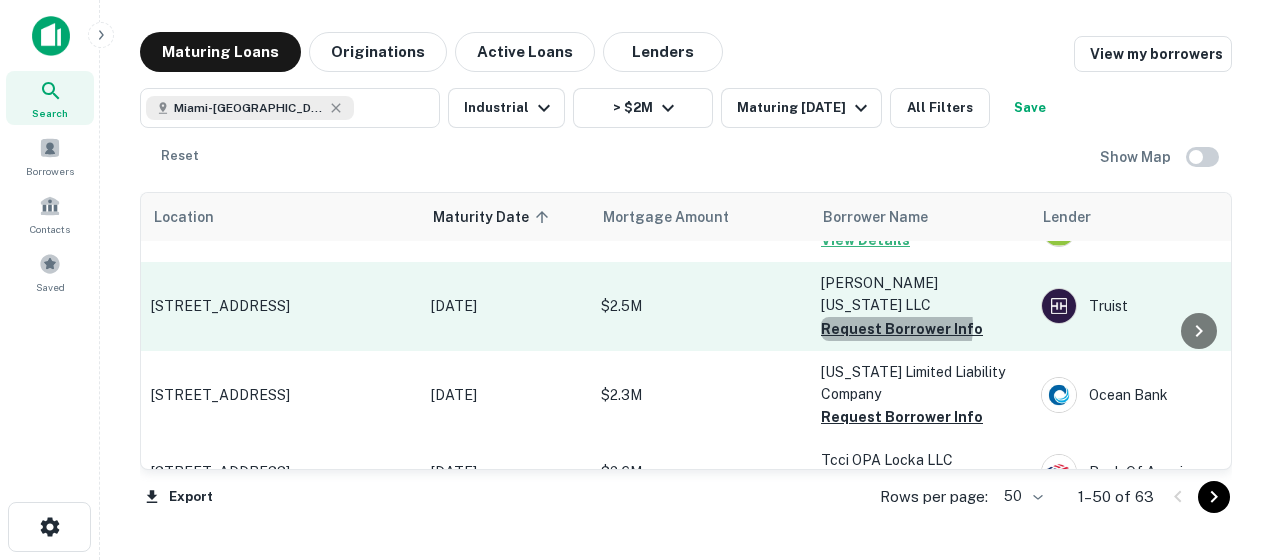 click on "Request Borrower Info" at bounding box center (902, 329) 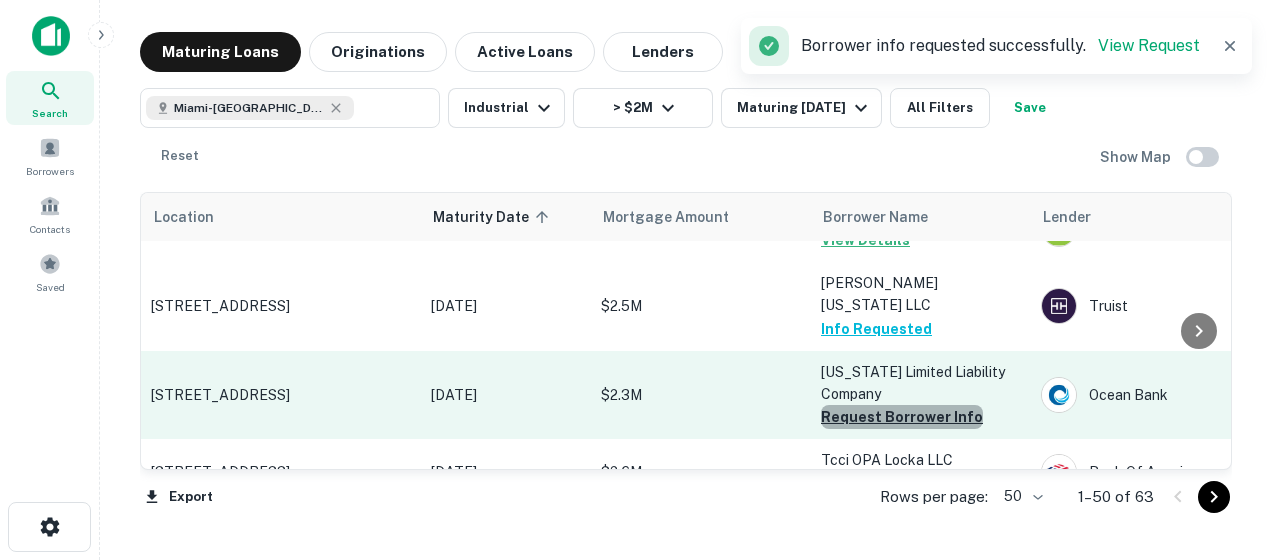 click on "Request Borrower Info" at bounding box center (902, 417) 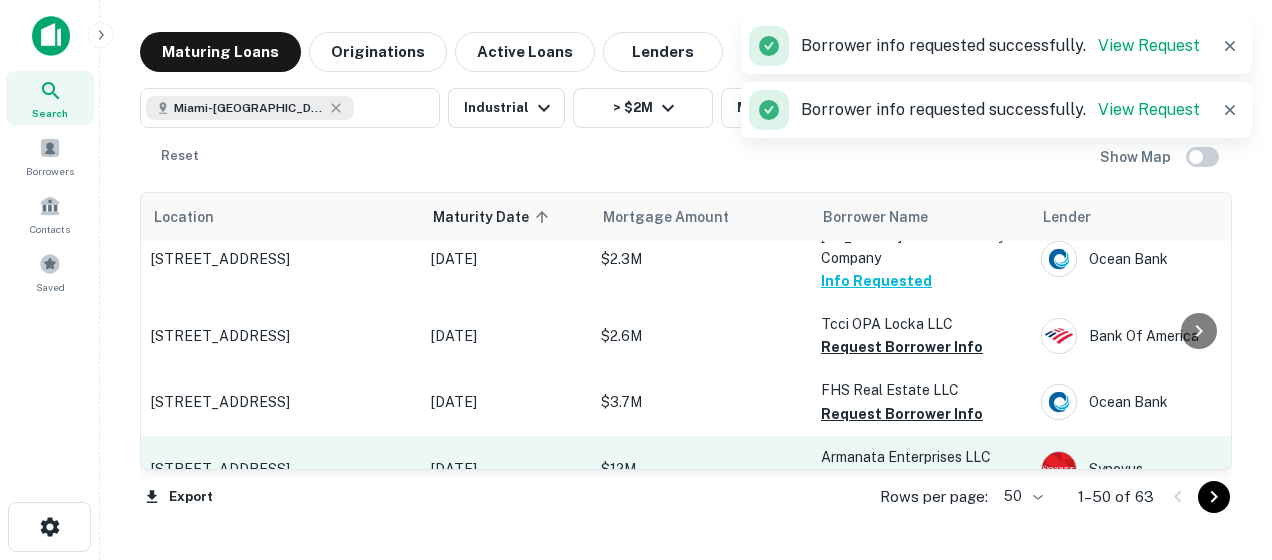 scroll, scrollTop: 300, scrollLeft: 0, axis: vertical 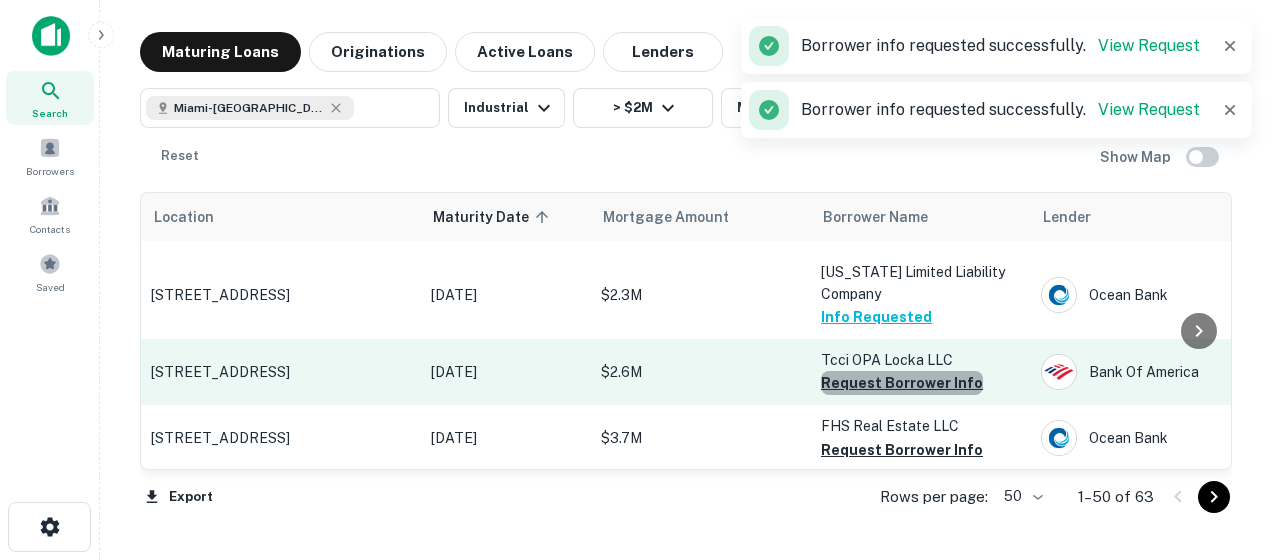 click on "Request Borrower Info" at bounding box center [902, 383] 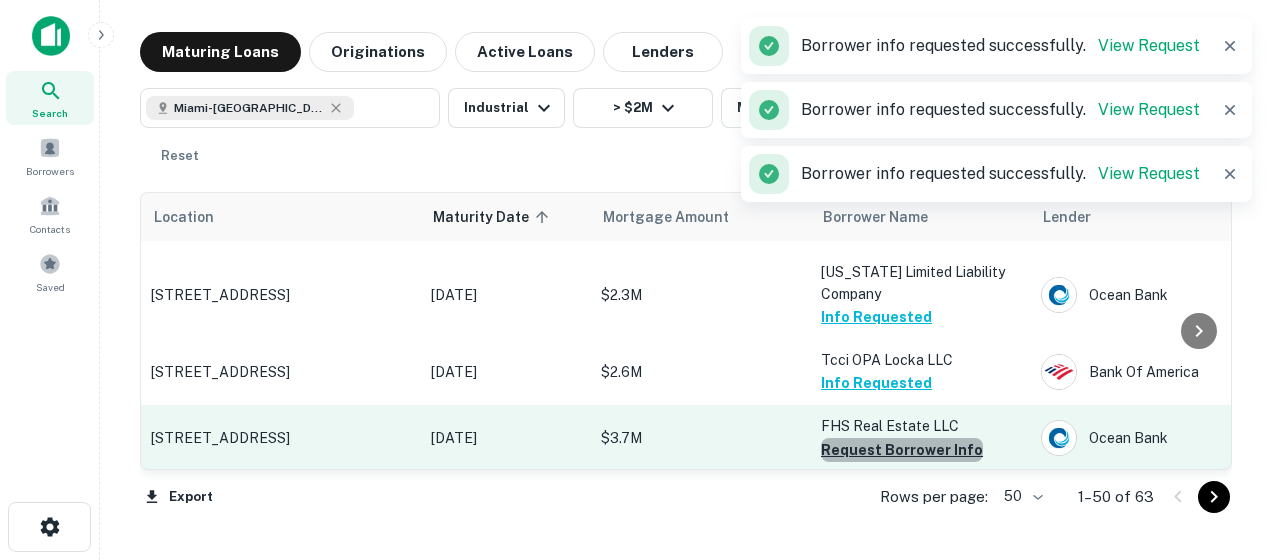 click on "Request Borrower Info" at bounding box center (902, 450) 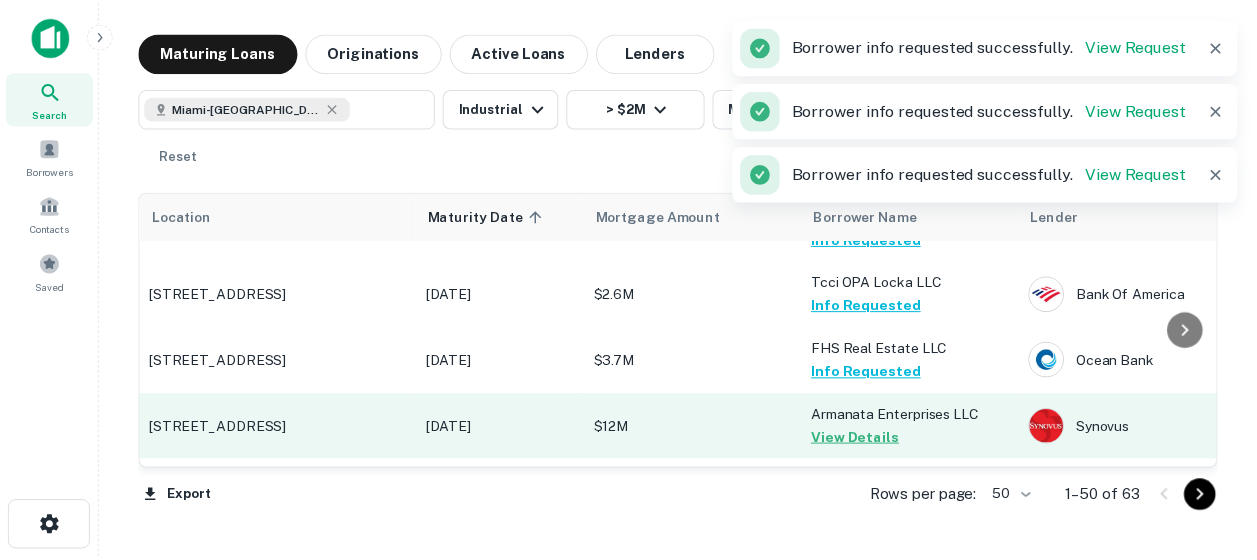 scroll, scrollTop: 400, scrollLeft: 0, axis: vertical 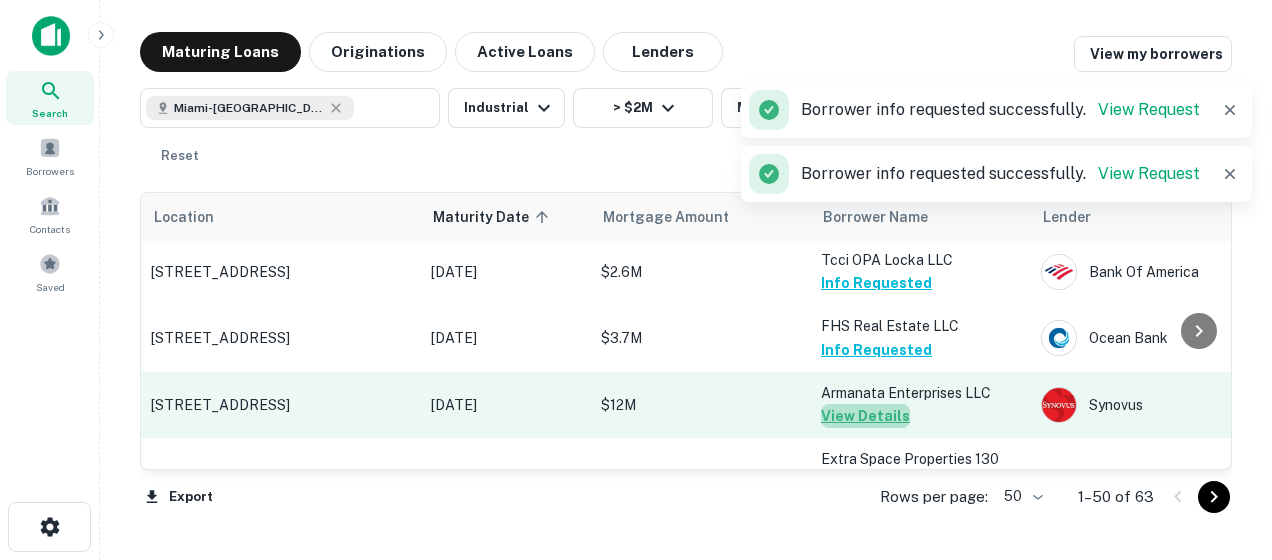 click on "View Details" at bounding box center (865, 416) 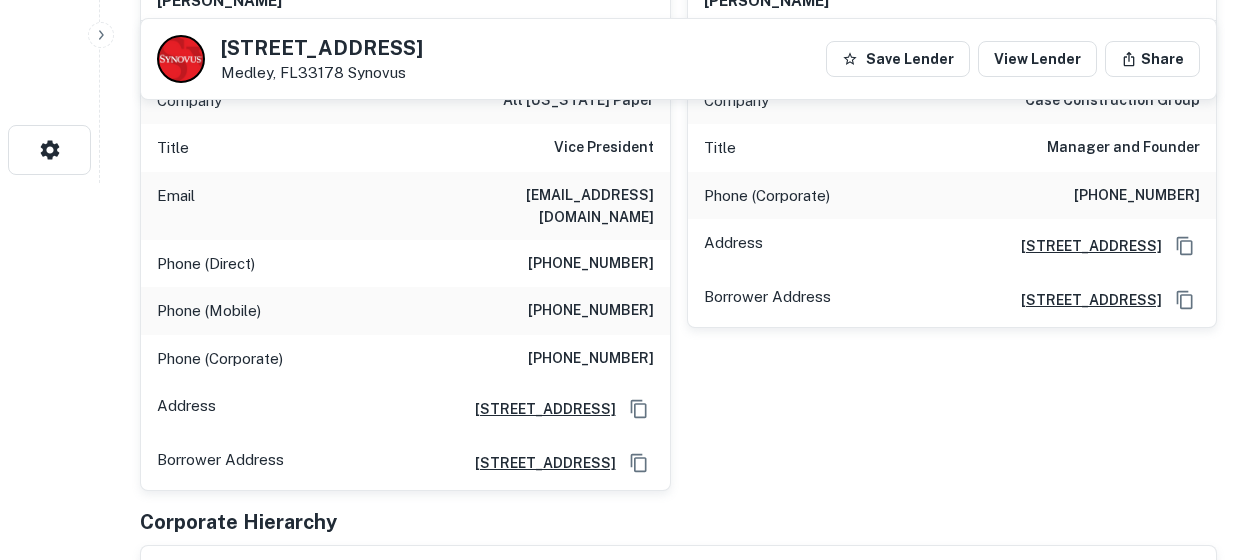 scroll, scrollTop: 200, scrollLeft: 0, axis: vertical 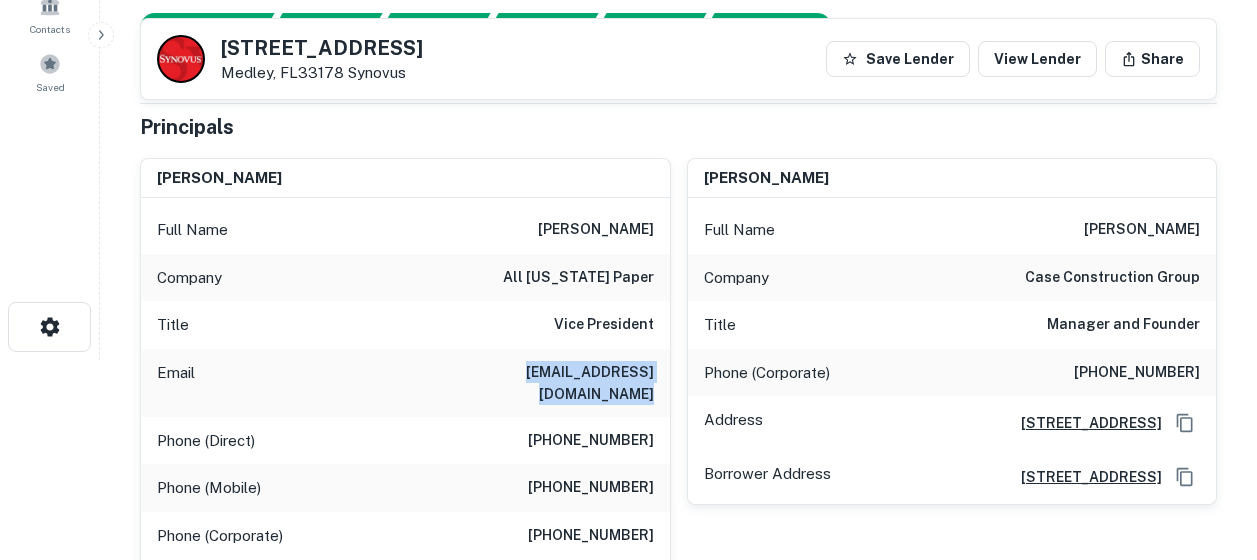drag, startPoint x: 655, startPoint y: 374, endPoint x: 424, endPoint y: 370, distance: 231.03462 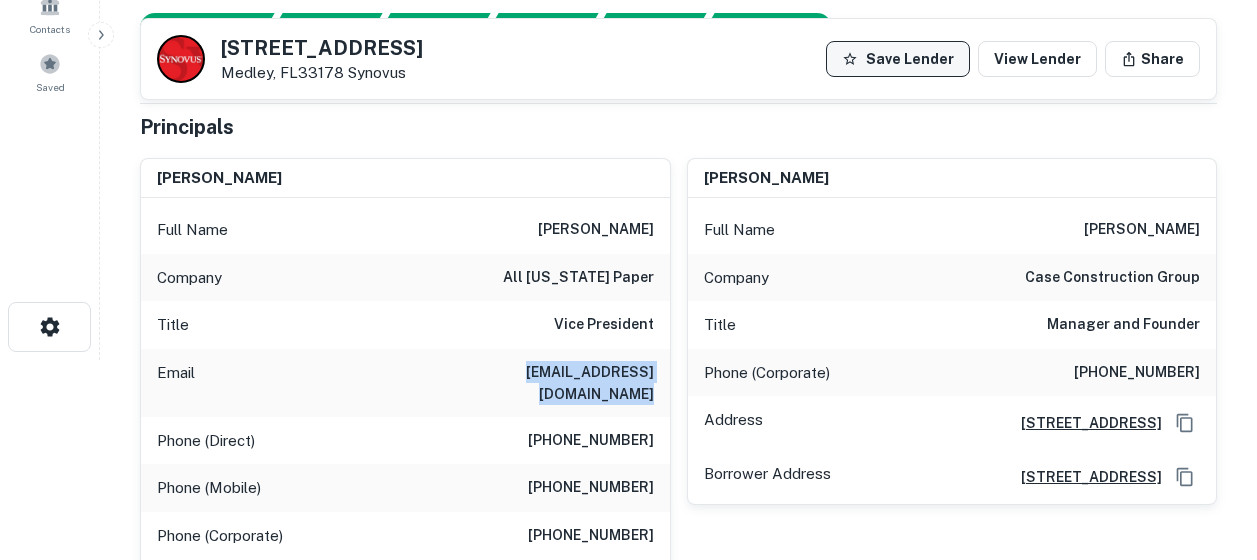 click on "Save Lender" at bounding box center (898, 59) 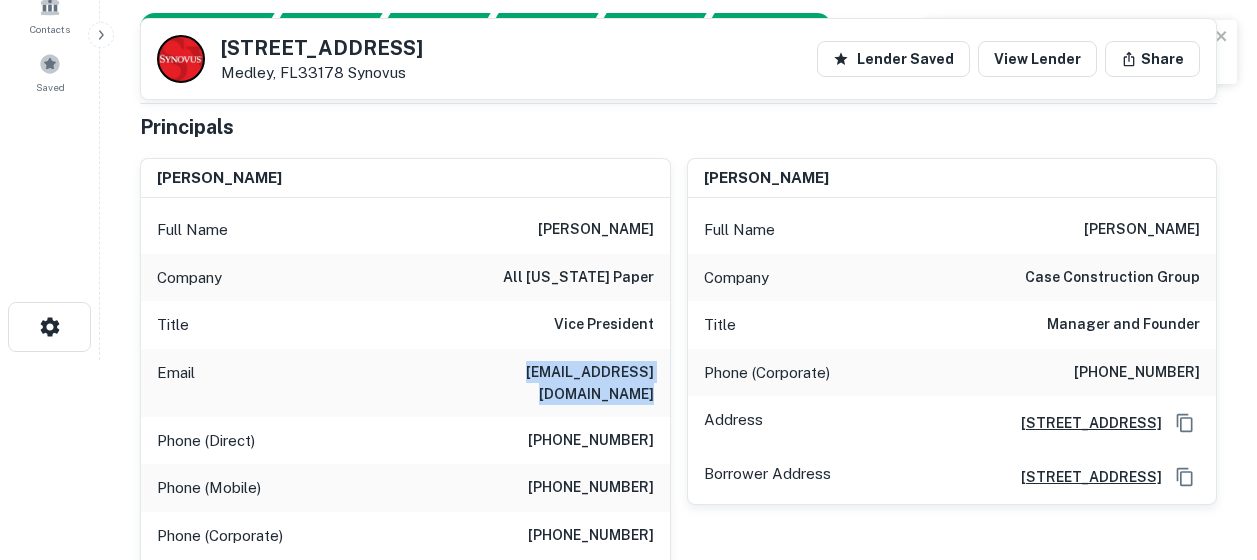 click 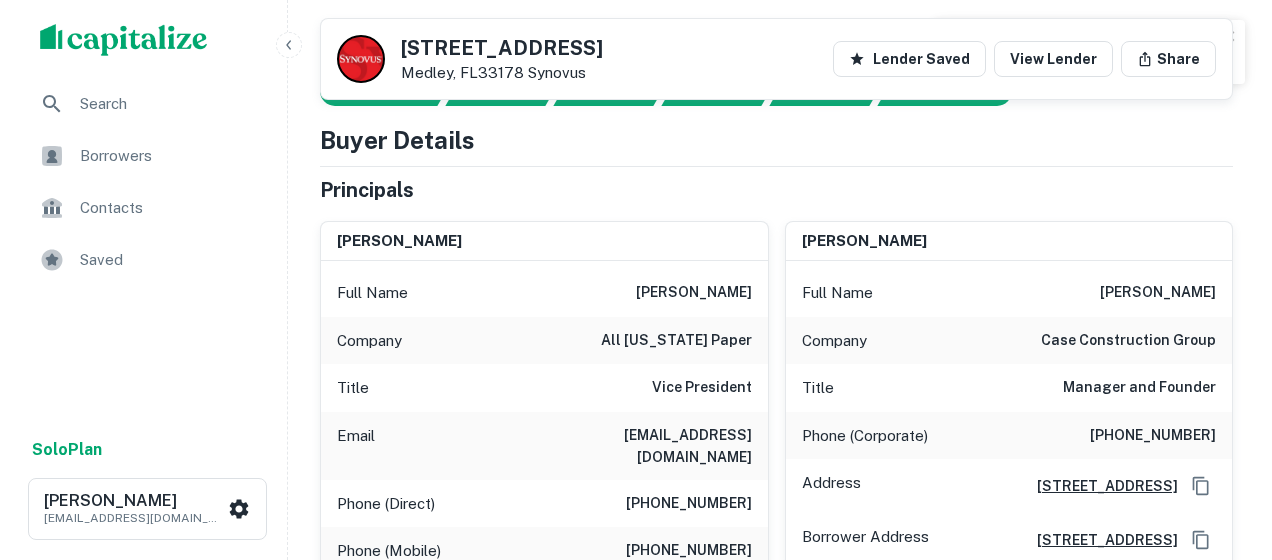 scroll, scrollTop: 0, scrollLeft: 0, axis: both 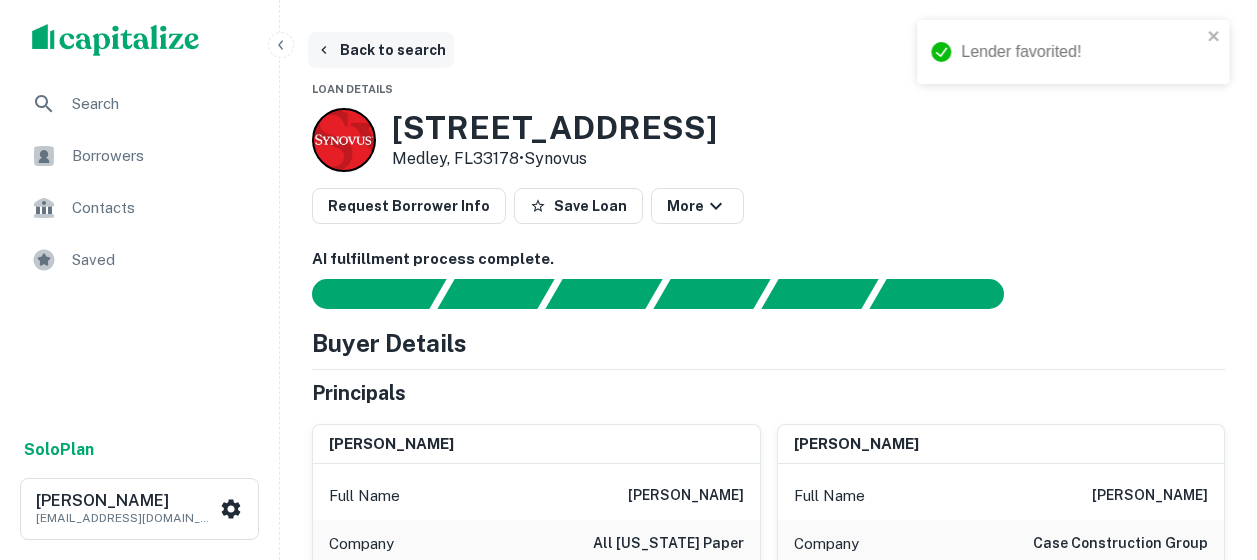 click on "Back to search" at bounding box center [381, 50] 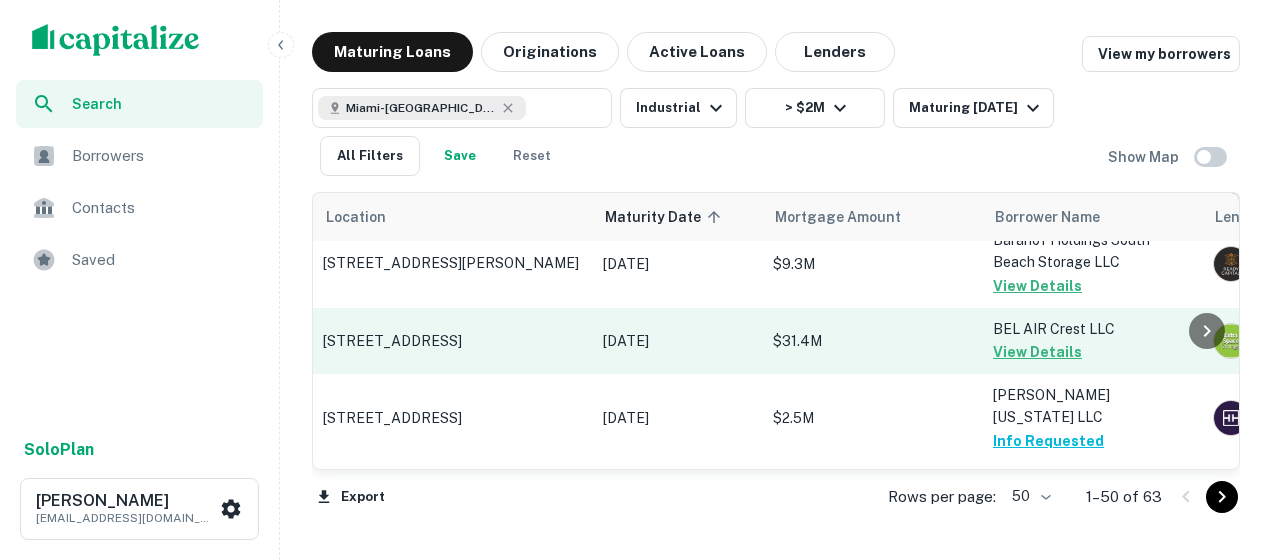 scroll, scrollTop: 100, scrollLeft: 0, axis: vertical 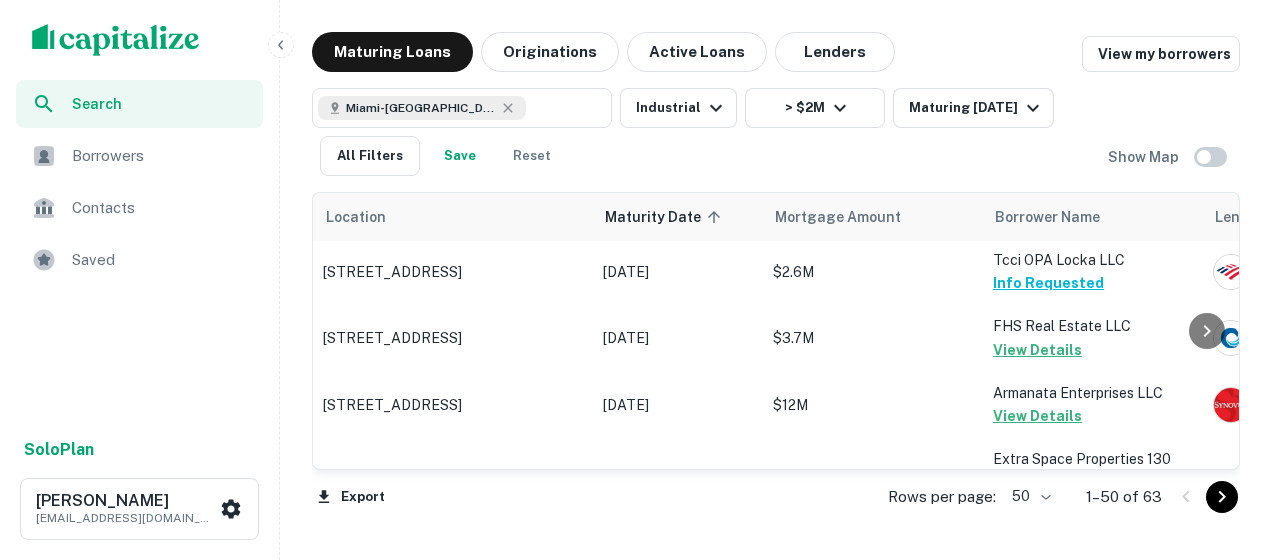 drag, startPoint x: 588, startPoint y: 474, endPoint x: 658, endPoint y: 468, distance: 70.256676 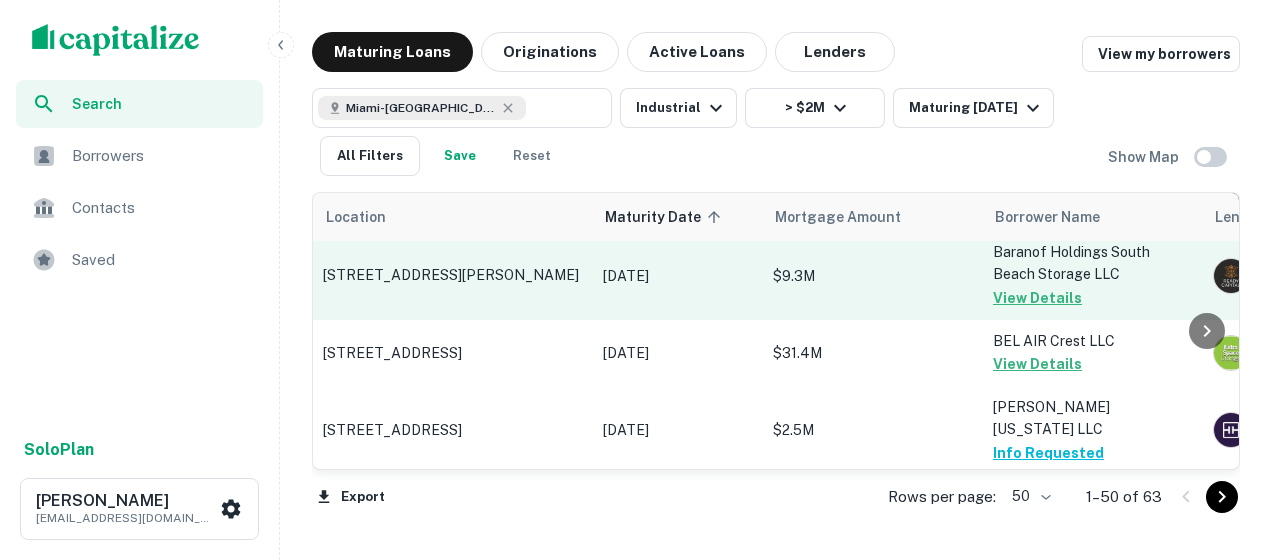scroll, scrollTop: 0, scrollLeft: 0, axis: both 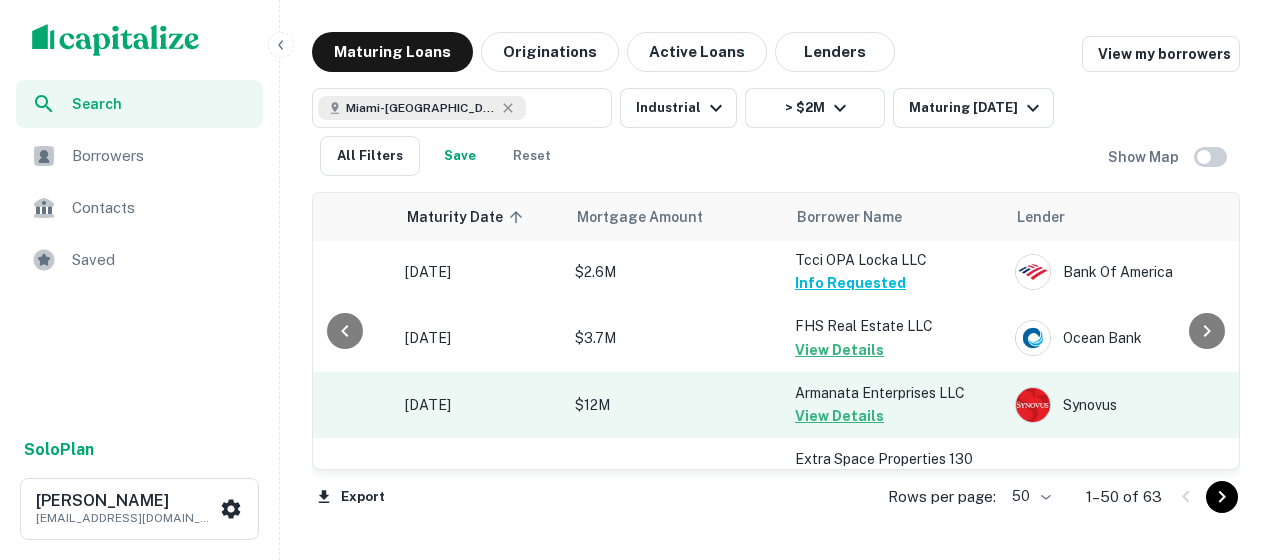 click on "Oct 05, 2025" at bounding box center (480, 405) 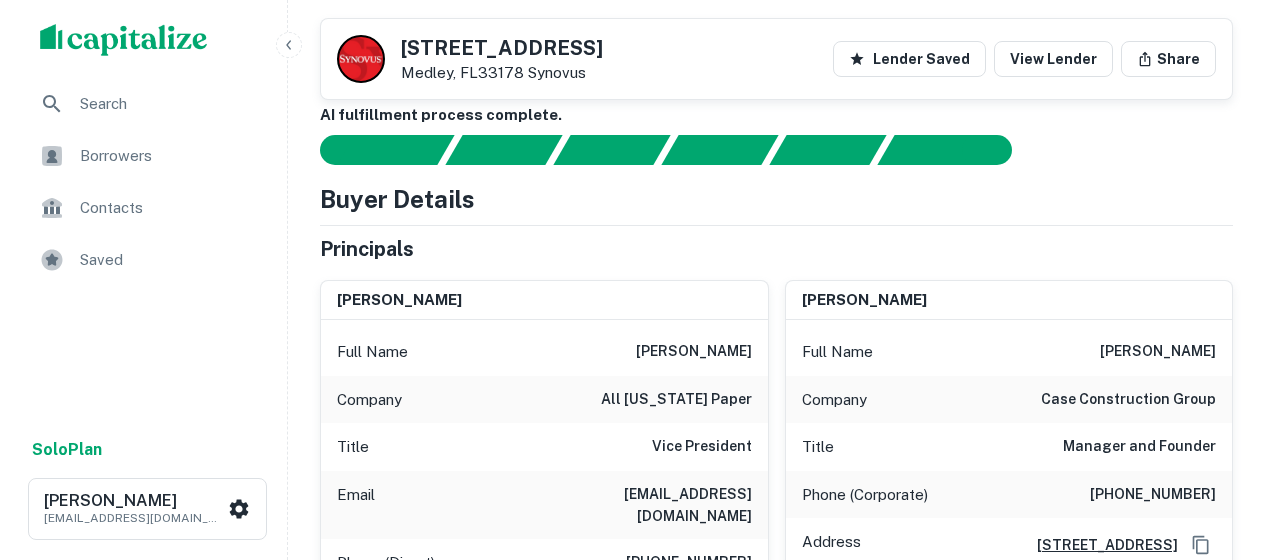 scroll, scrollTop: 0, scrollLeft: 0, axis: both 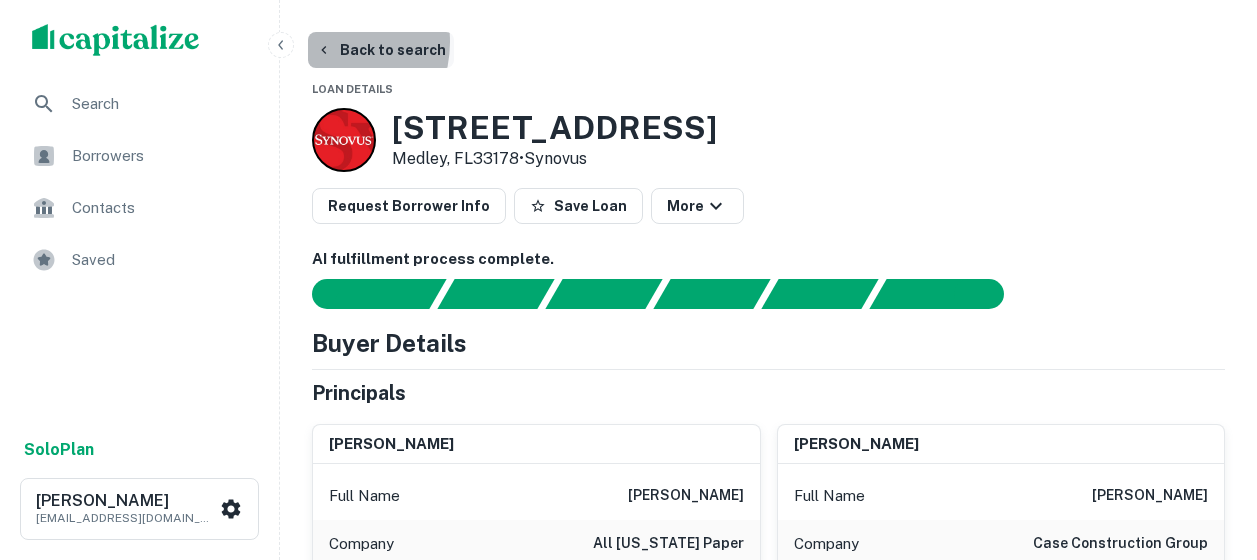 click 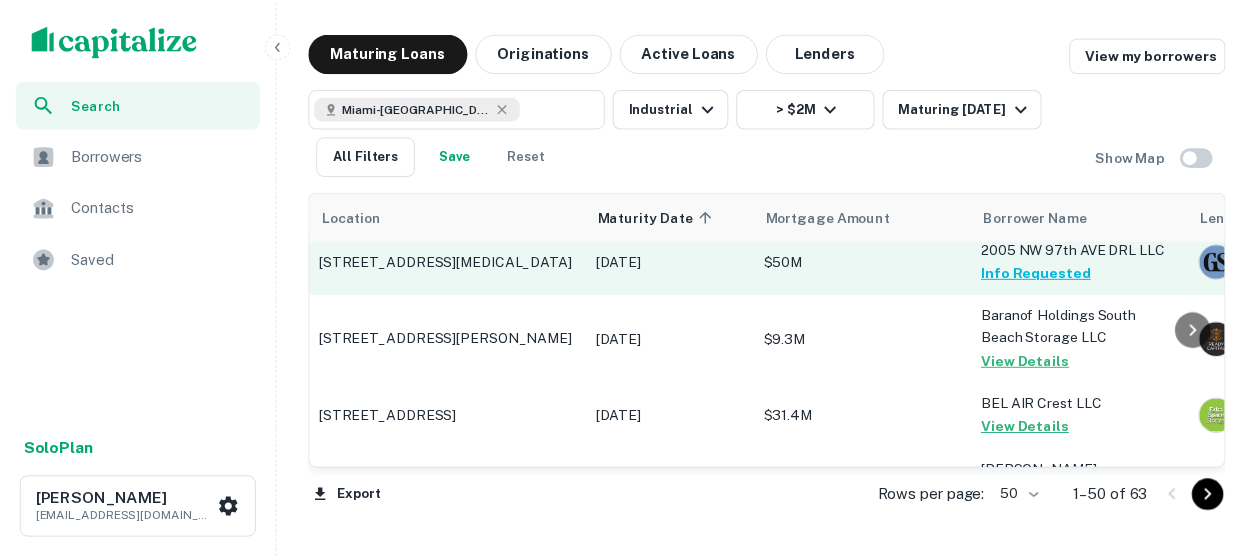 scroll, scrollTop: 0, scrollLeft: 0, axis: both 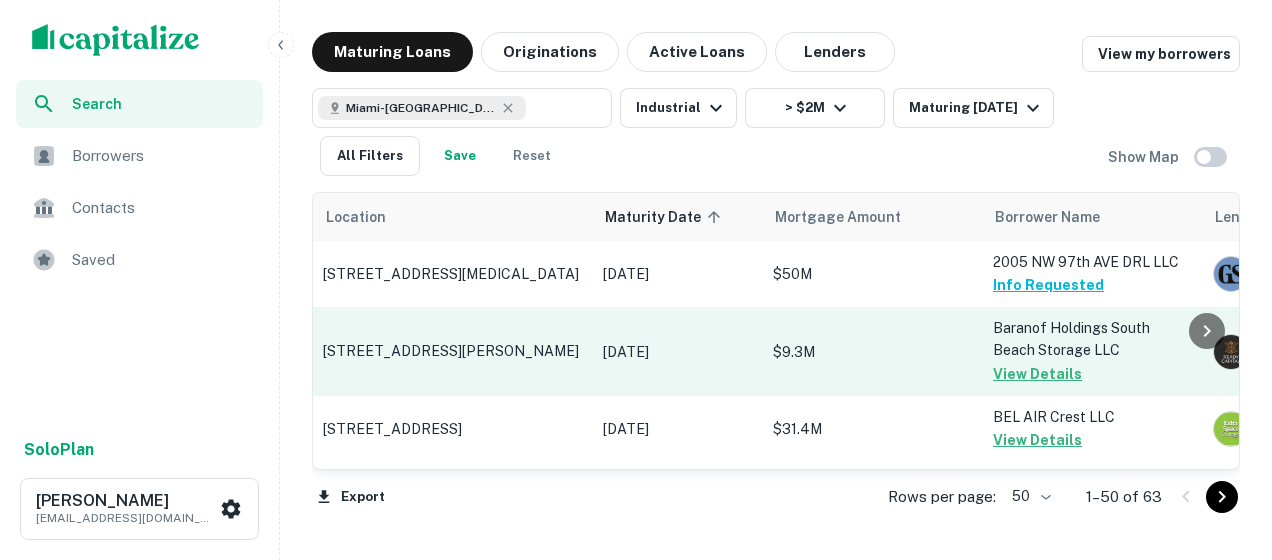 click on "$9.3M" at bounding box center [873, 351] 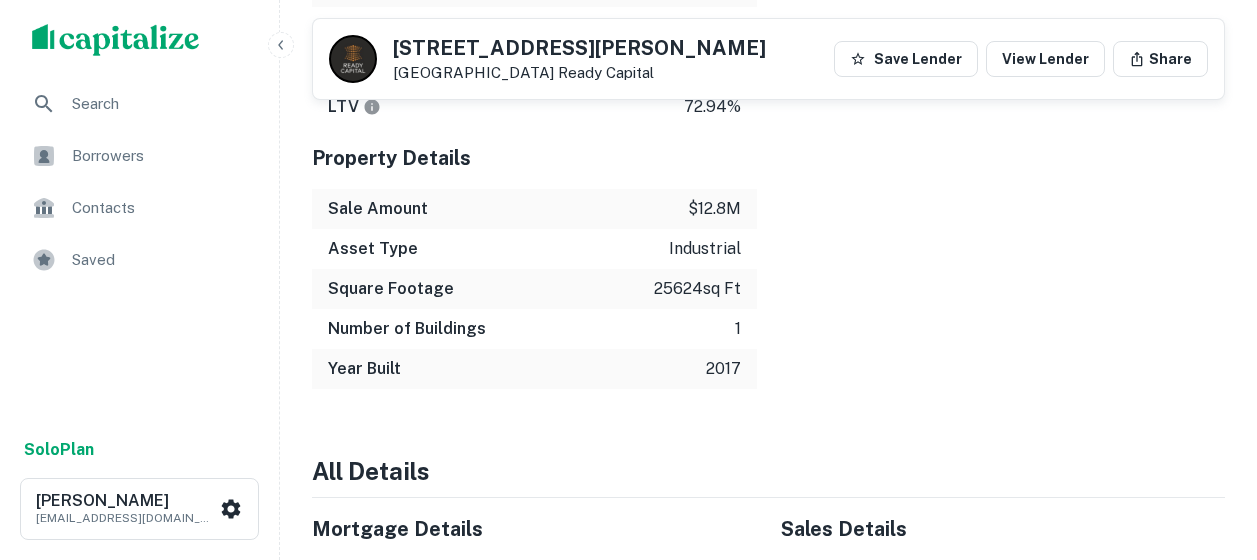 scroll, scrollTop: 1900, scrollLeft: 0, axis: vertical 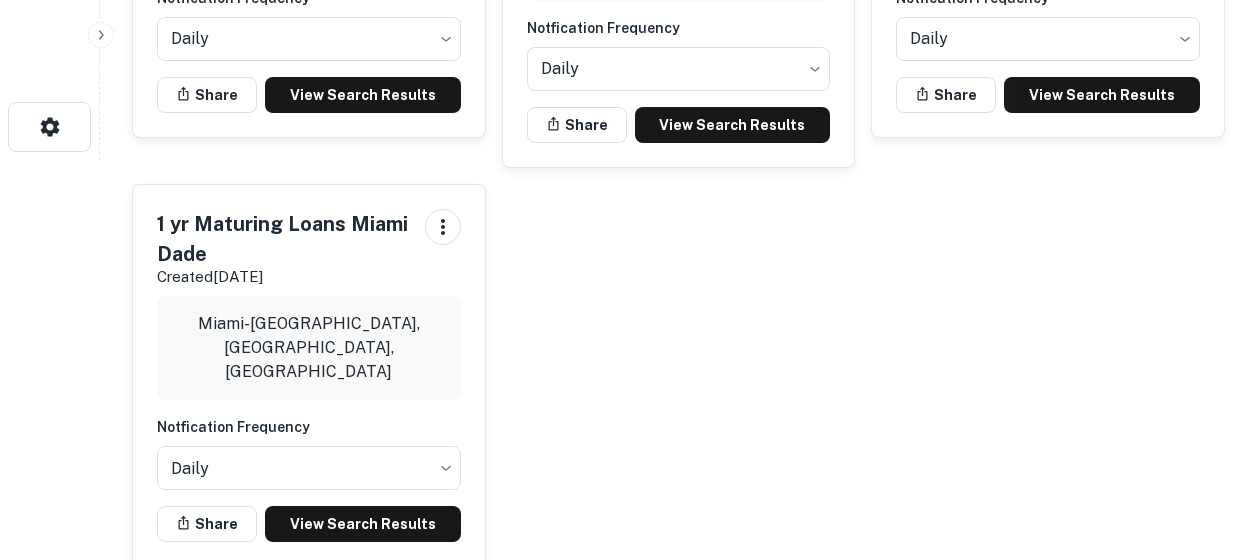 click on "1 yr Maturing Loans Miami Dade" at bounding box center (283, 239) 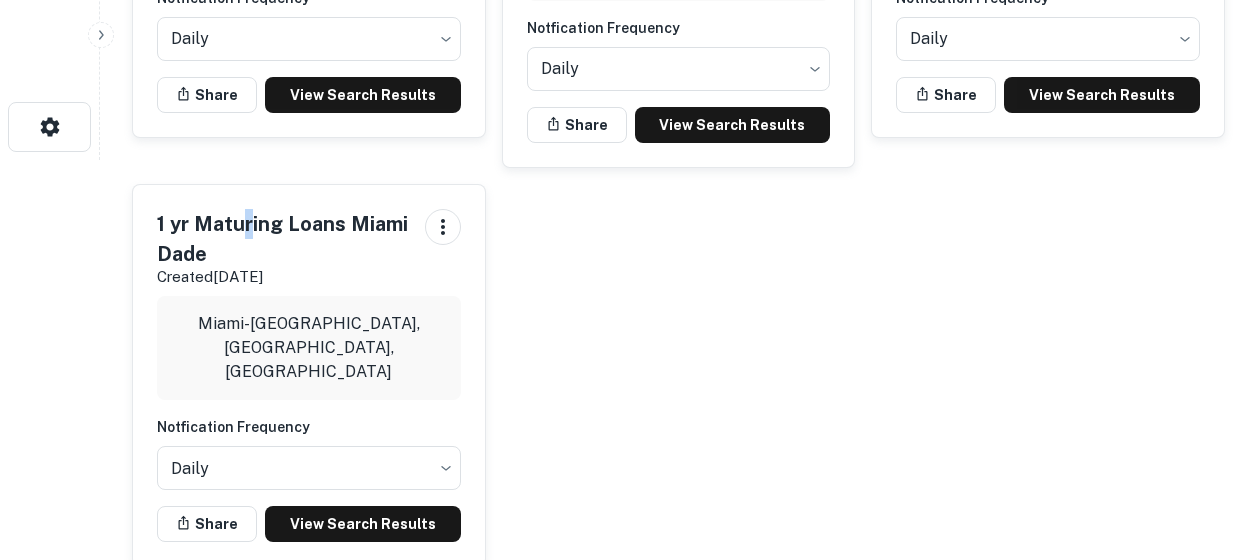 click on "1 yr Maturing Loans Miami Dade" at bounding box center [283, 239] 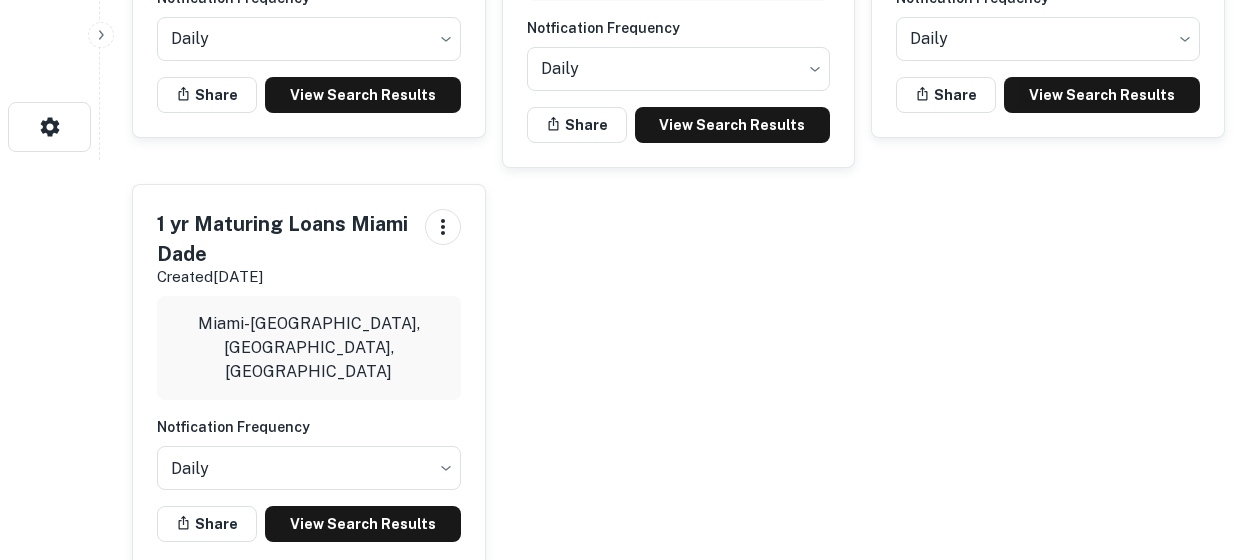 drag, startPoint x: 260, startPoint y: 310, endPoint x: 285, endPoint y: 355, distance: 51.47815 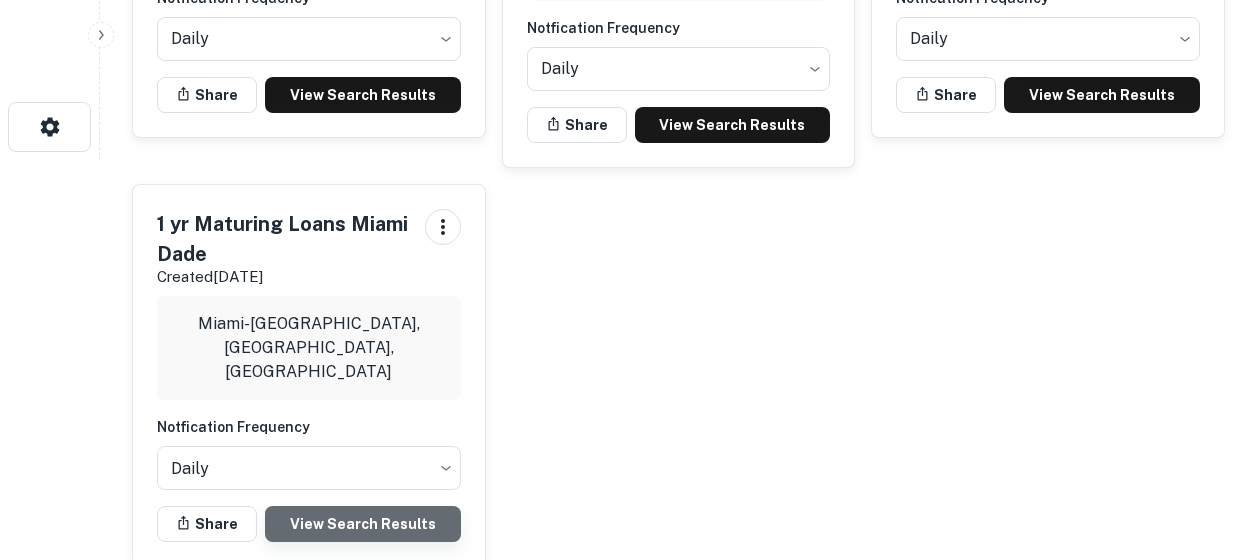 click on "View Search Results" at bounding box center (363, 524) 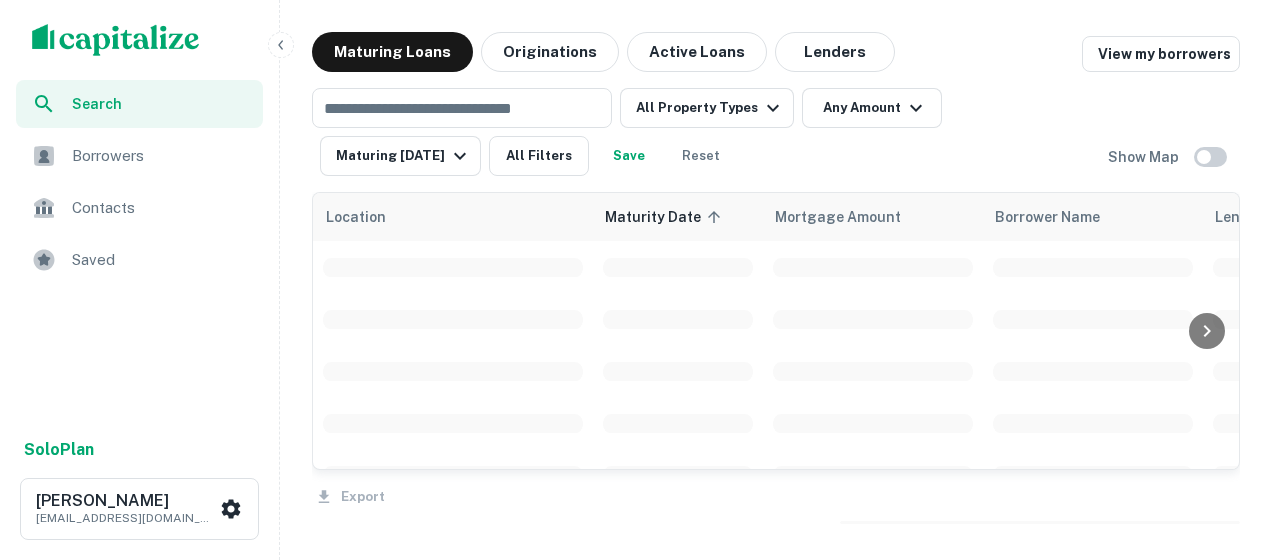 scroll, scrollTop: 0, scrollLeft: 0, axis: both 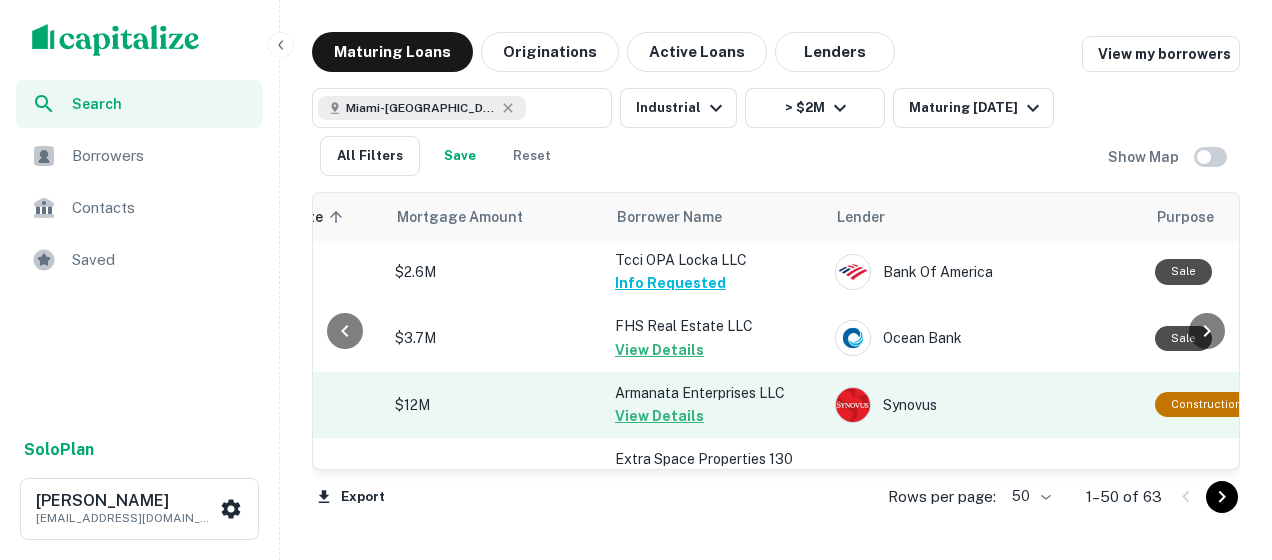 click on "Armanata Enterprises LLC" at bounding box center [715, 393] 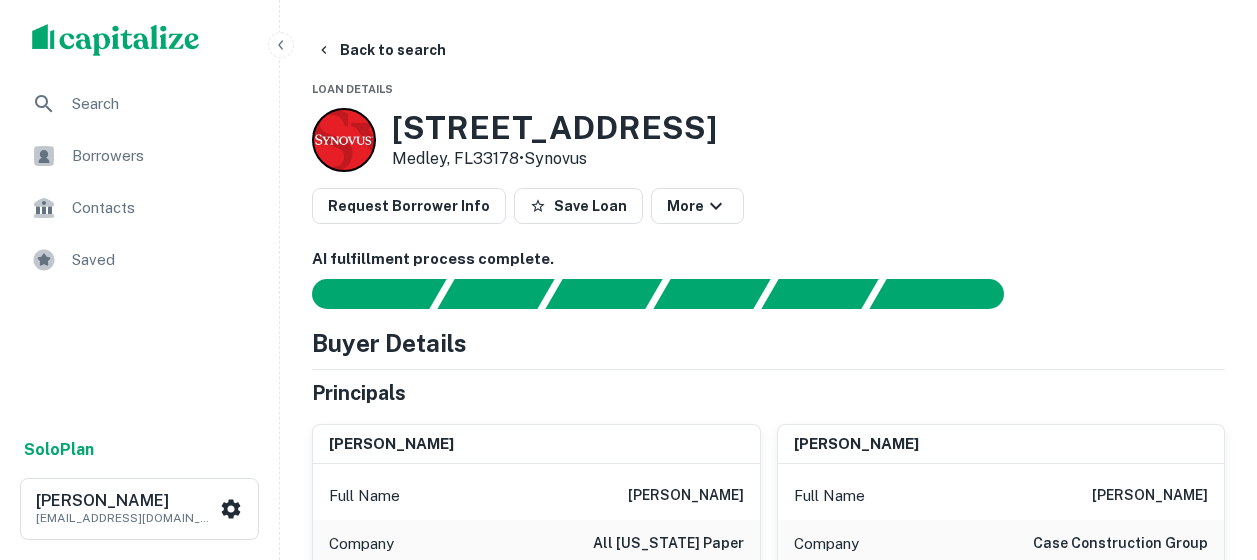 scroll, scrollTop: 300, scrollLeft: 0, axis: vertical 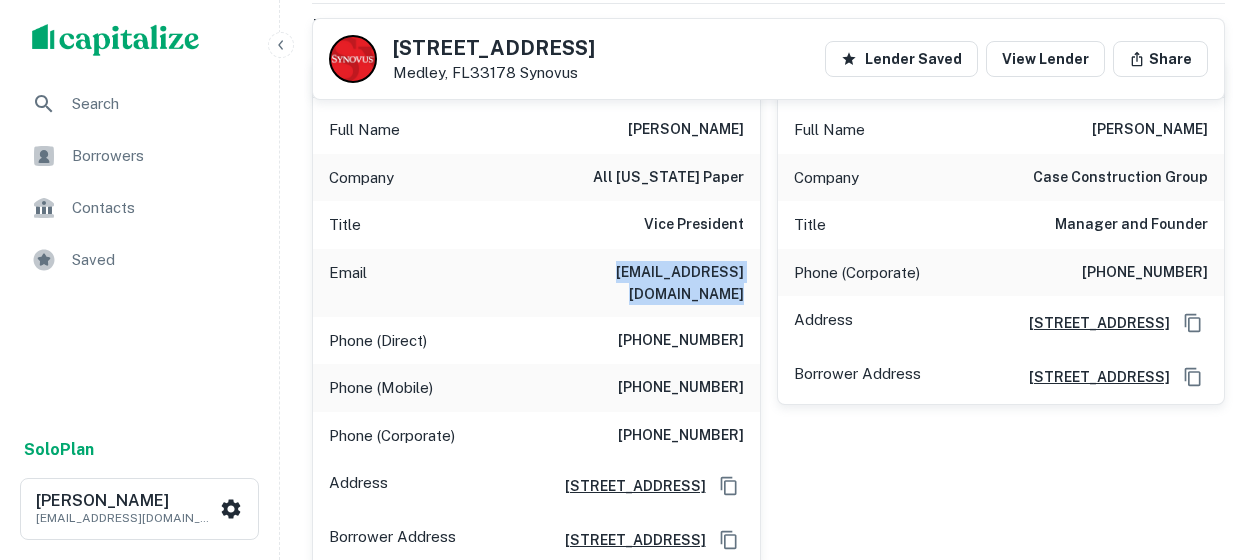 drag, startPoint x: 743, startPoint y: 279, endPoint x: 520, endPoint y: 270, distance: 223.18153 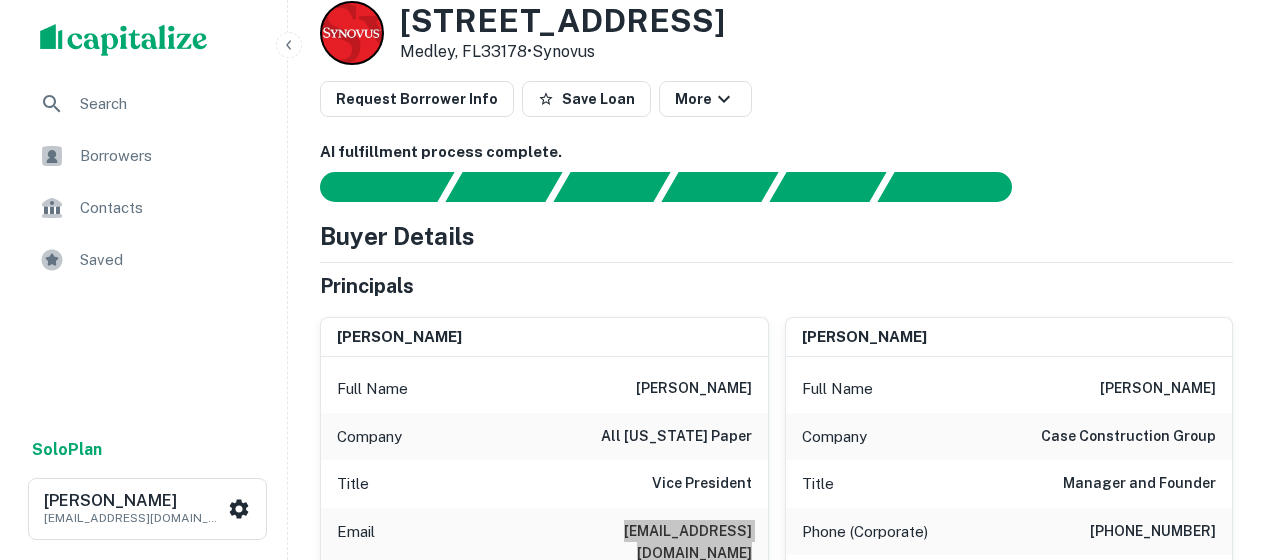 scroll, scrollTop: 0, scrollLeft: 0, axis: both 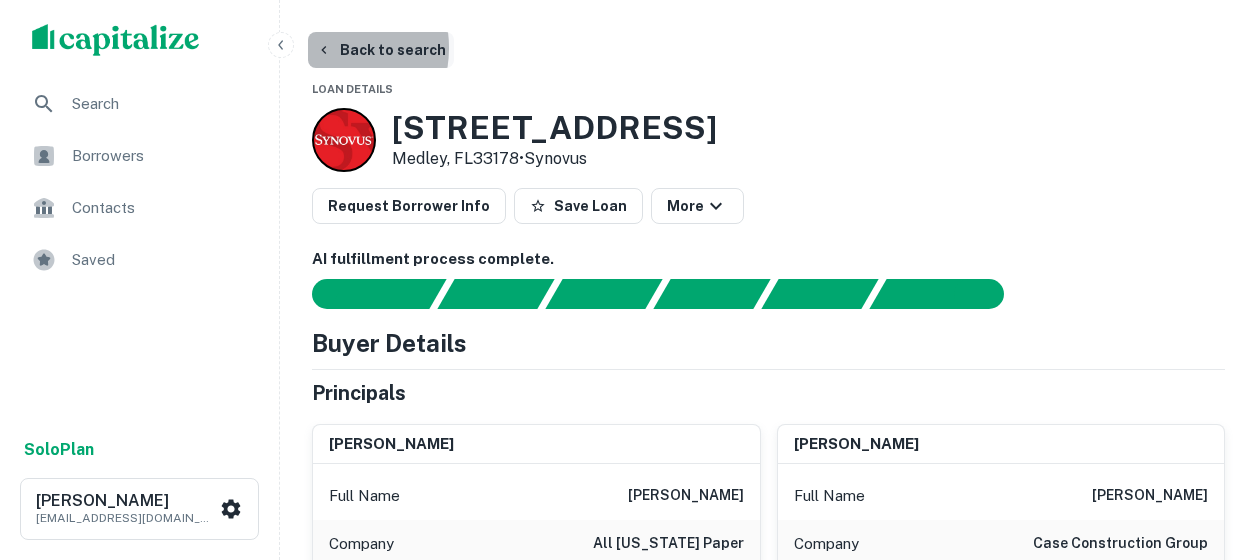 click 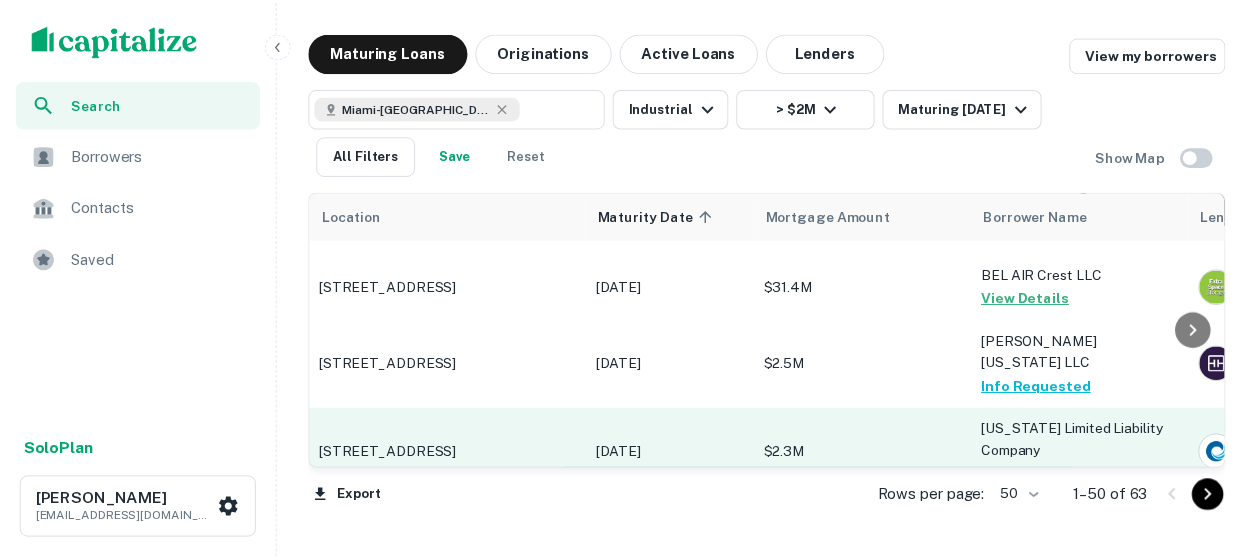 scroll, scrollTop: 100, scrollLeft: 0, axis: vertical 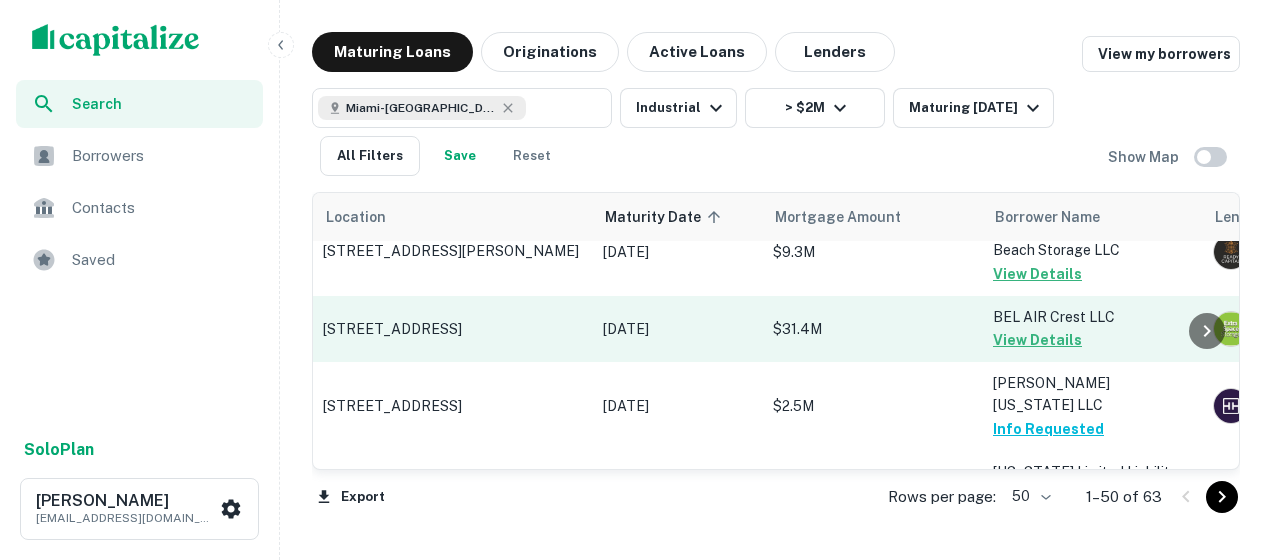 click on "$31.4M" at bounding box center [873, 329] 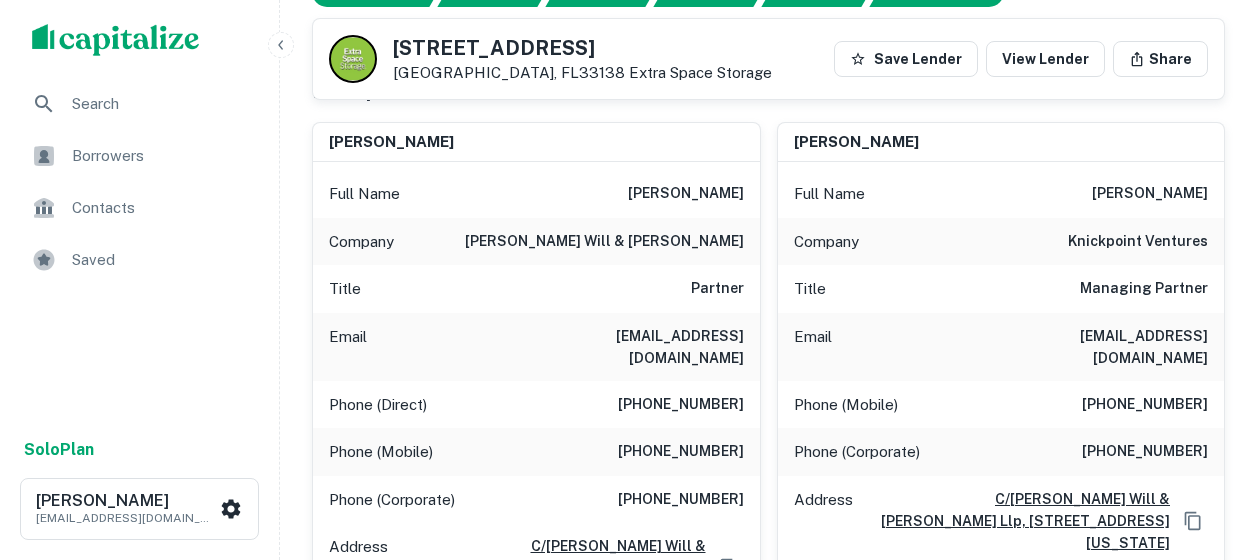 scroll, scrollTop: 200, scrollLeft: 0, axis: vertical 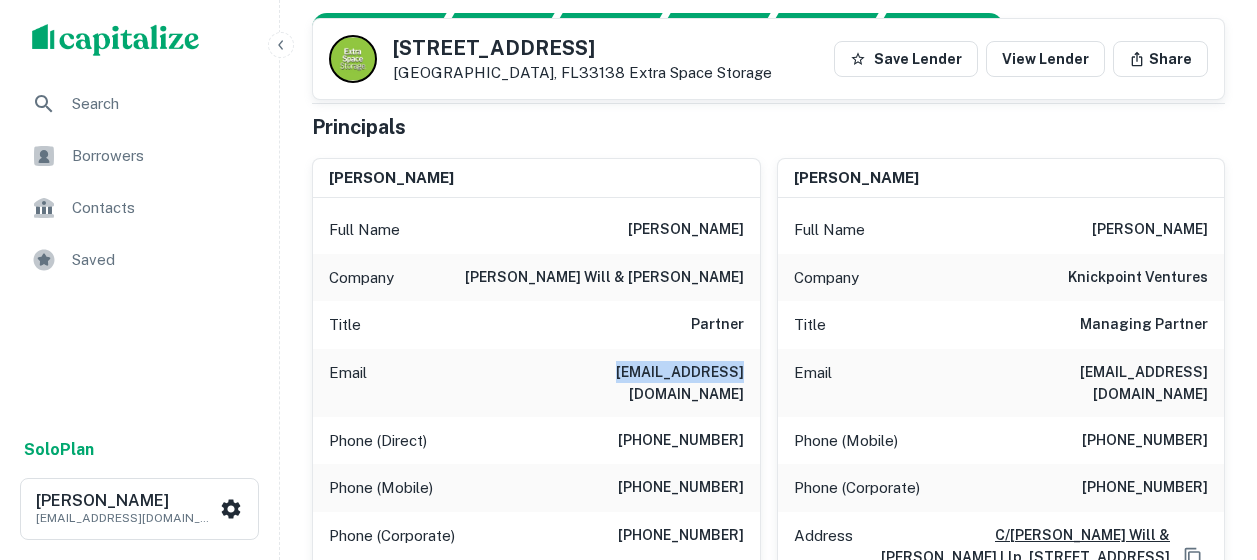 drag, startPoint x: 746, startPoint y: 370, endPoint x: 625, endPoint y: 361, distance: 121.33425 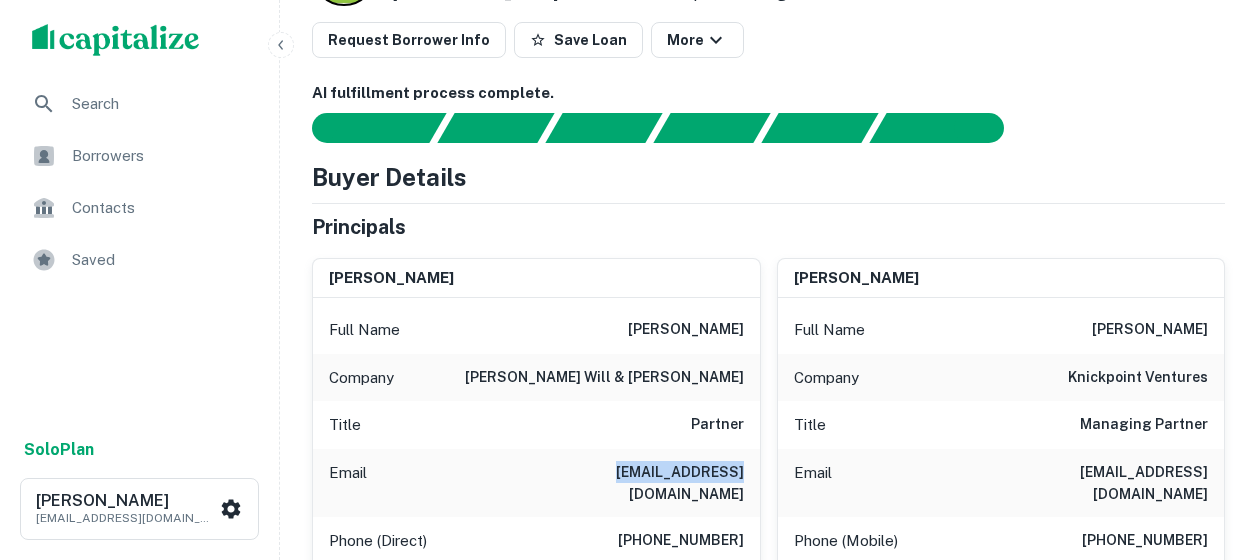 scroll, scrollTop: 300, scrollLeft: 0, axis: vertical 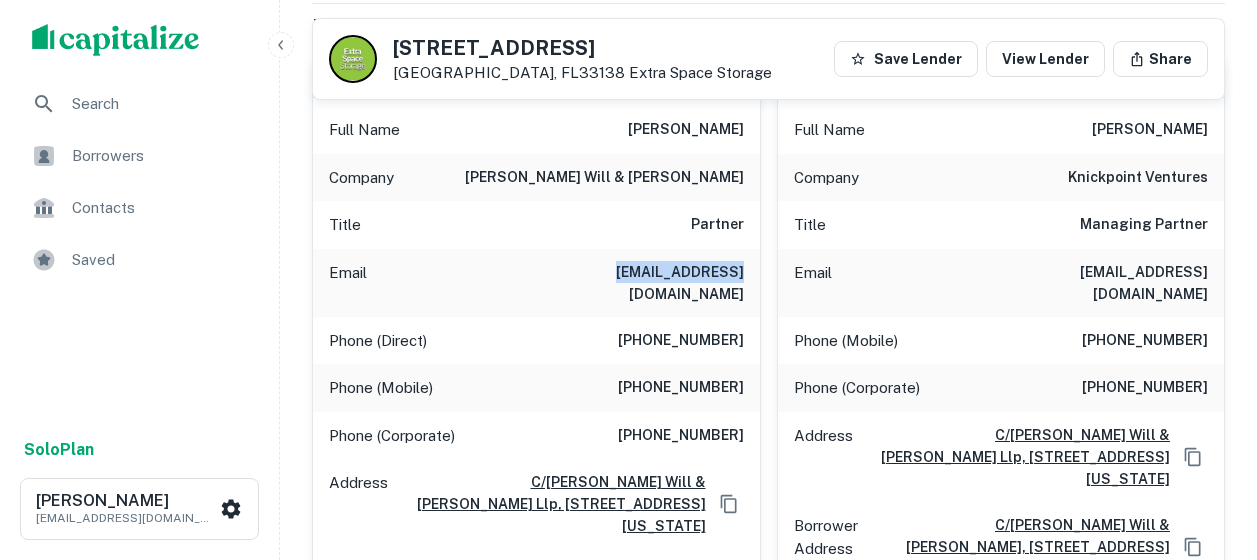 copy on "teisner@mwe.com" 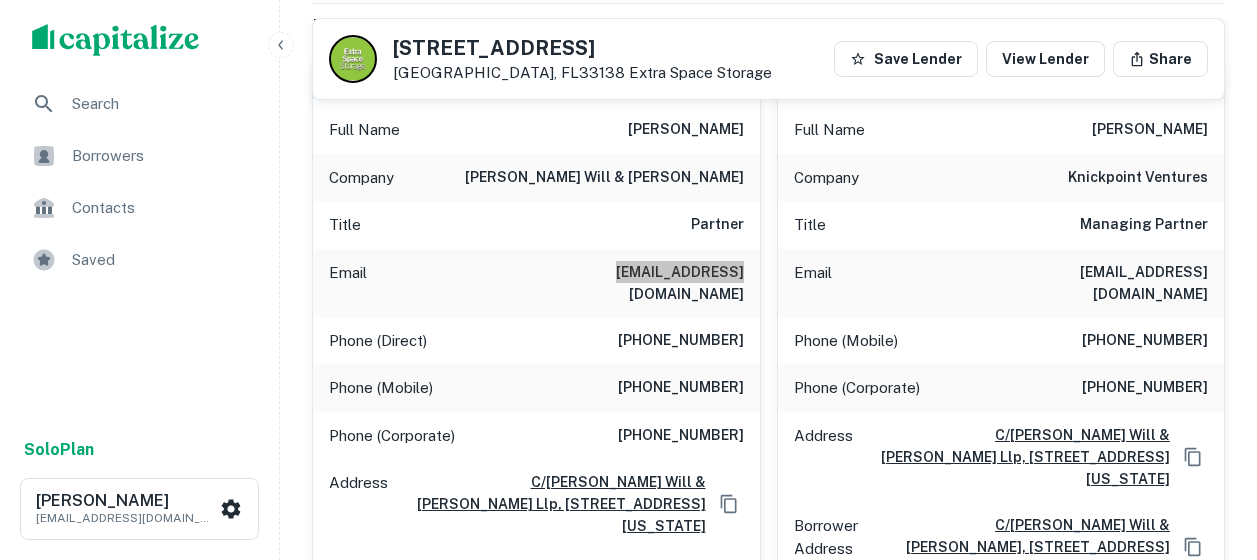 scroll, scrollTop: 100, scrollLeft: 0, axis: vertical 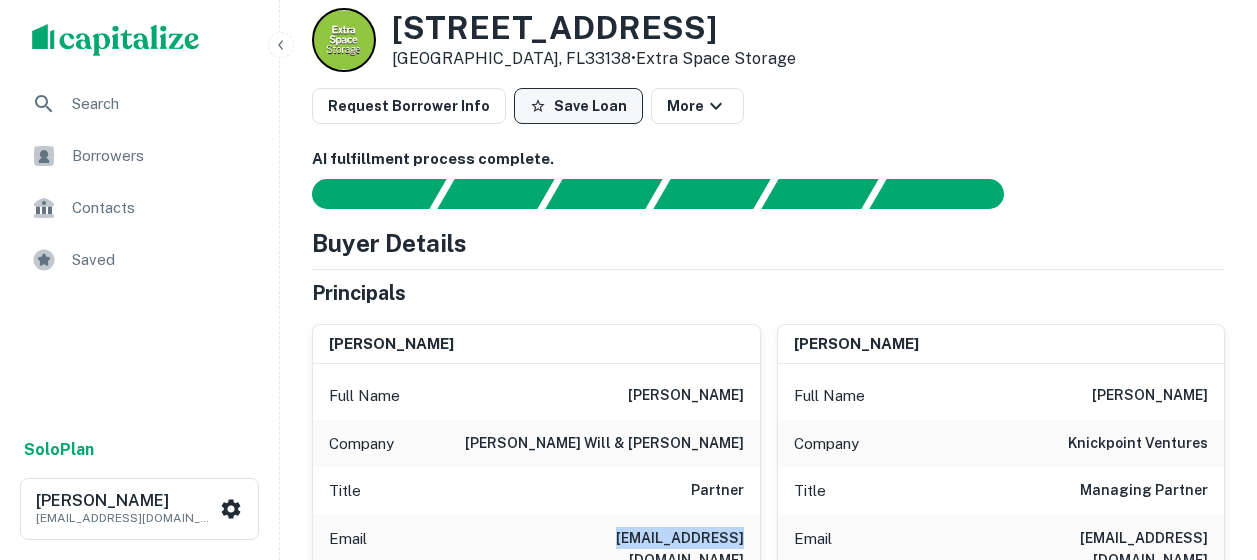 click 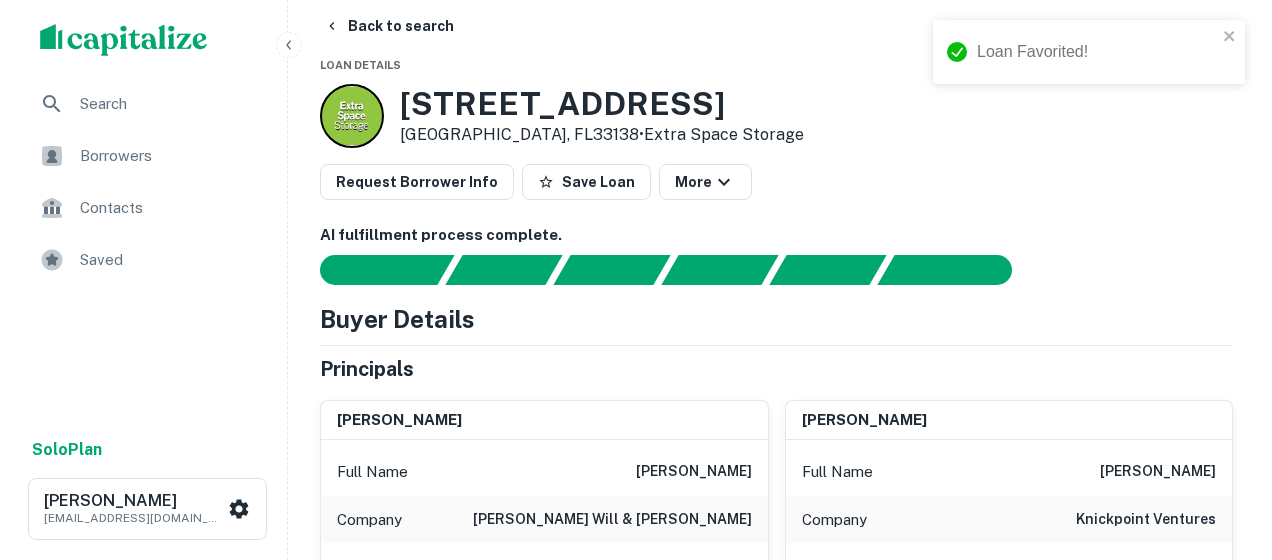 scroll, scrollTop: 0, scrollLeft: 0, axis: both 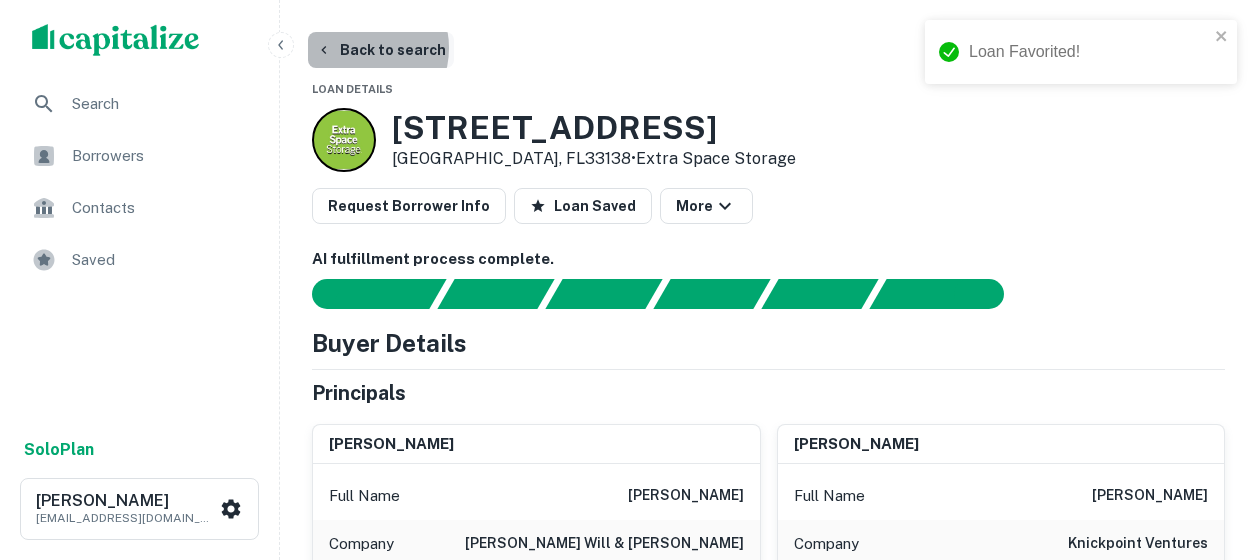 click on "Back to search" at bounding box center [381, 50] 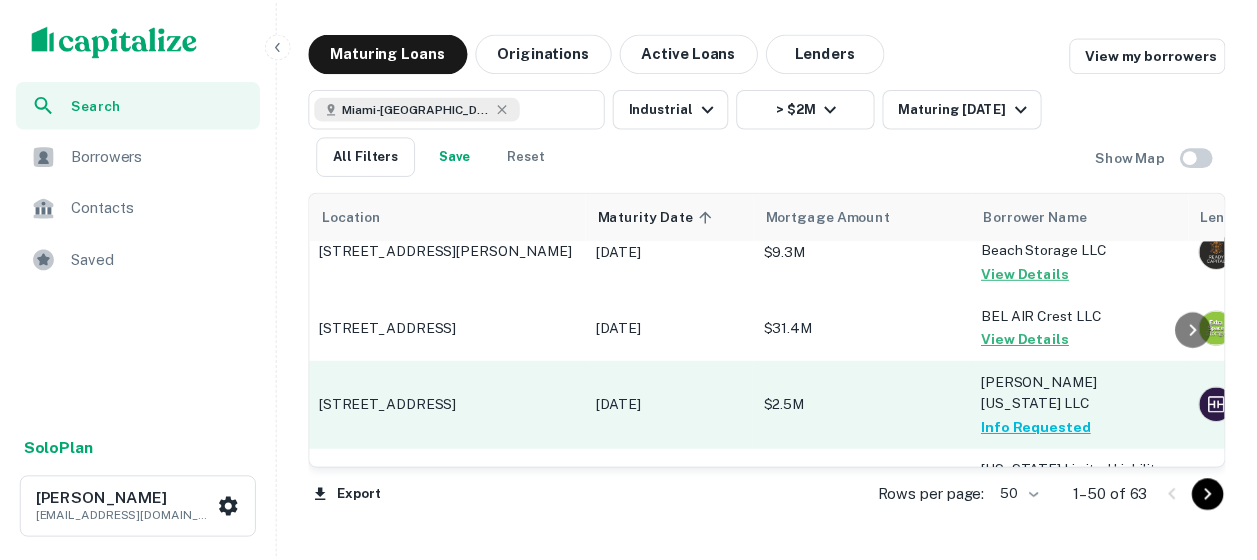 scroll, scrollTop: 200, scrollLeft: 0, axis: vertical 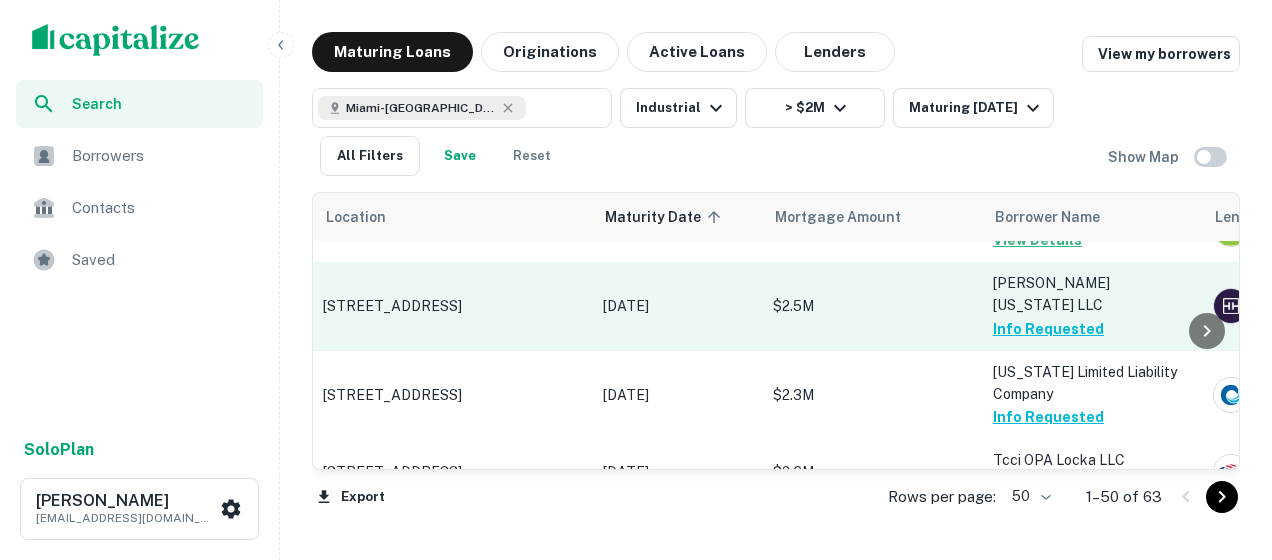 click on "Sep 14, 2025" at bounding box center [678, 306] 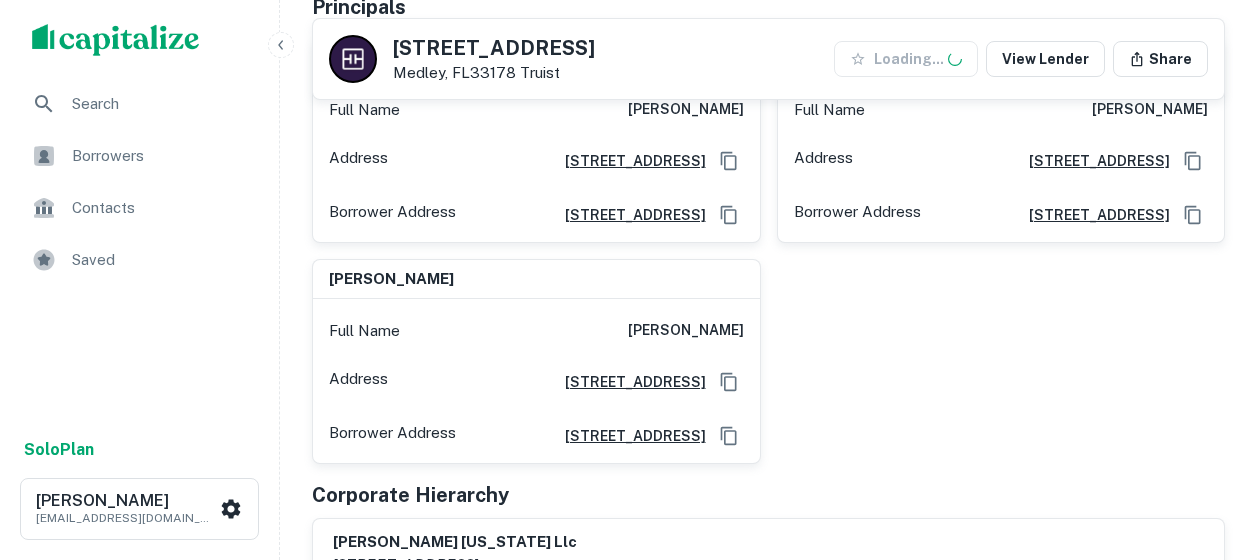scroll, scrollTop: 400, scrollLeft: 0, axis: vertical 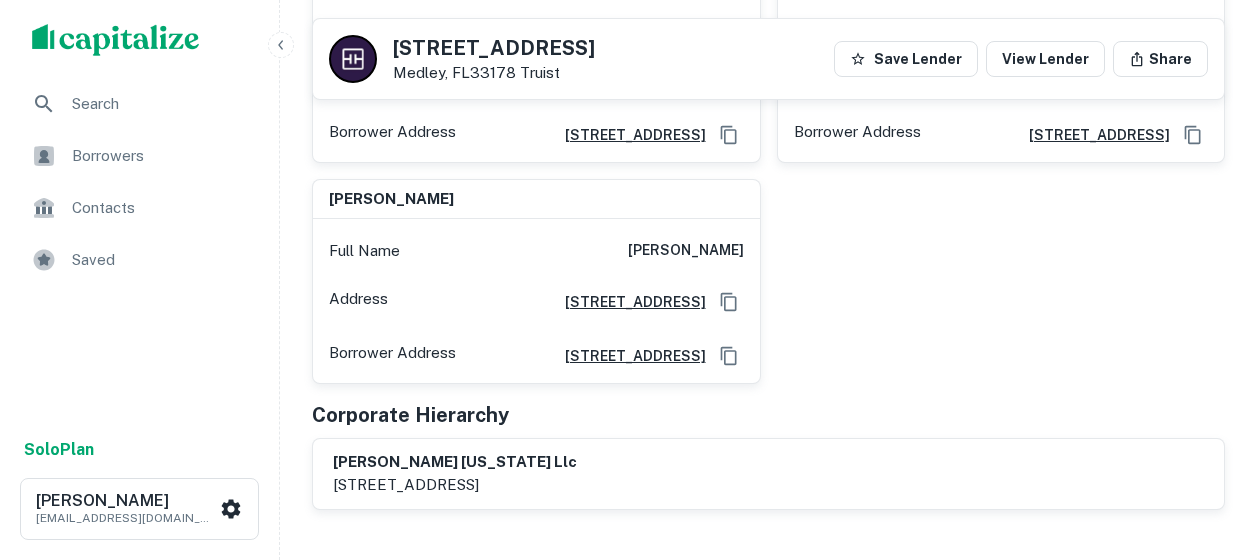 drag, startPoint x: 887, startPoint y: 309, endPoint x: 871, endPoint y: 335, distance: 30.528675 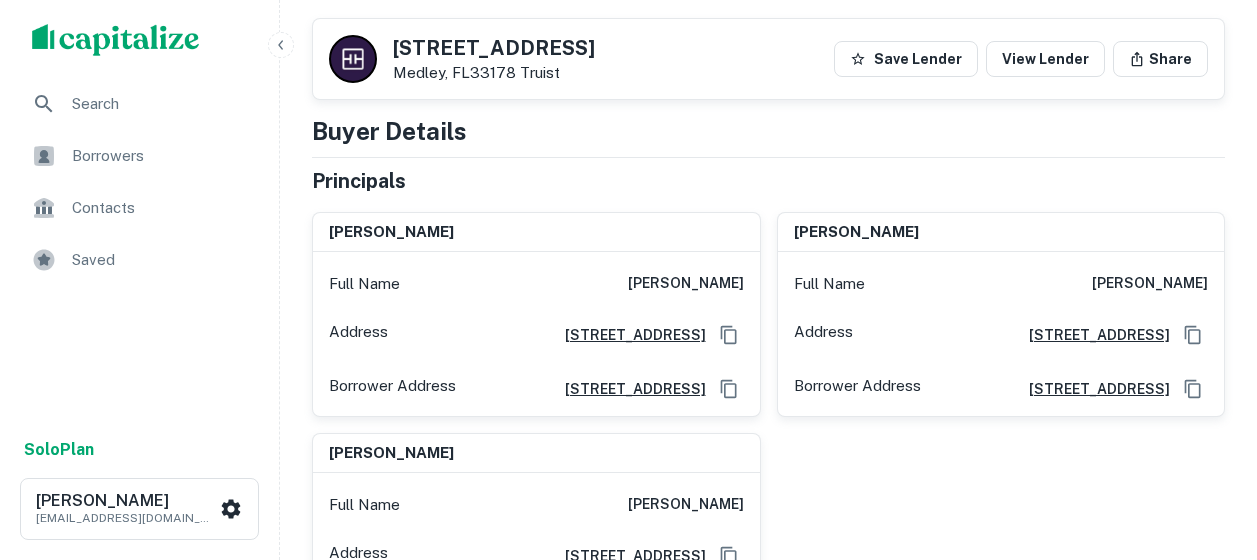 scroll, scrollTop: 100, scrollLeft: 0, axis: vertical 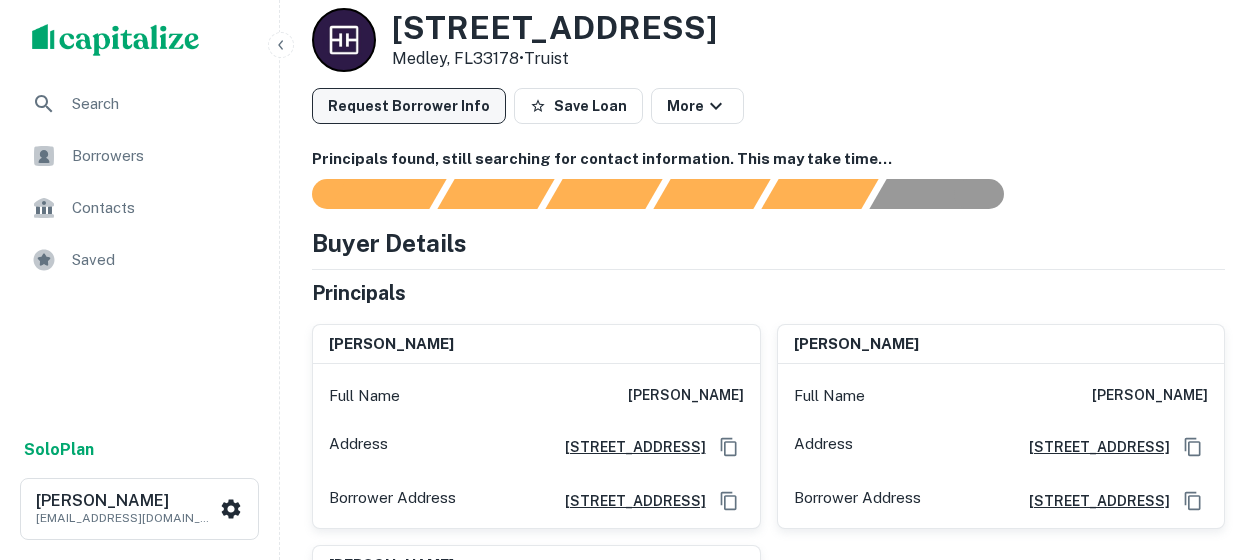 click on "Request Borrower Info" at bounding box center (409, 106) 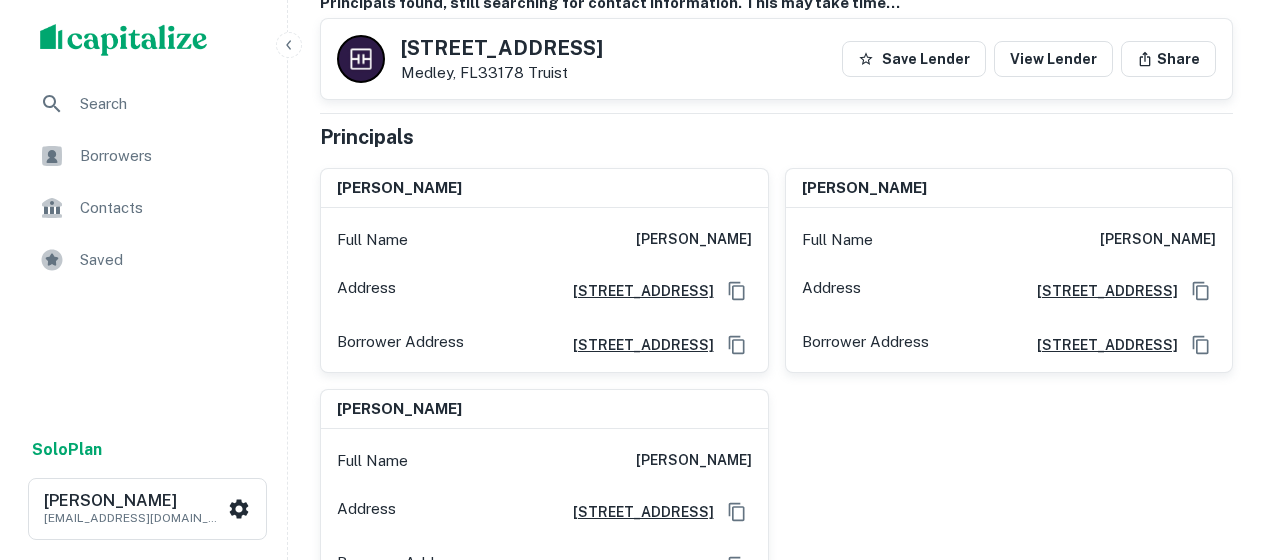 scroll, scrollTop: 0, scrollLeft: 0, axis: both 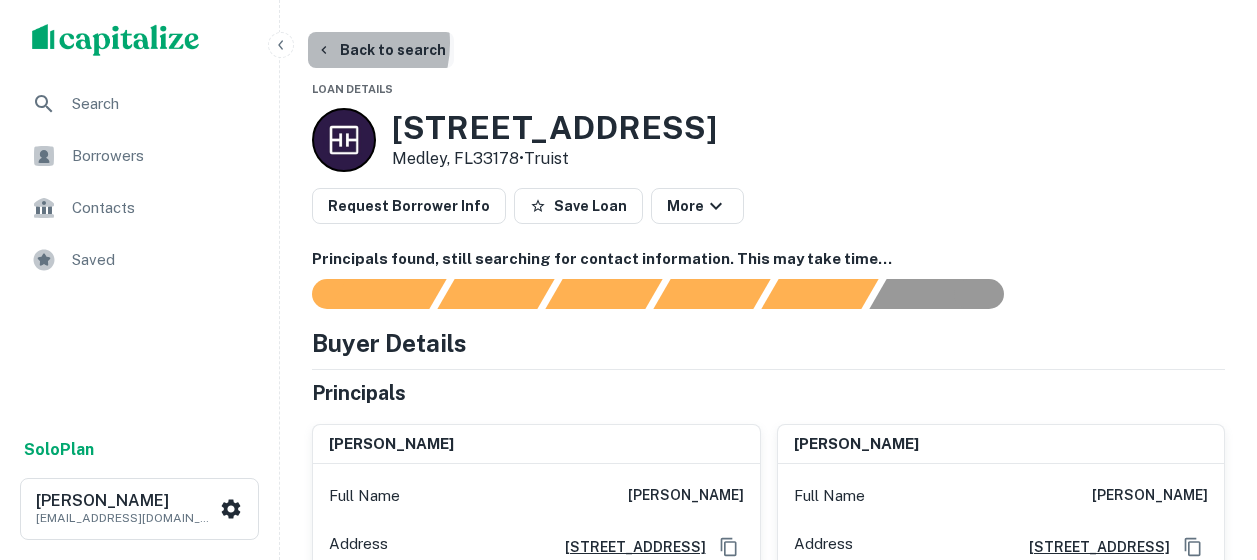 click 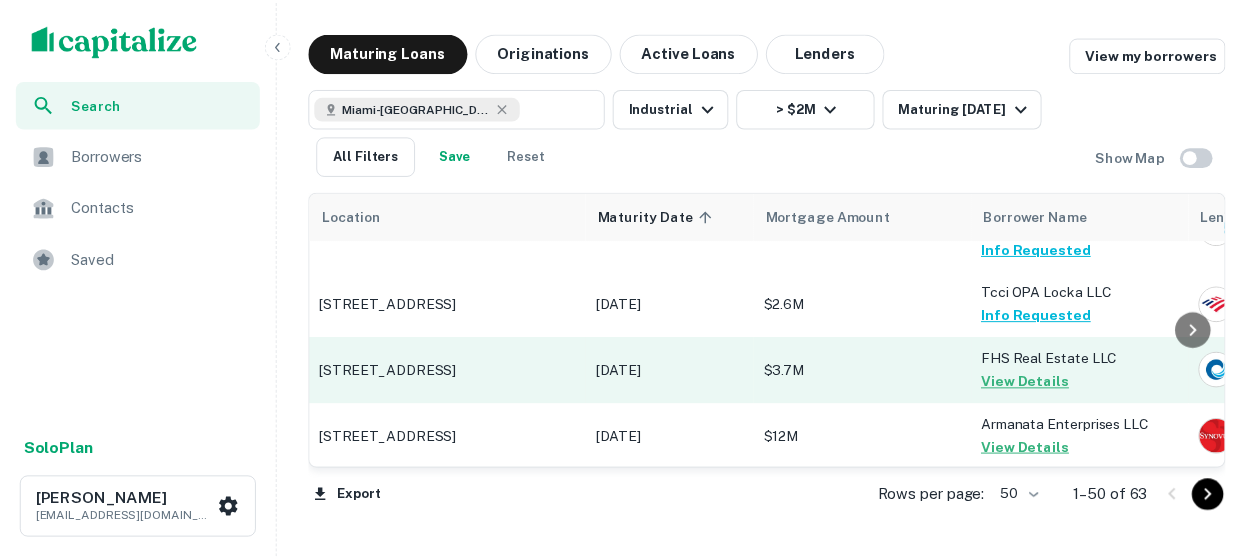 scroll, scrollTop: 400, scrollLeft: 0, axis: vertical 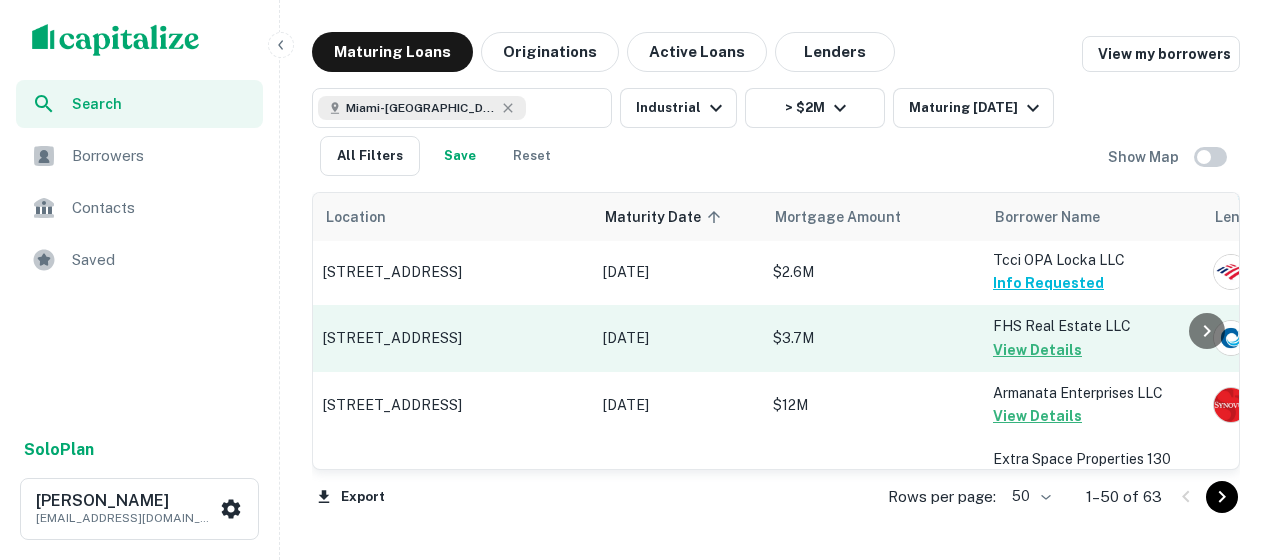click on "Sep 29, 2025" at bounding box center (678, 338) 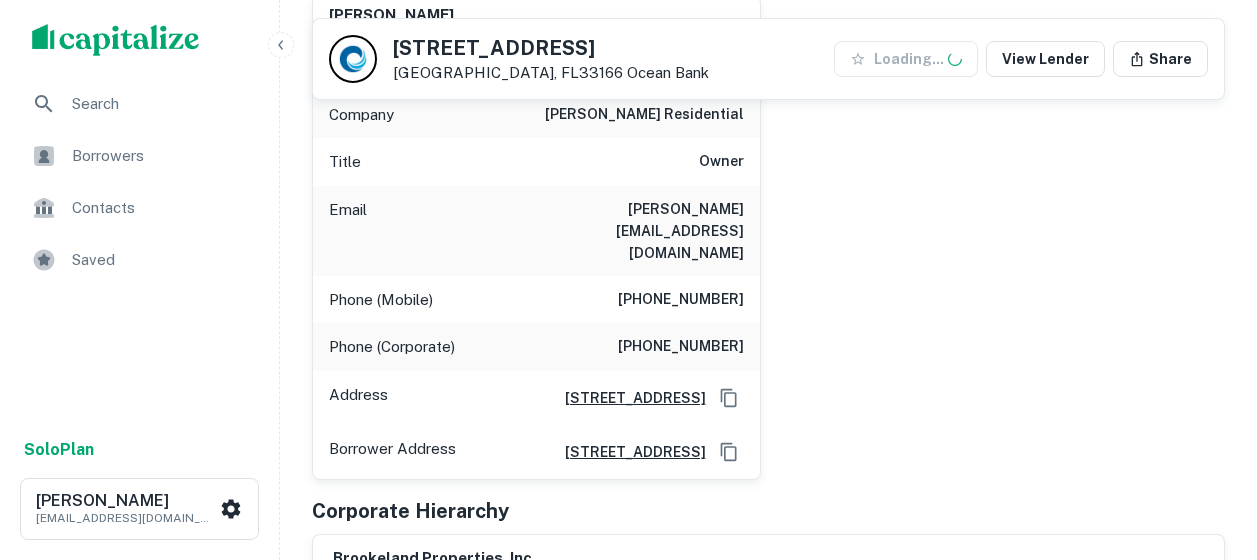 scroll, scrollTop: 400, scrollLeft: 0, axis: vertical 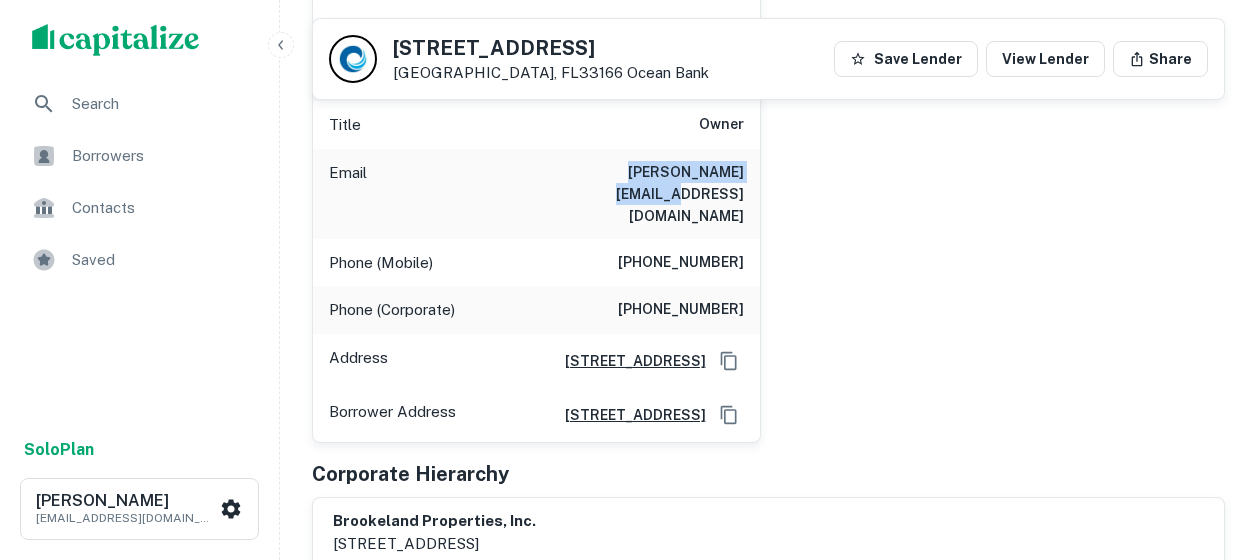 drag, startPoint x: 744, startPoint y: 169, endPoint x: 582, endPoint y: 183, distance: 162.6038 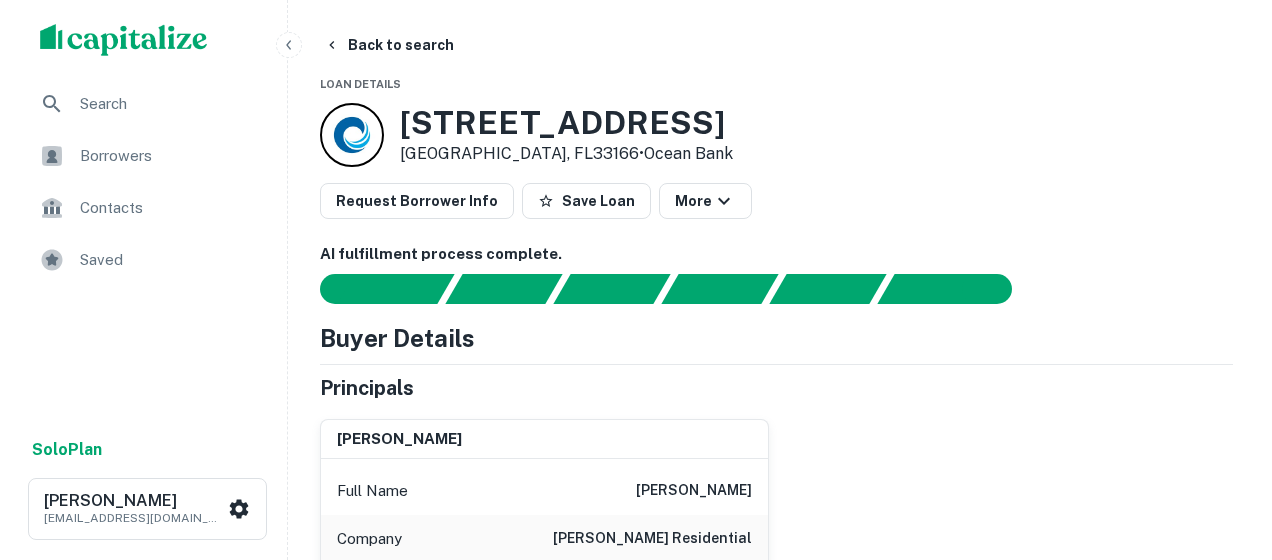 scroll, scrollTop: 0, scrollLeft: 0, axis: both 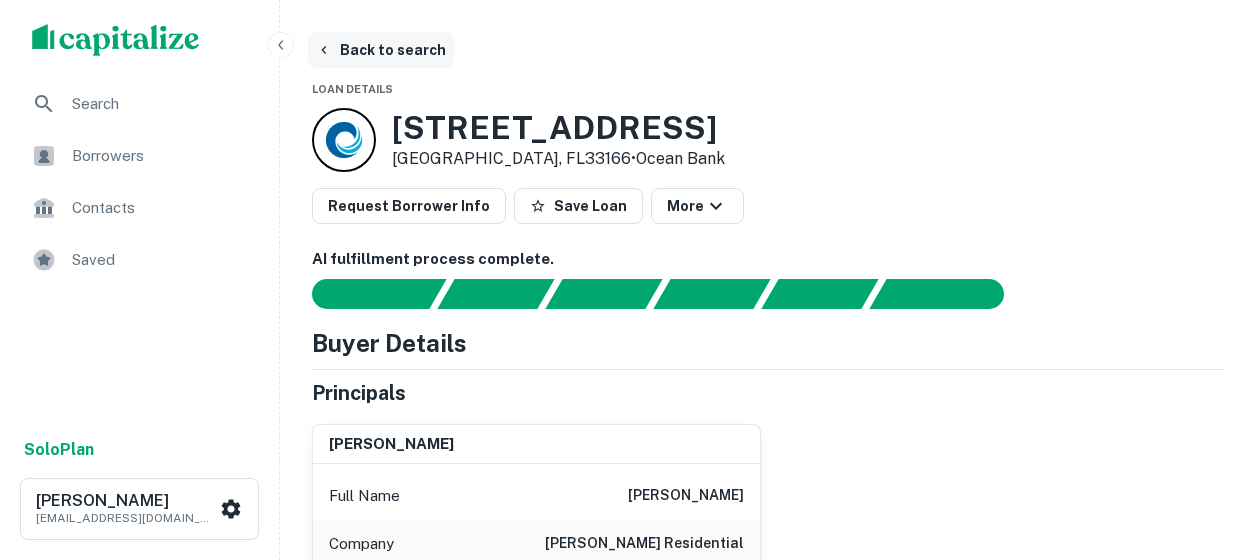 click 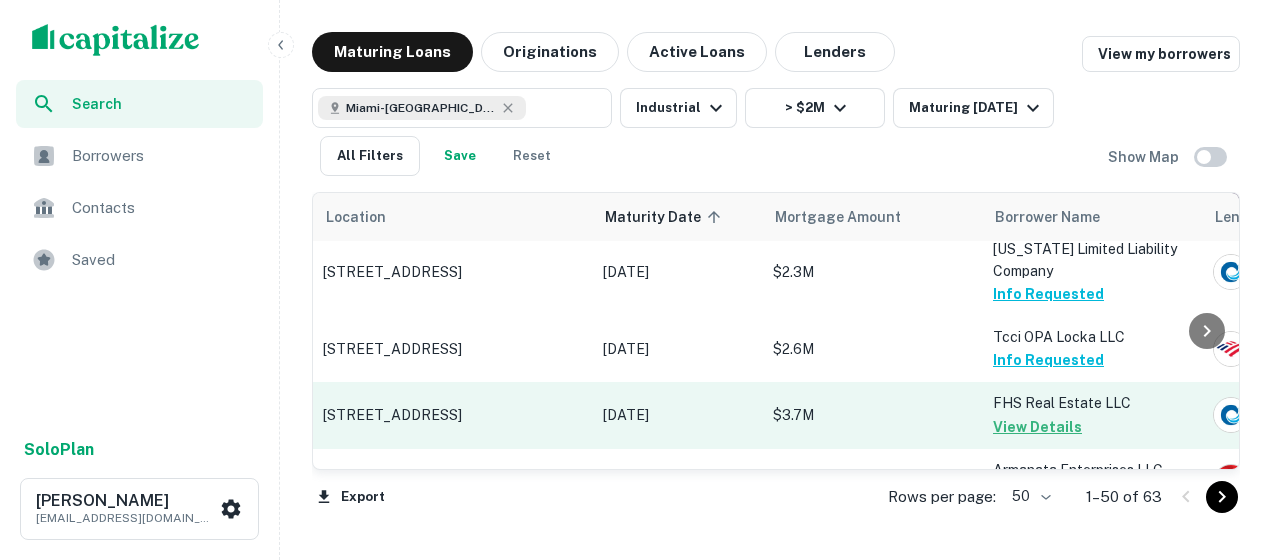 scroll, scrollTop: 300, scrollLeft: 0, axis: vertical 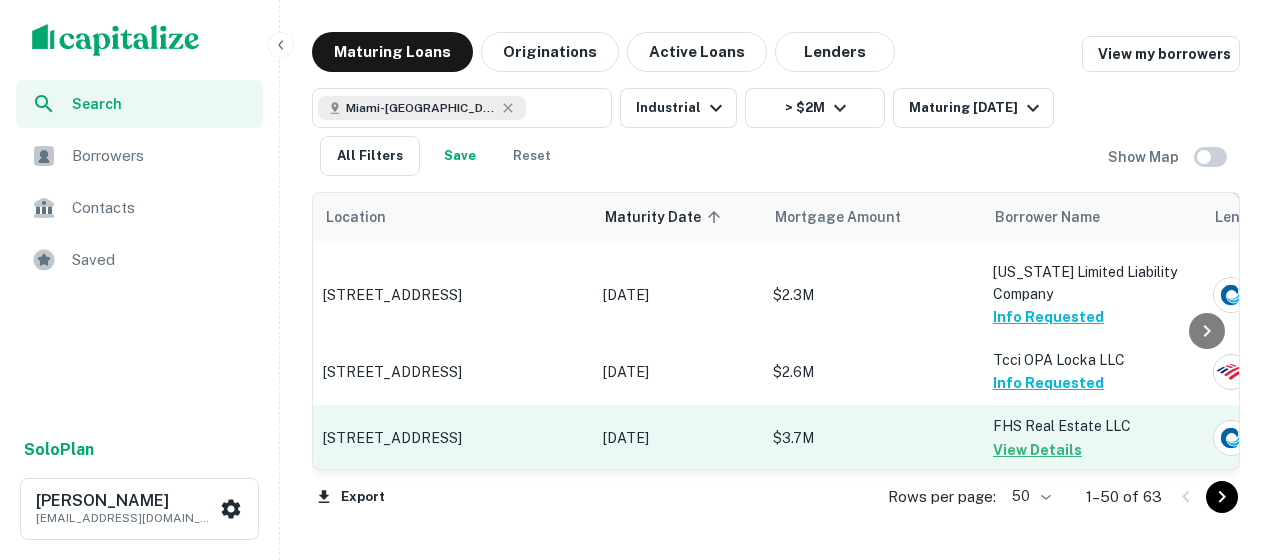 click on "$3.7M" at bounding box center (873, 438) 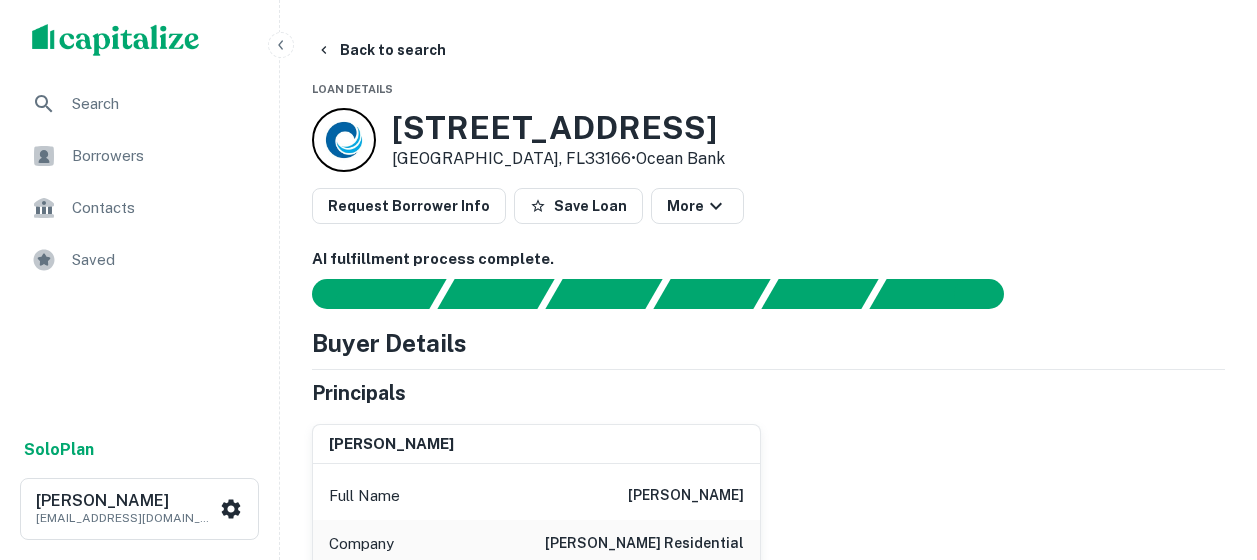 click 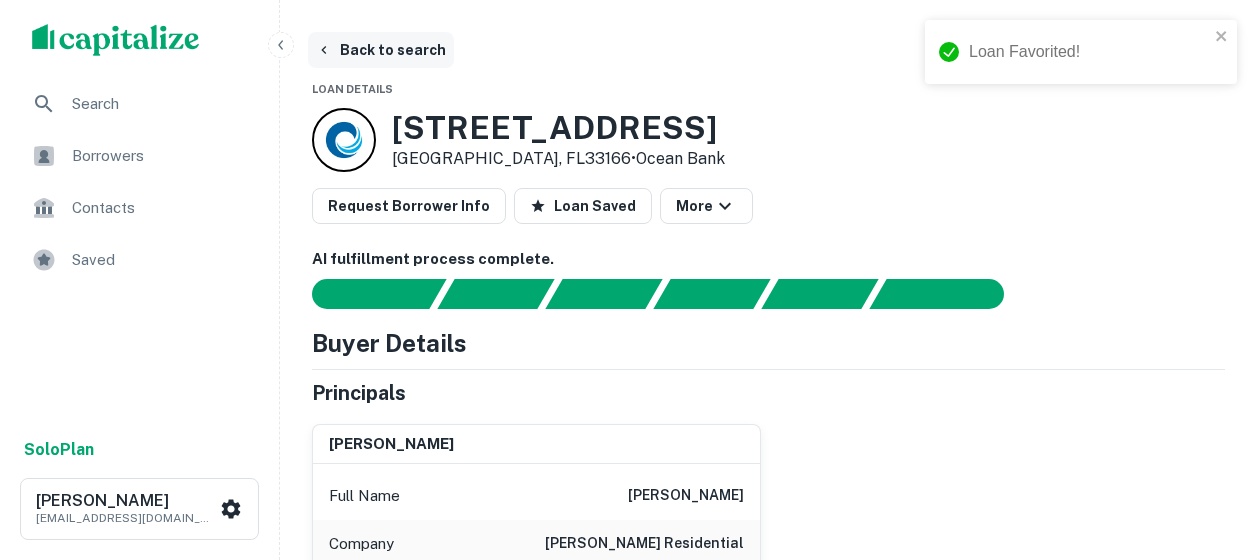 click 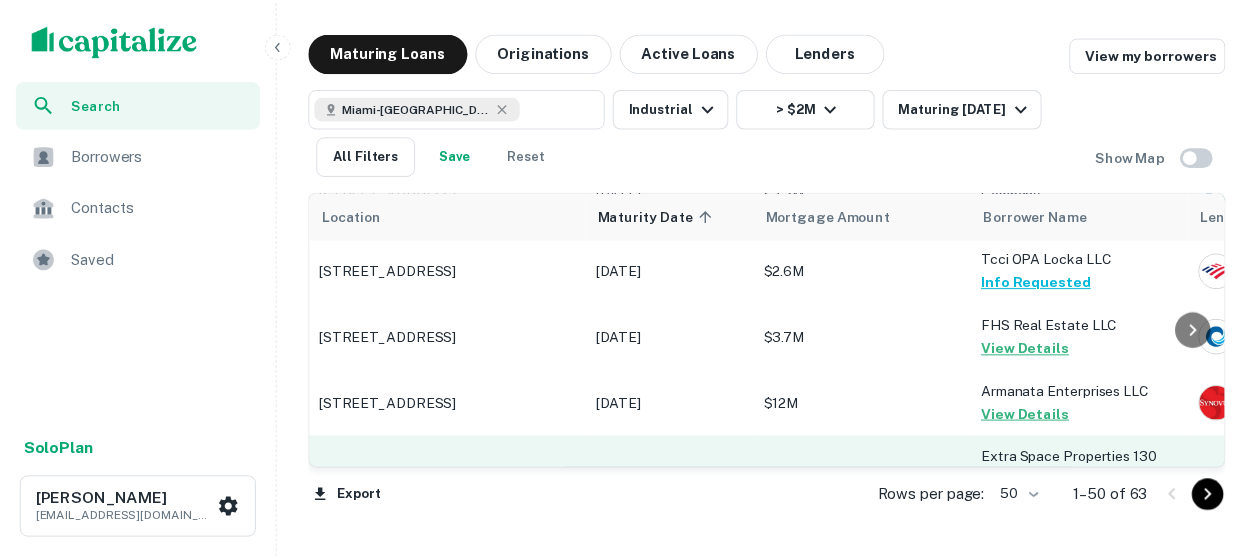 scroll, scrollTop: 500, scrollLeft: 0, axis: vertical 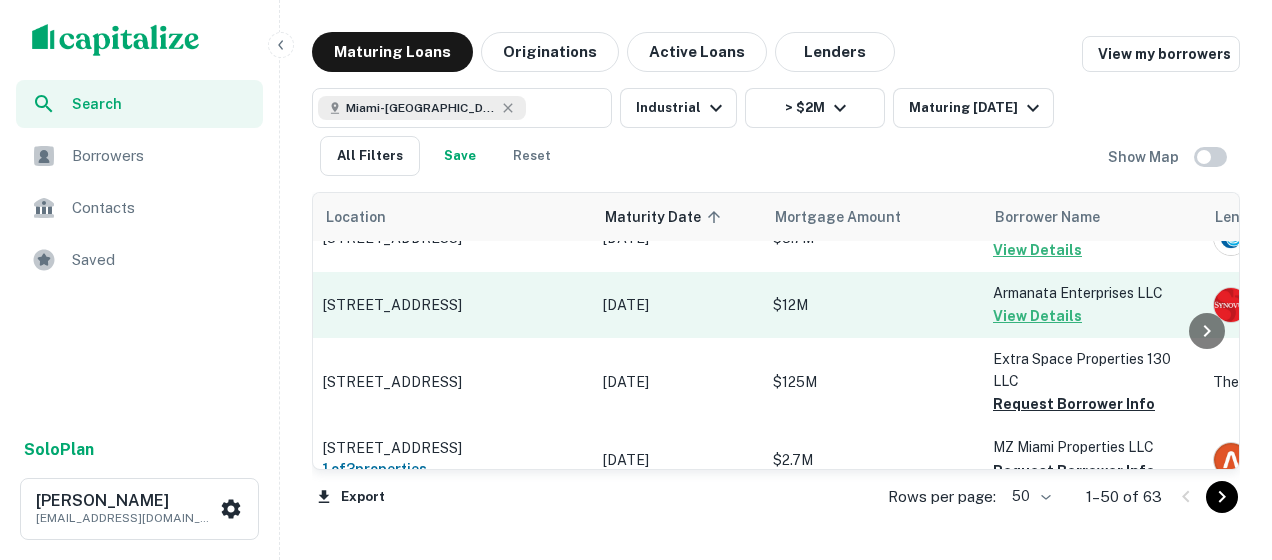 click on "$12M" at bounding box center [873, 305] 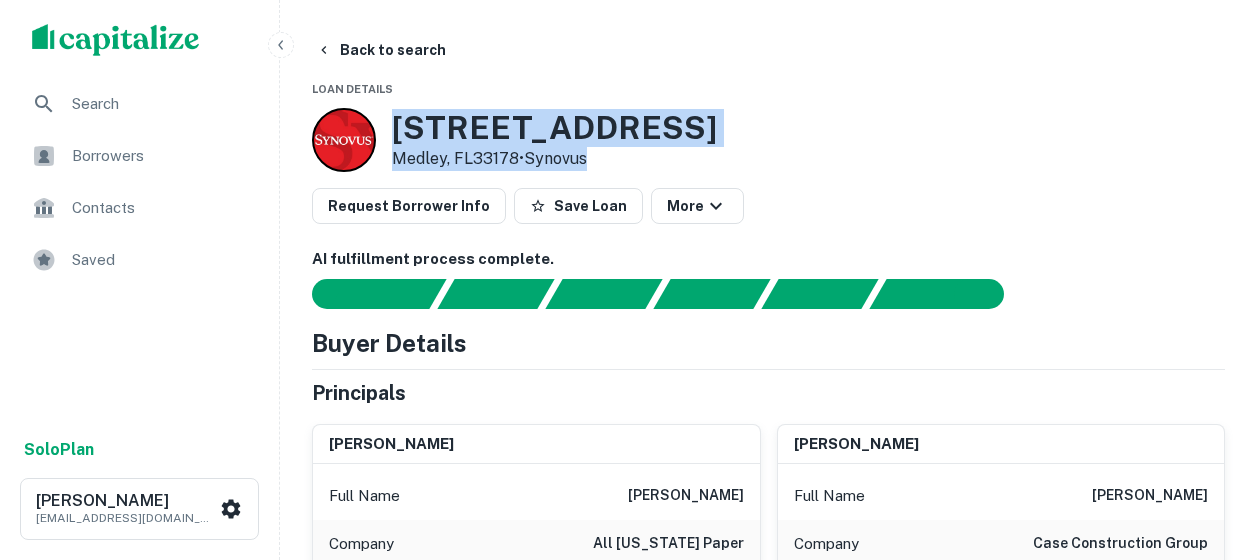 drag, startPoint x: 397, startPoint y: 123, endPoint x: 673, endPoint y: 149, distance: 277.22192 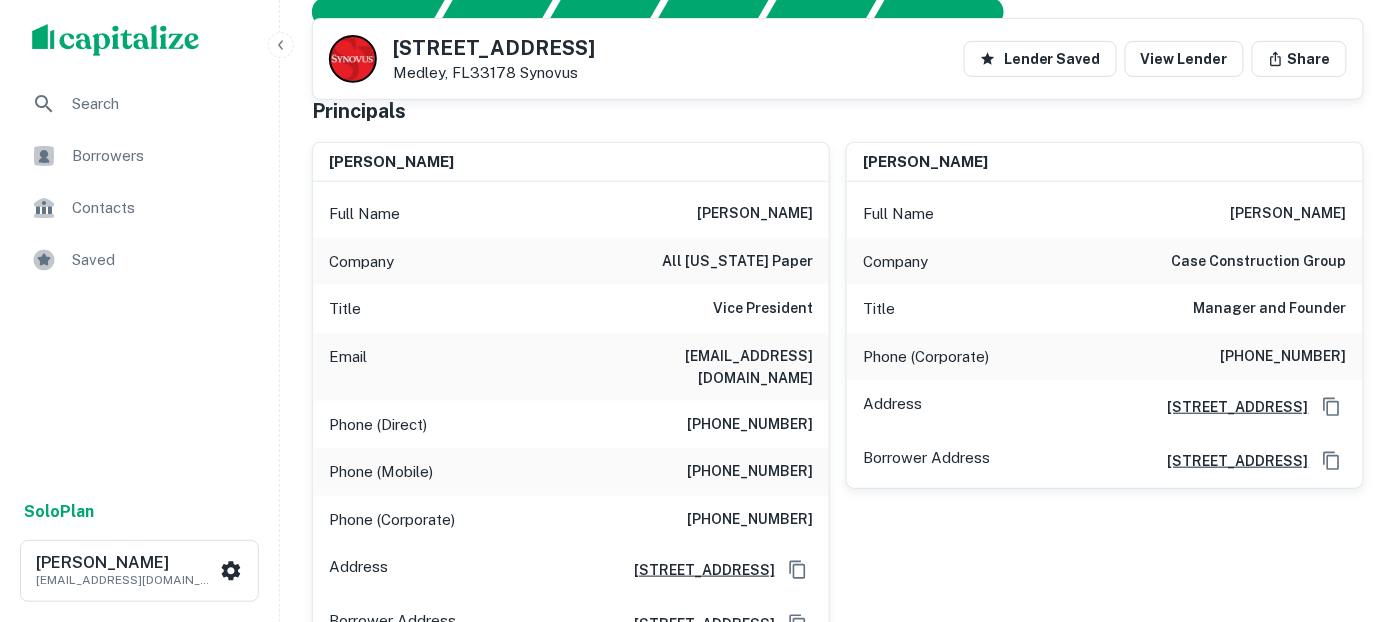 scroll, scrollTop: 188, scrollLeft: 0, axis: vertical 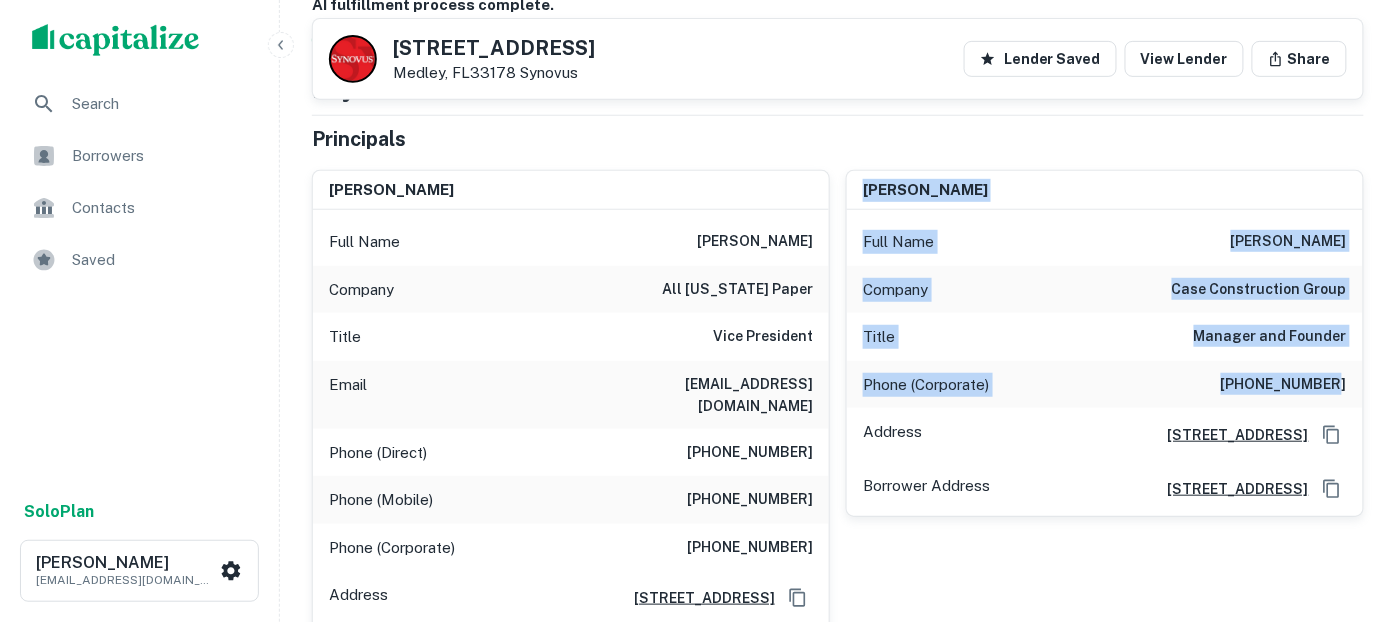 drag, startPoint x: 853, startPoint y: 173, endPoint x: 1336, endPoint y: 382, distance: 526.2794 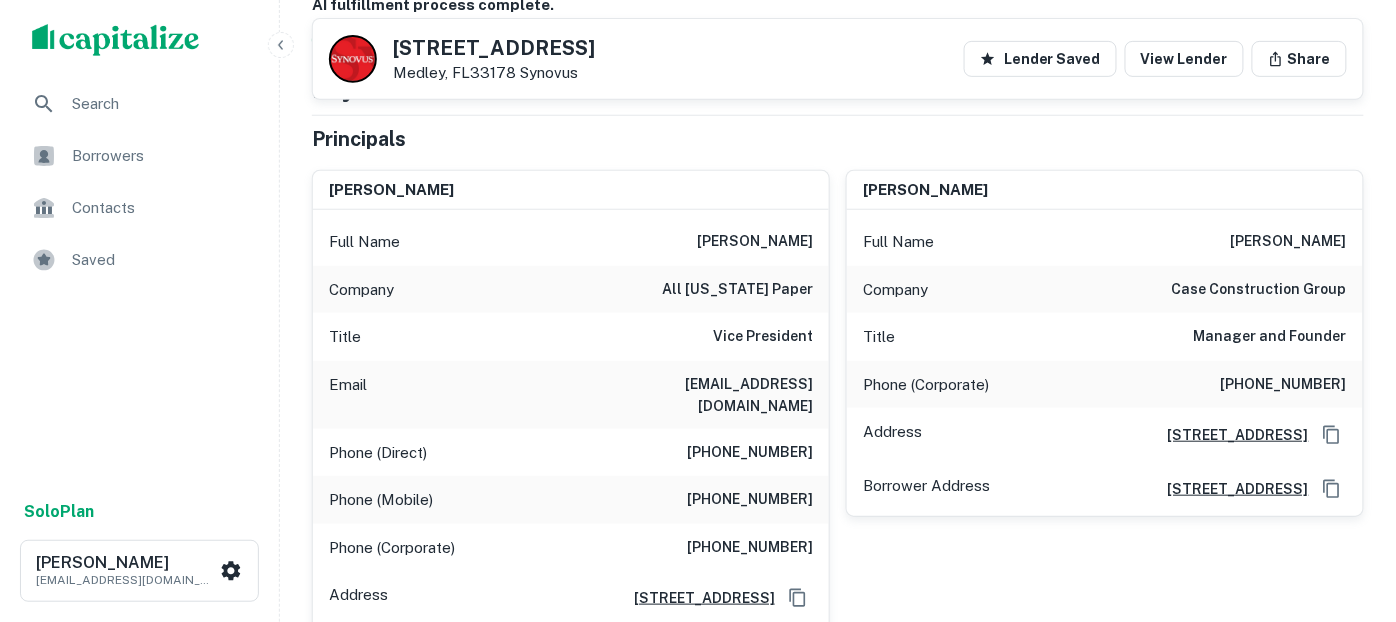 click on "Phone (Corporate) (786) 229-3322" at bounding box center [1105, 385] 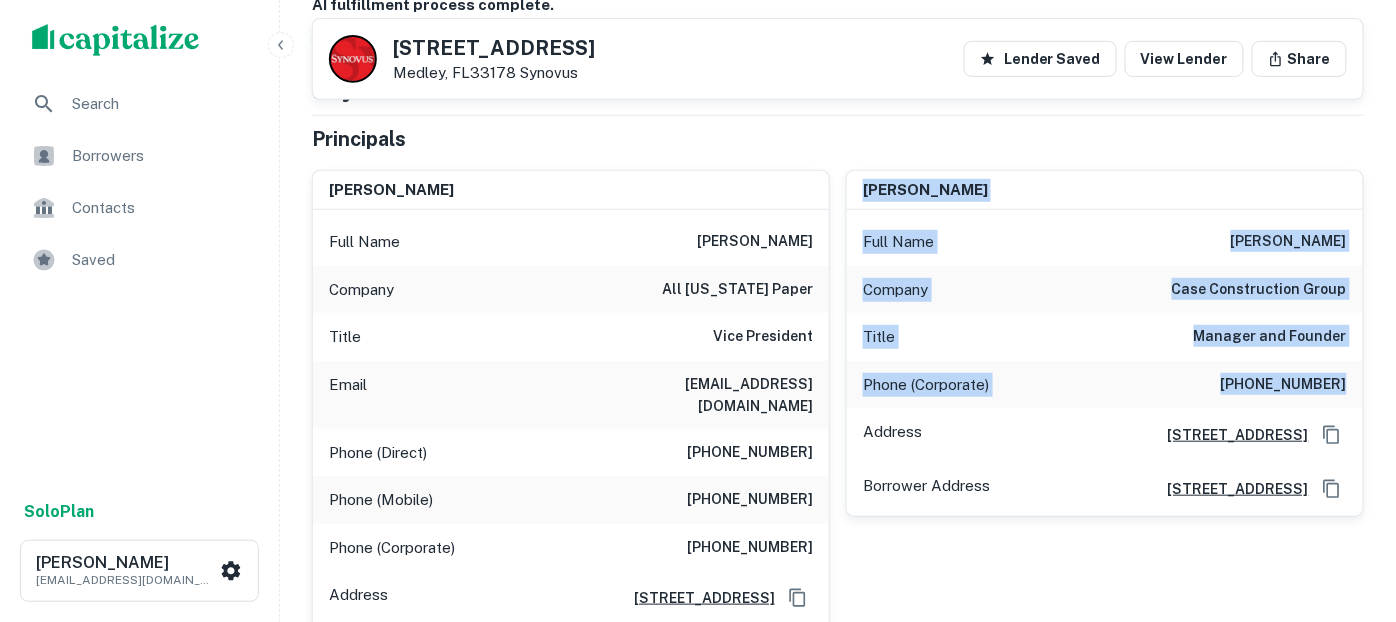 drag, startPoint x: 1318, startPoint y: 376, endPoint x: 861, endPoint y: 186, distance: 494.92322 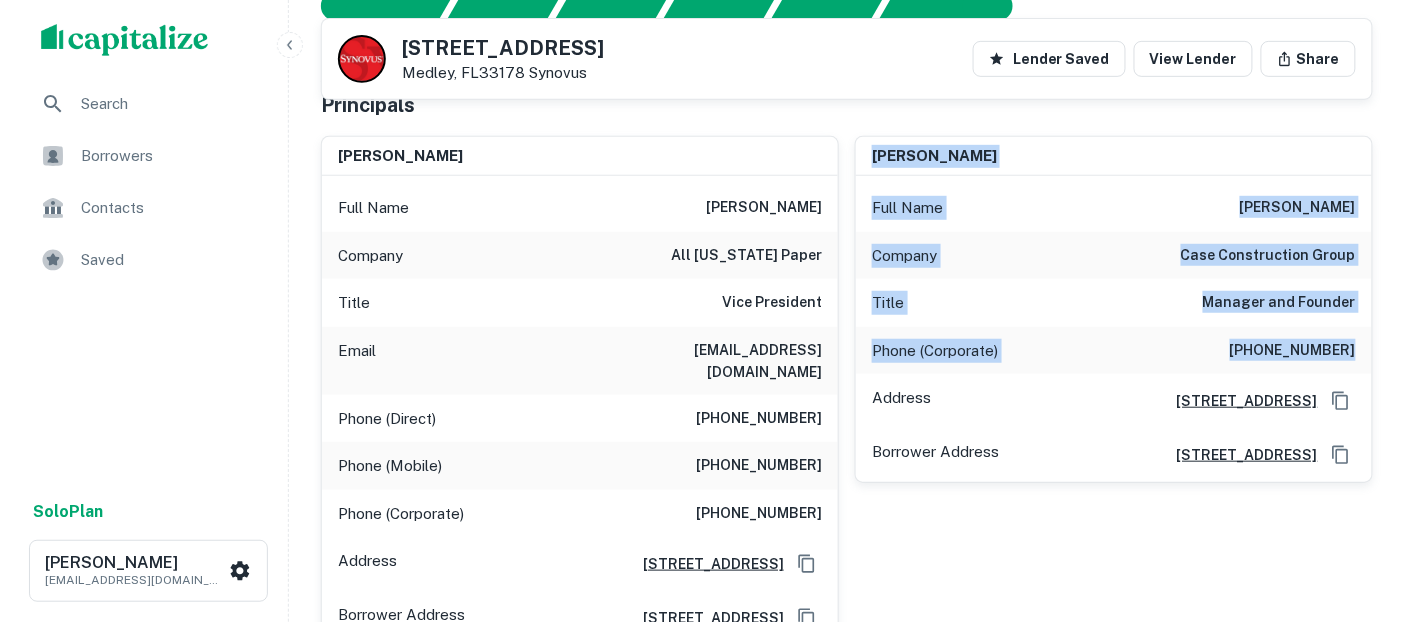 scroll, scrollTop: 0, scrollLeft: 0, axis: both 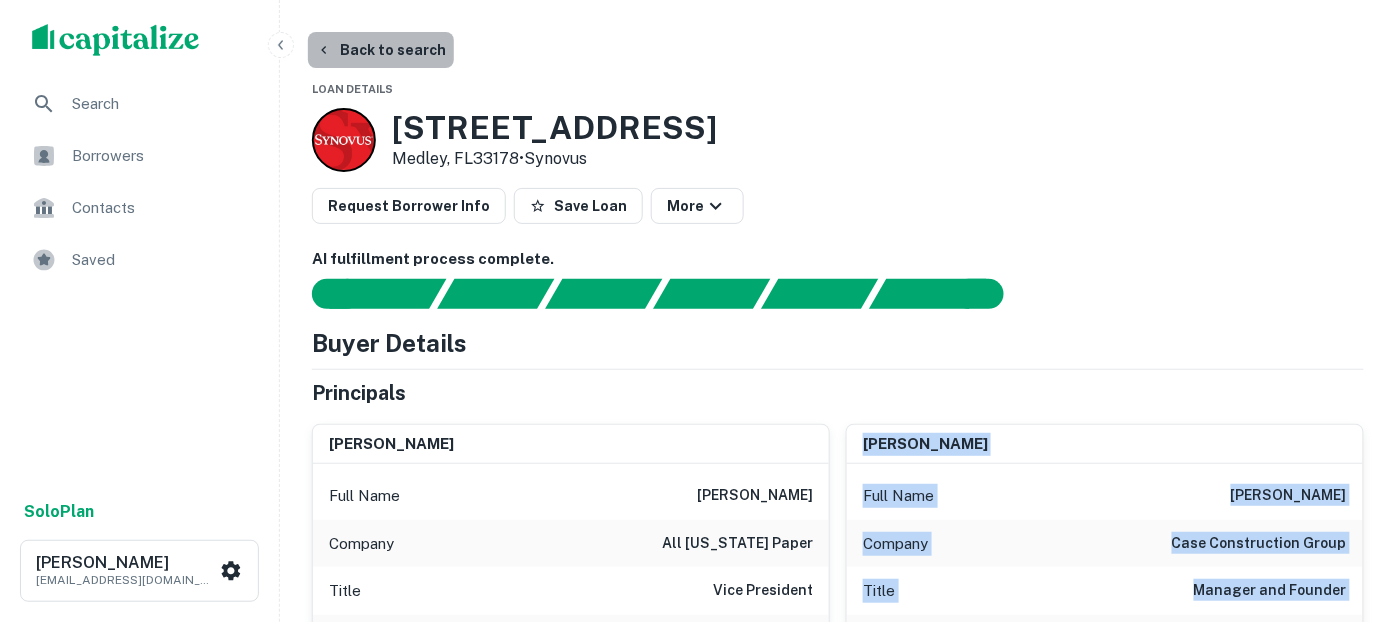 click on "Back to search" at bounding box center [381, 50] 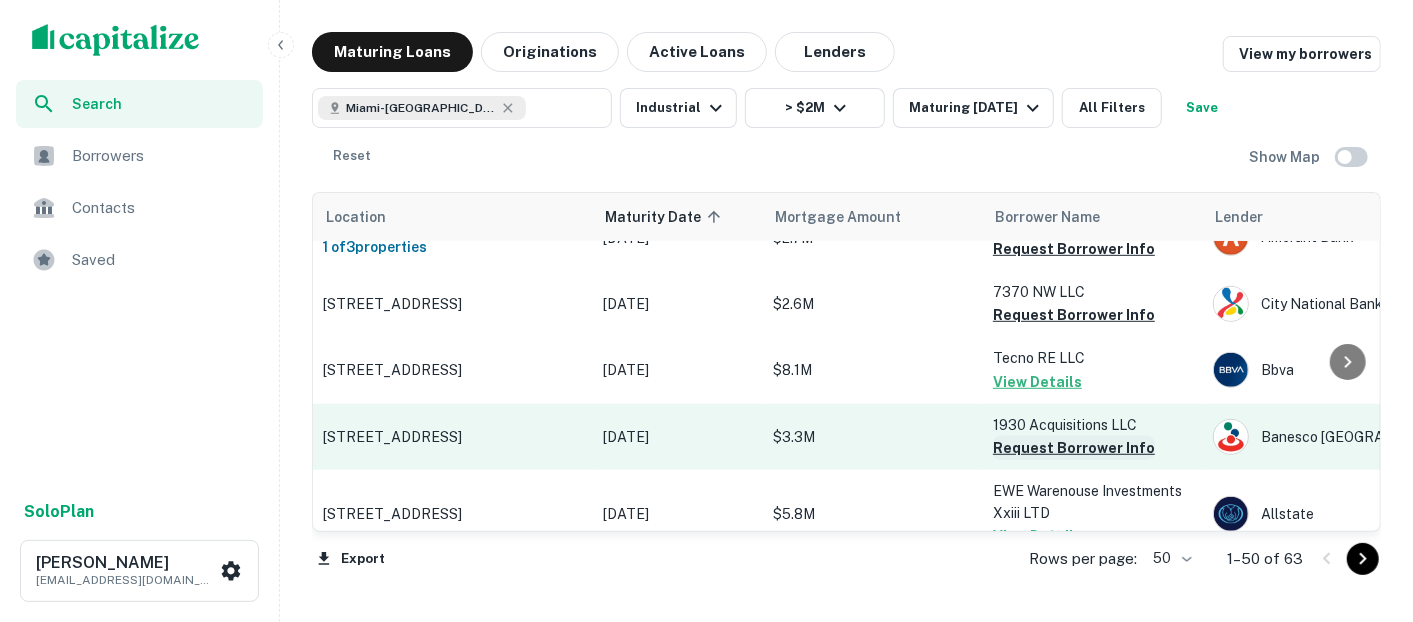 scroll, scrollTop: 500, scrollLeft: 0, axis: vertical 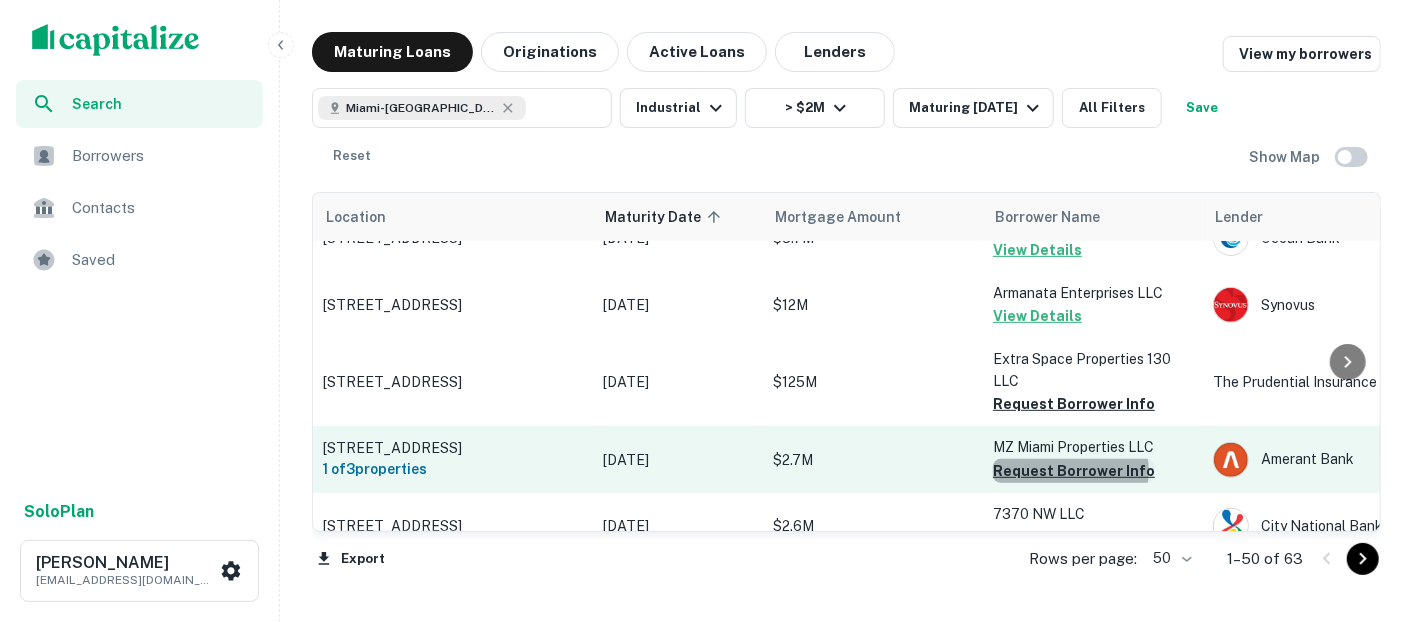 click on "Request Borrower Info" at bounding box center [1074, 471] 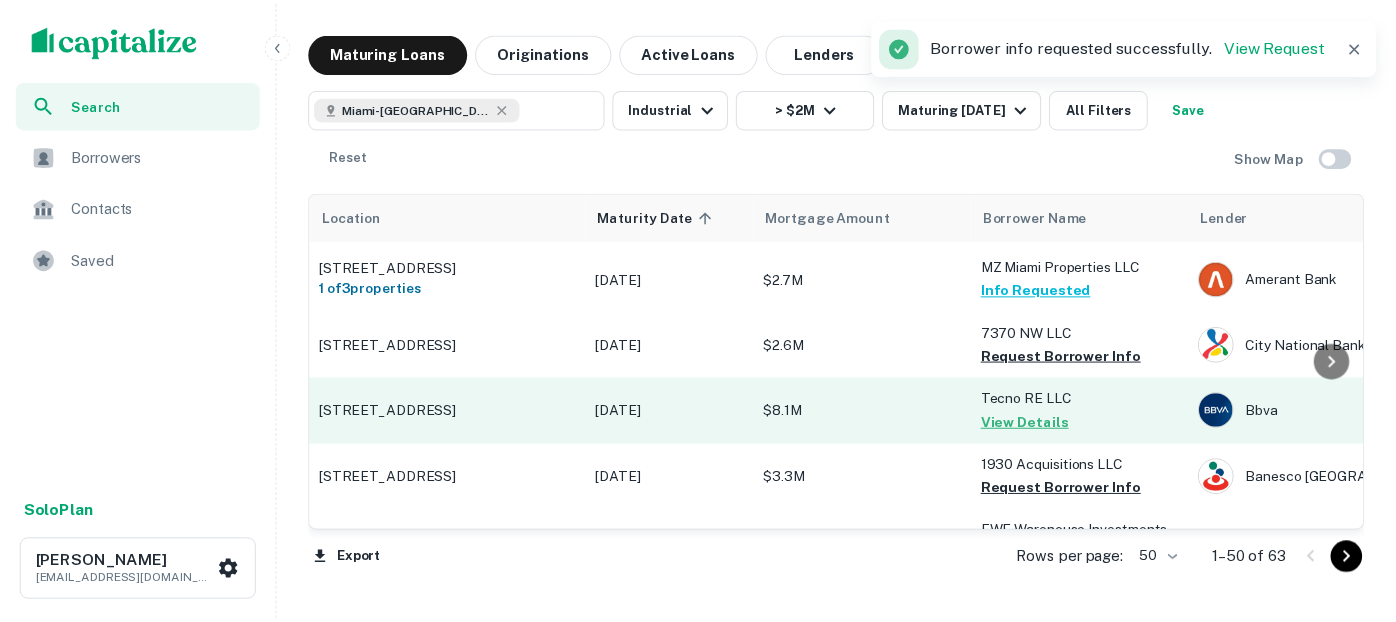 scroll, scrollTop: 722, scrollLeft: 0, axis: vertical 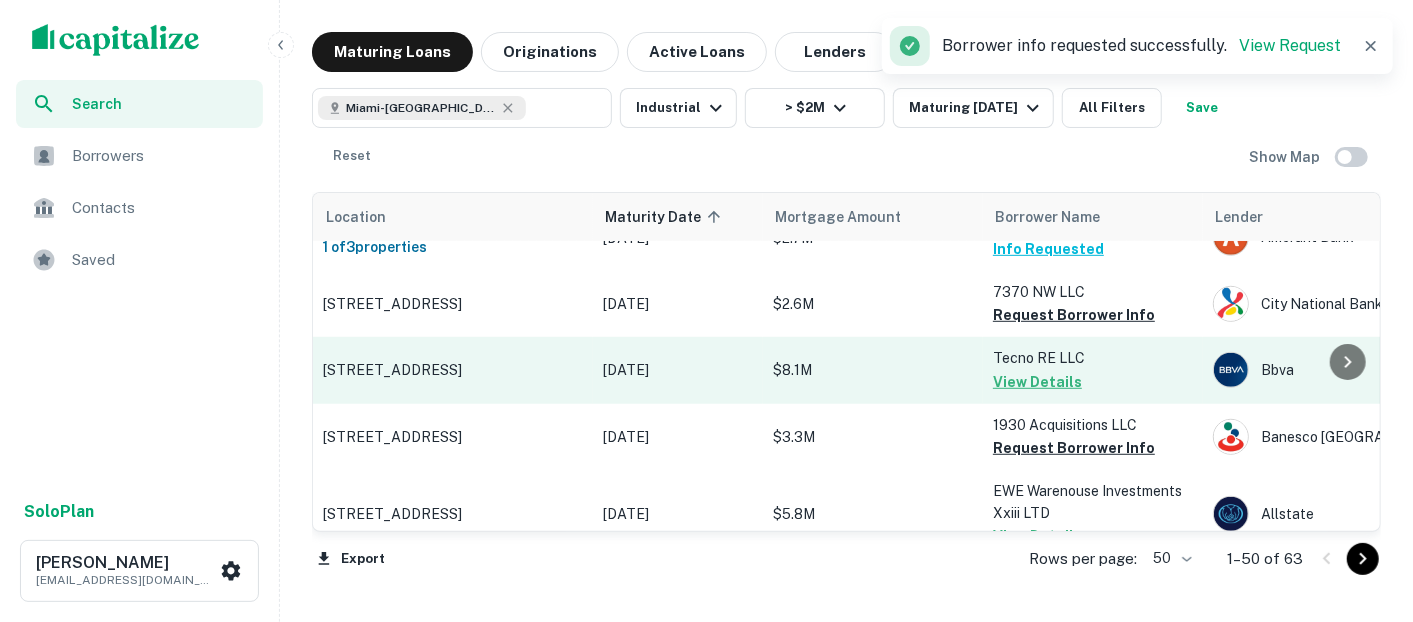 click on "$8.1M" at bounding box center [873, 370] 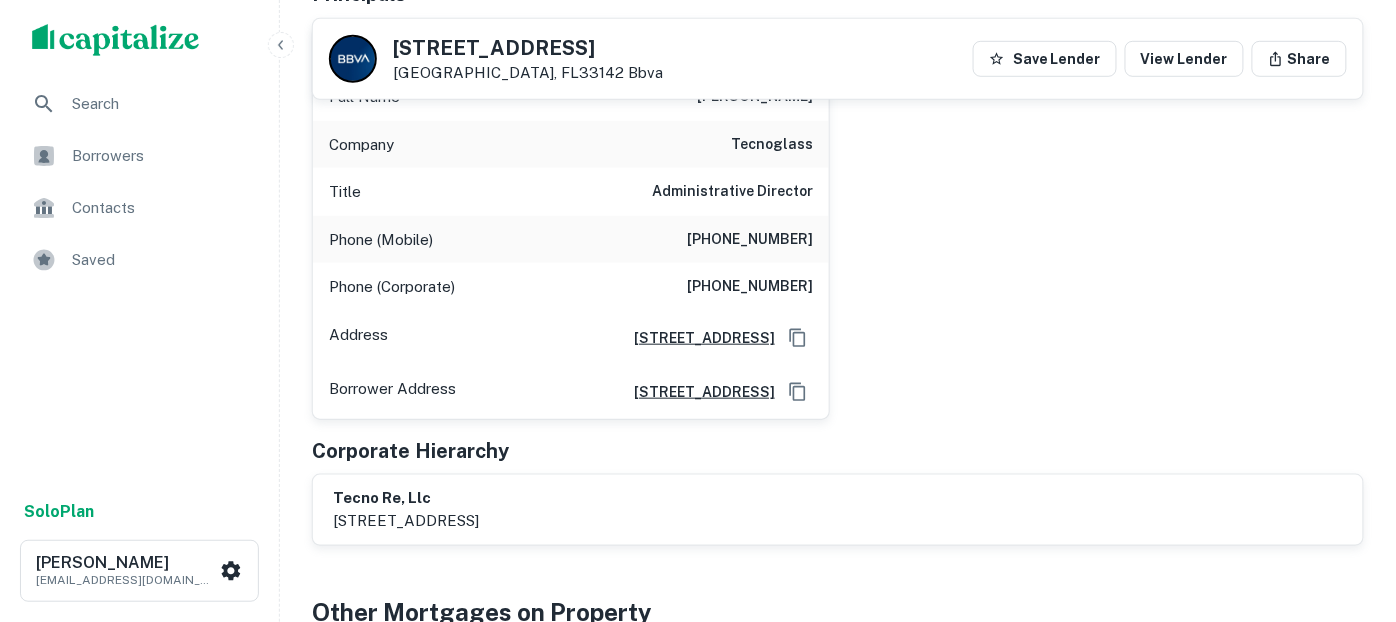 scroll, scrollTop: 222, scrollLeft: 0, axis: vertical 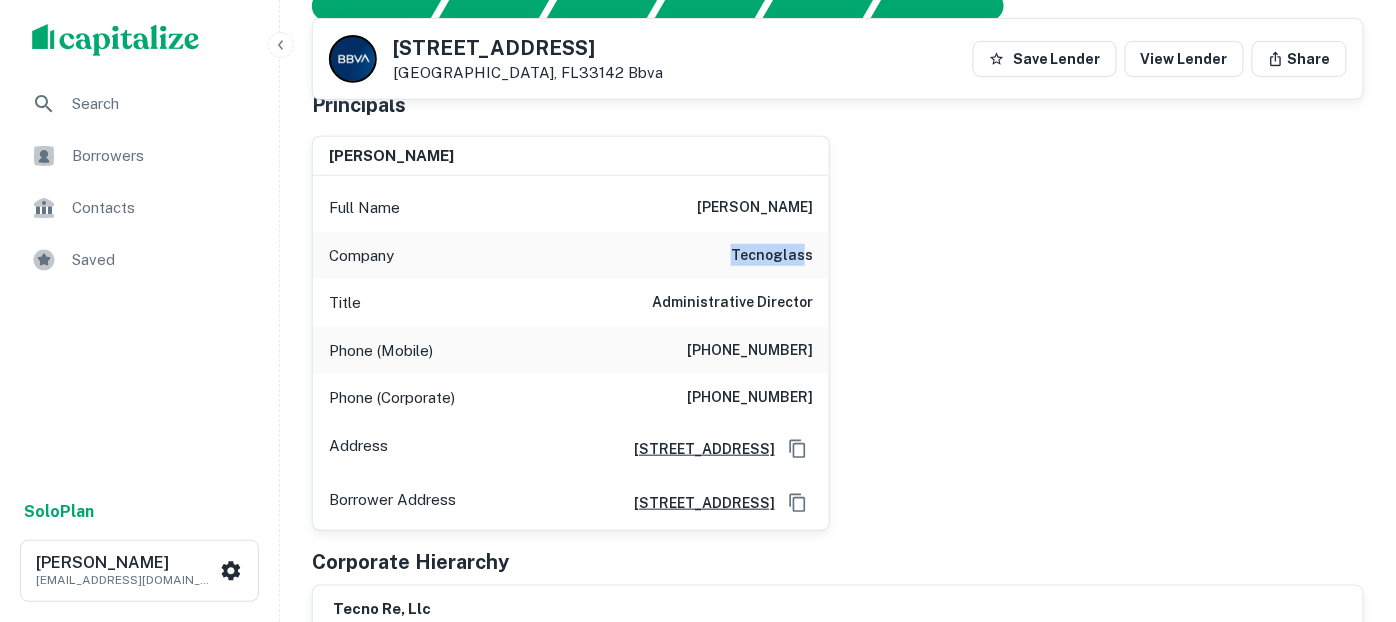 drag, startPoint x: 810, startPoint y: 251, endPoint x: 723, endPoint y: 260, distance: 87.46428 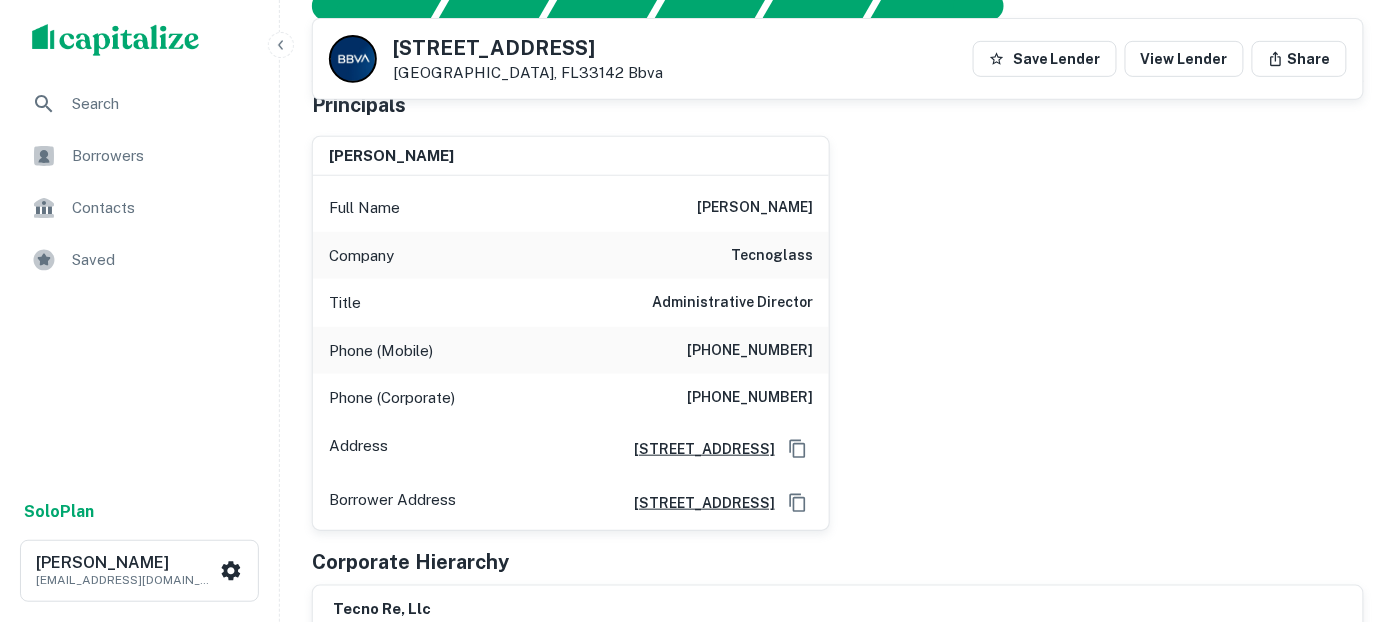 click on "evelyn daes Full Name evelyn daes Company tecnoglass Title Administrative Director Phone (Mobile) (786) 877-3990 Phone (Corporate) +57 6053734000 Address 12252 Sw 128th Ct,ste 106, Miami, FL33138  Borrower Address 3550 nw 49th  street, miami, FL, 33142" at bounding box center [830, 325] 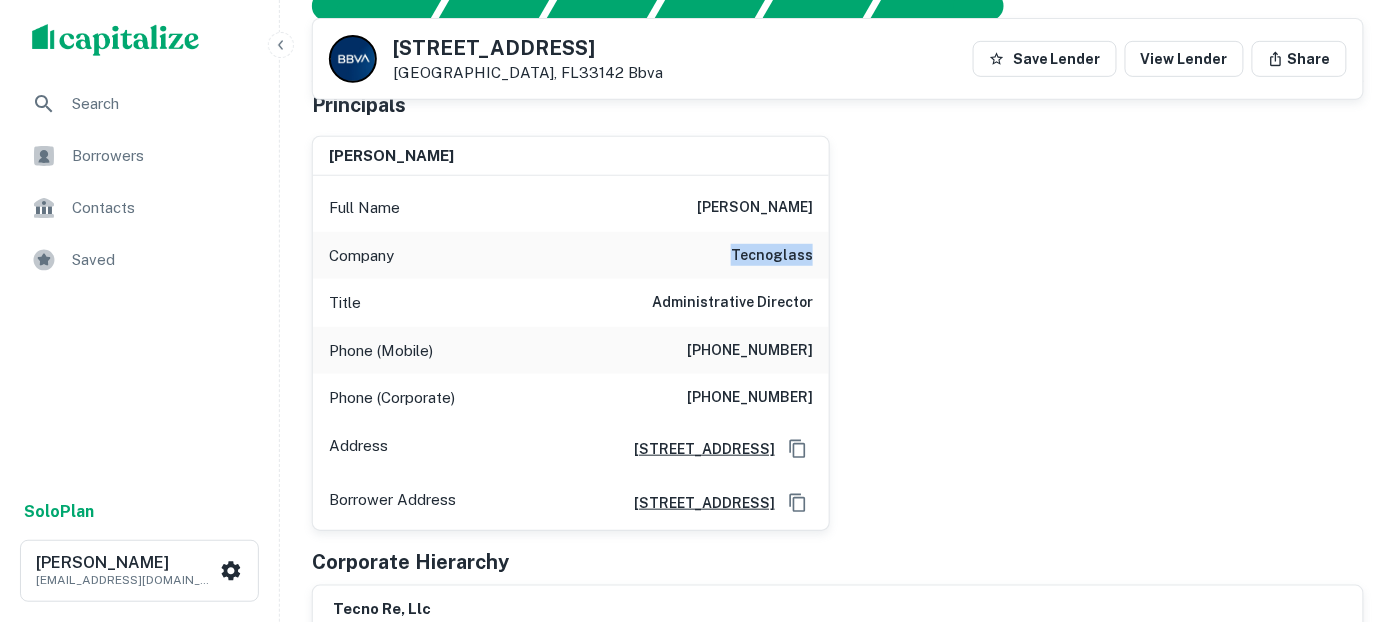 drag, startPoint x: 816, startPoint y: 248, endPoint x: 711, endPoint y: 257, distance: 105.38501 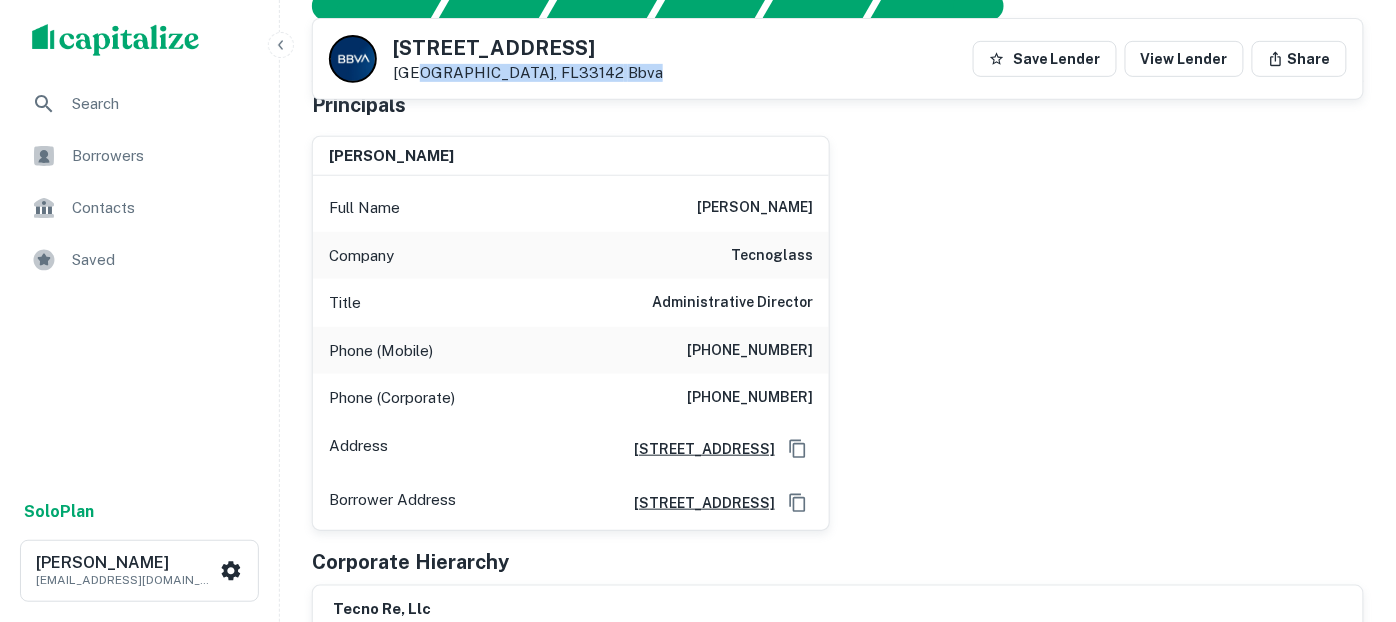 drag, startPoint x: 578, startPoint y: 60, endPoint x: 422, endPoint y: 61, distance: 156.0032 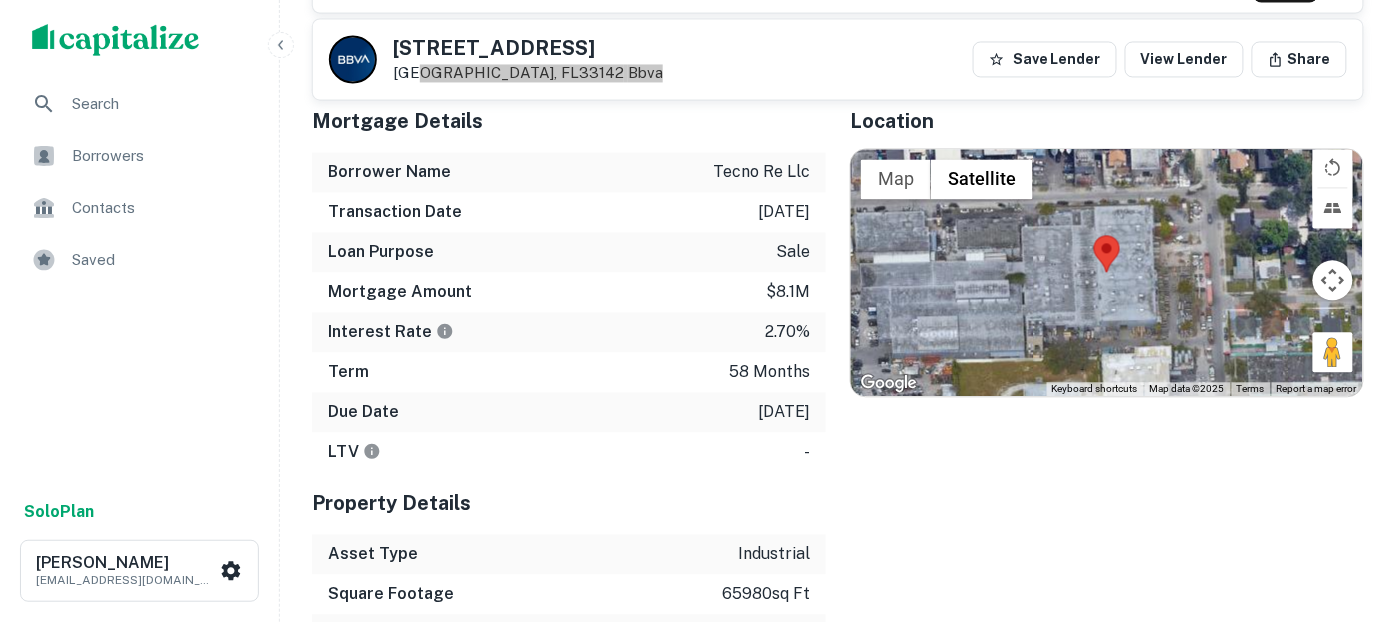 scroll, scrollTop: 1111, scrollLeft: 0, axis: vertical 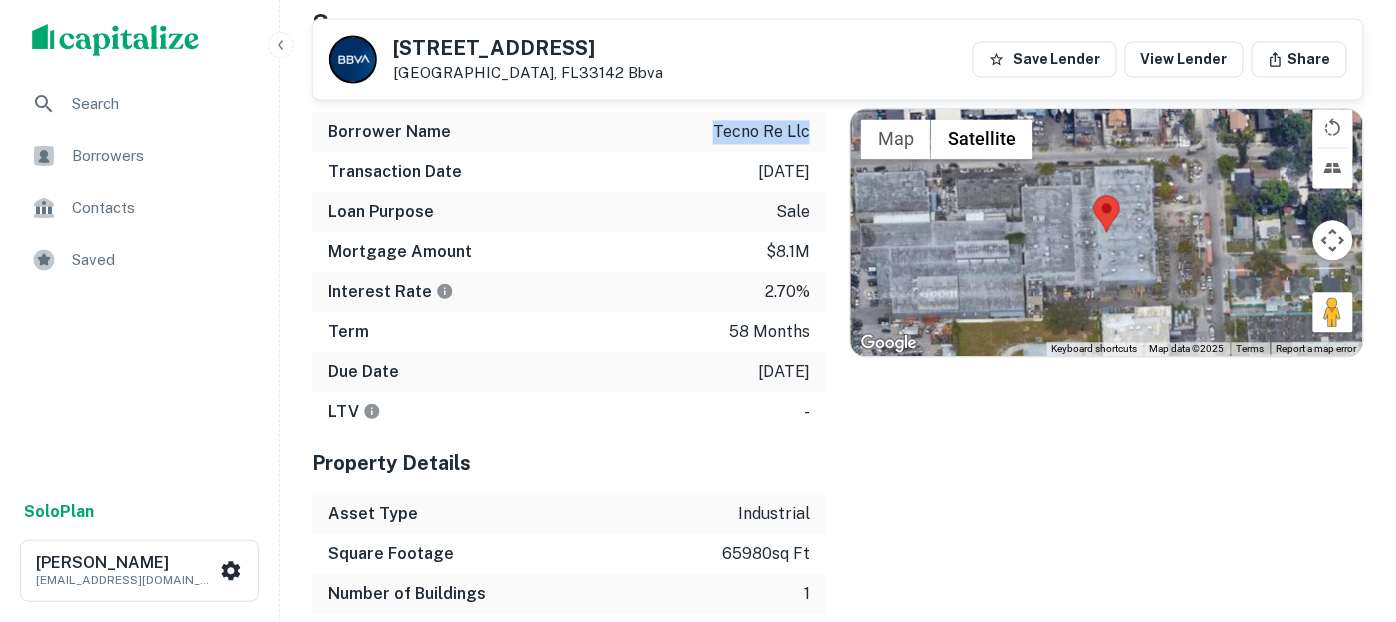 drag, startPoint x: 811, startPoint y: 123, endPoint x: 717, endPoint y: 124, distance: 94.00532 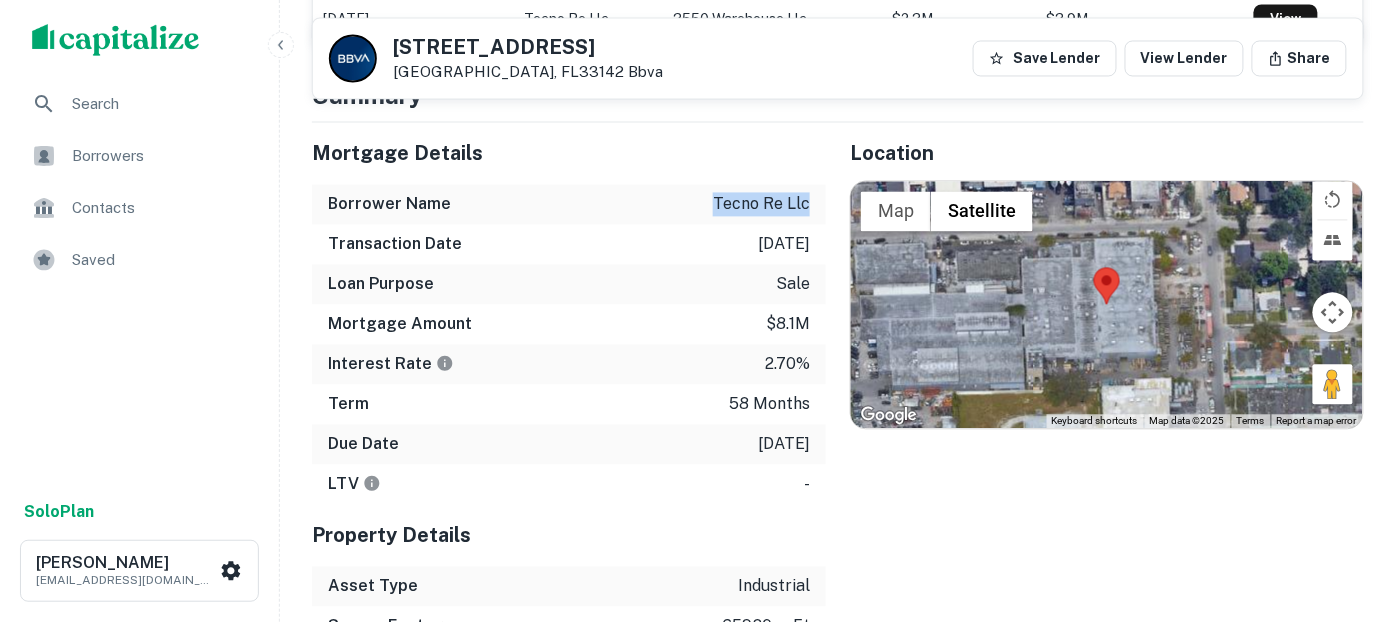 scroll, scrollTop: 1000, scrollLeft: 0, axis: vertical 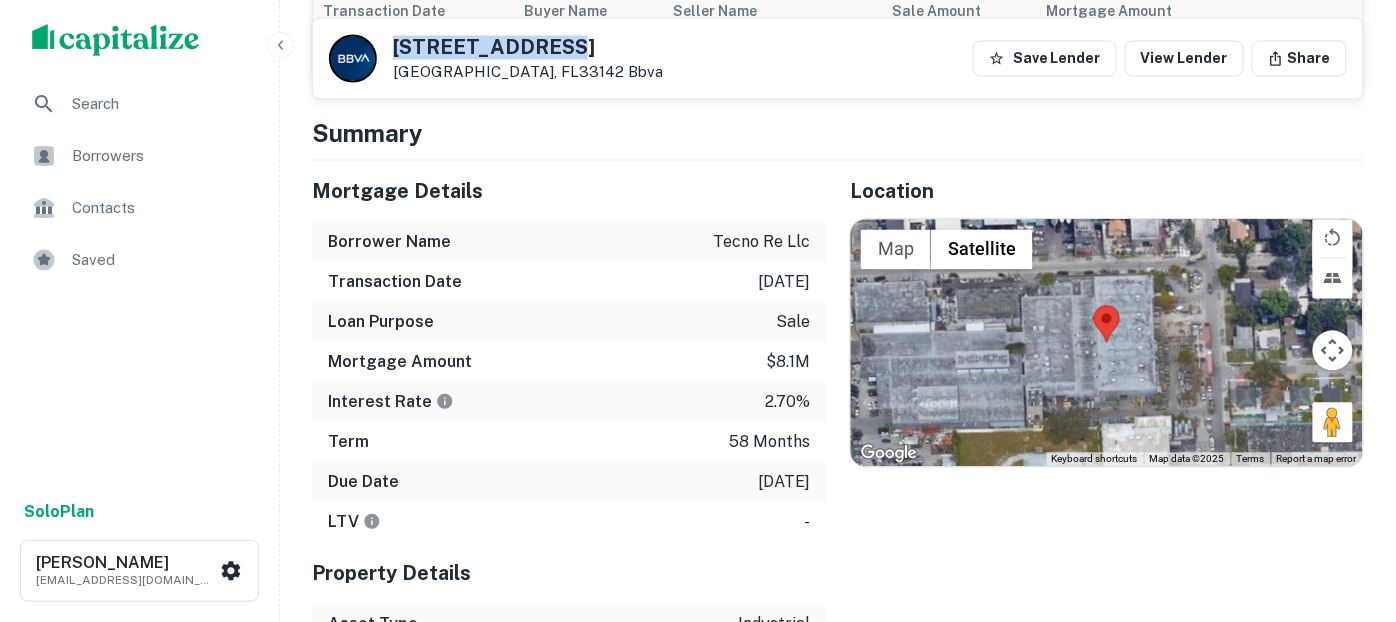 drag, startPoint x: 575, startPoint y: 38, endPoint x: 384, endPoint y: 48, distance: 191.2616 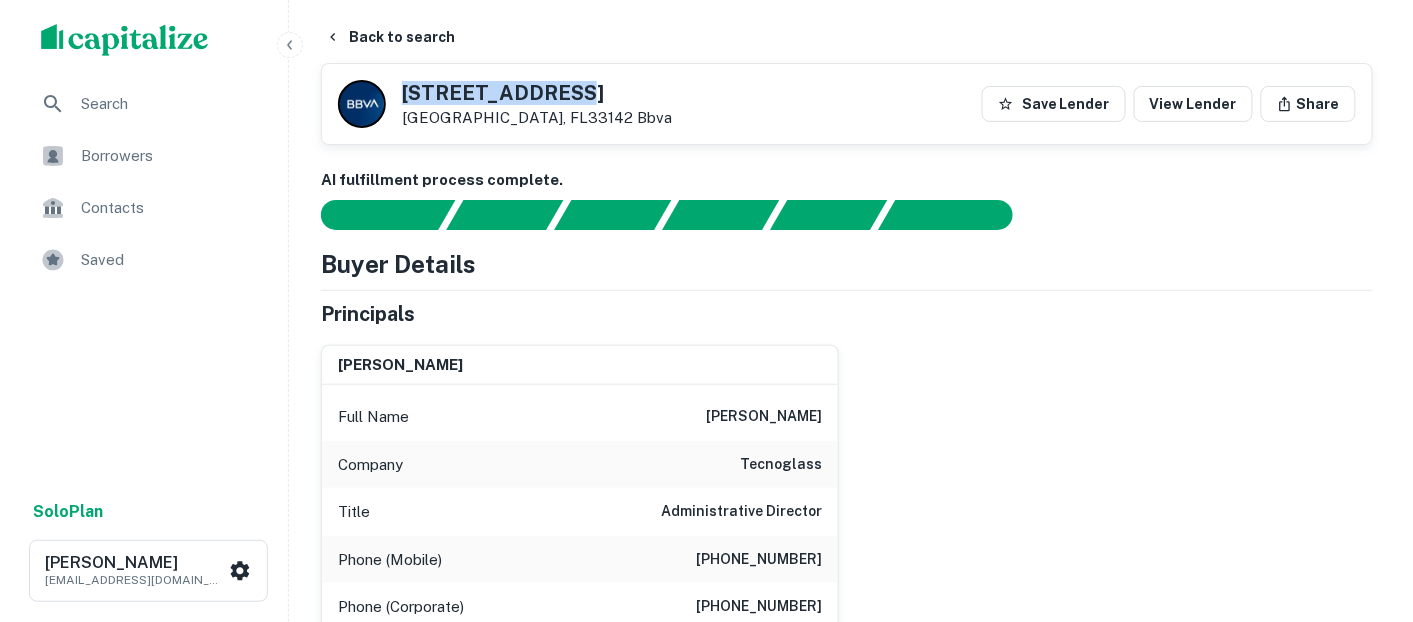 scroll, scrollTop: 0, scrollLeft: 0, axis: both 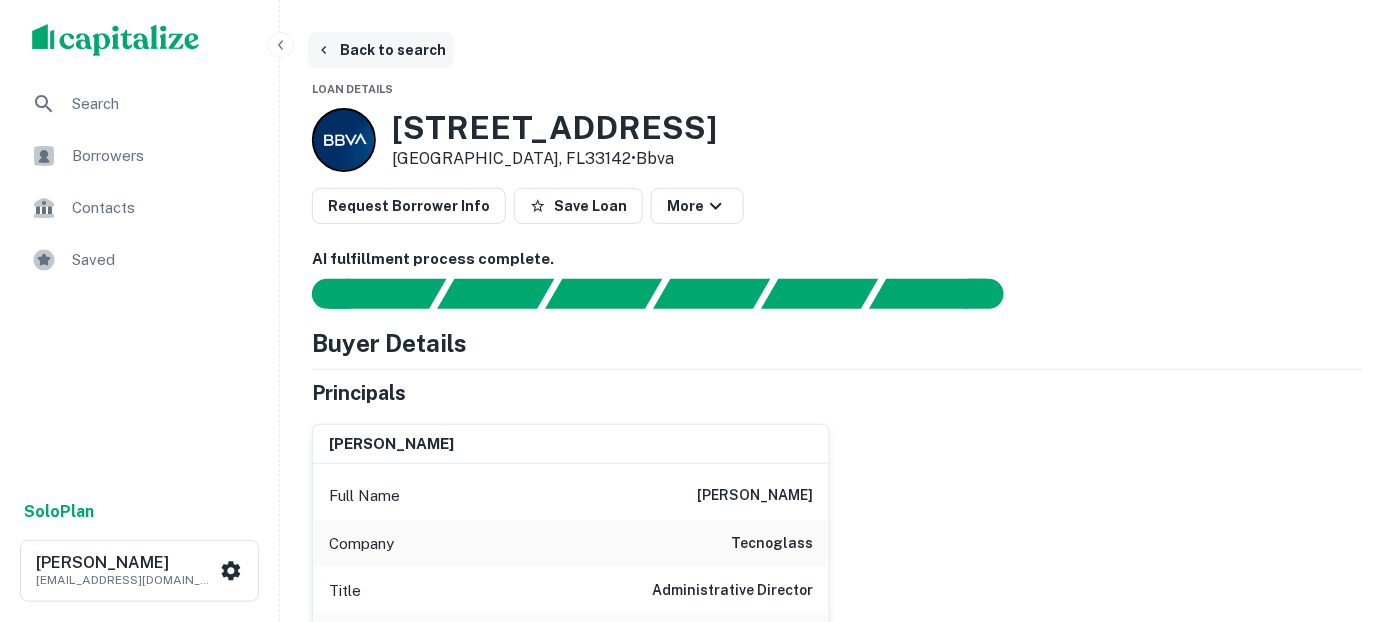 click on "Back to search" at bounding box center (381, 50) 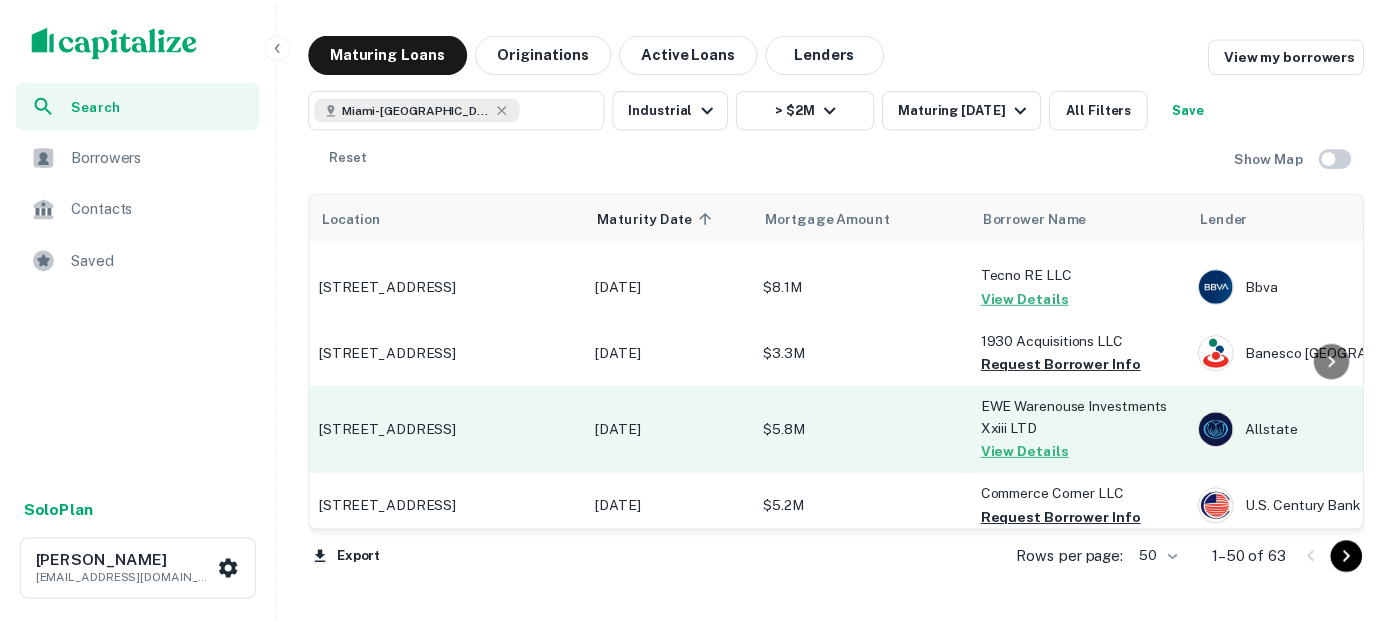scroll, scrollTop: 833, scrollLeft: 0, axis: vertical 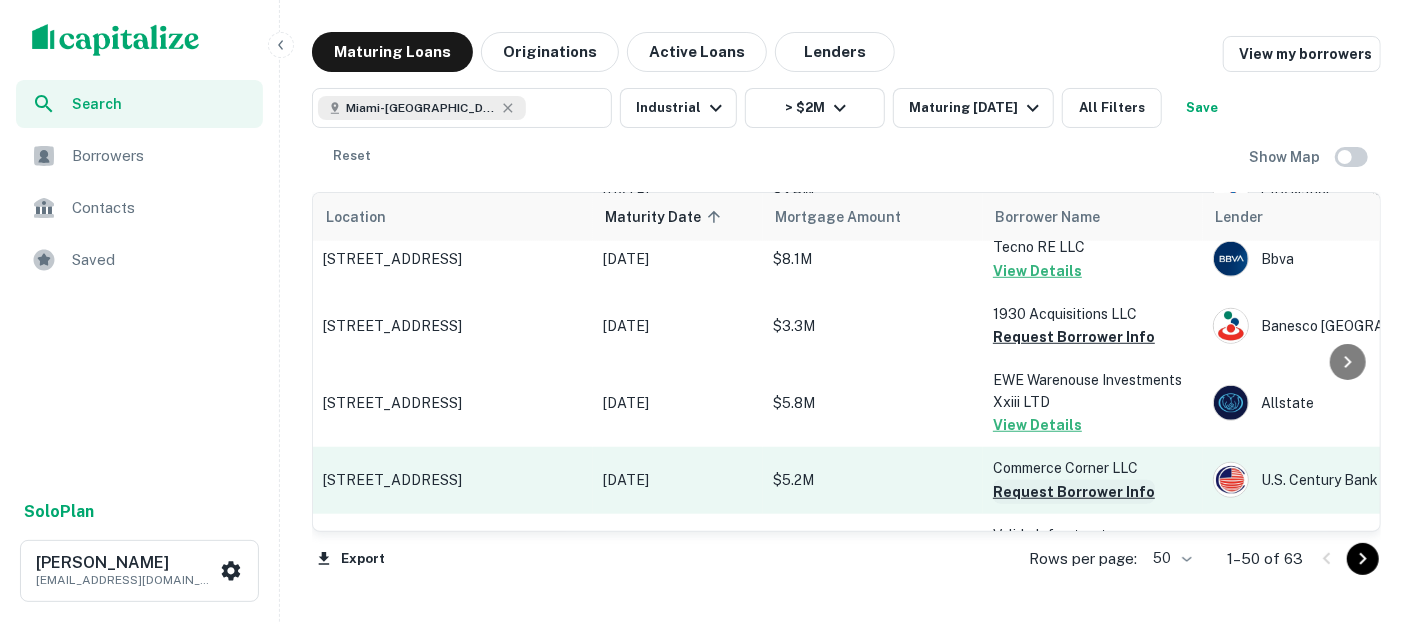 click on "Request Borrower Info" at bounding box center [1074, 492] 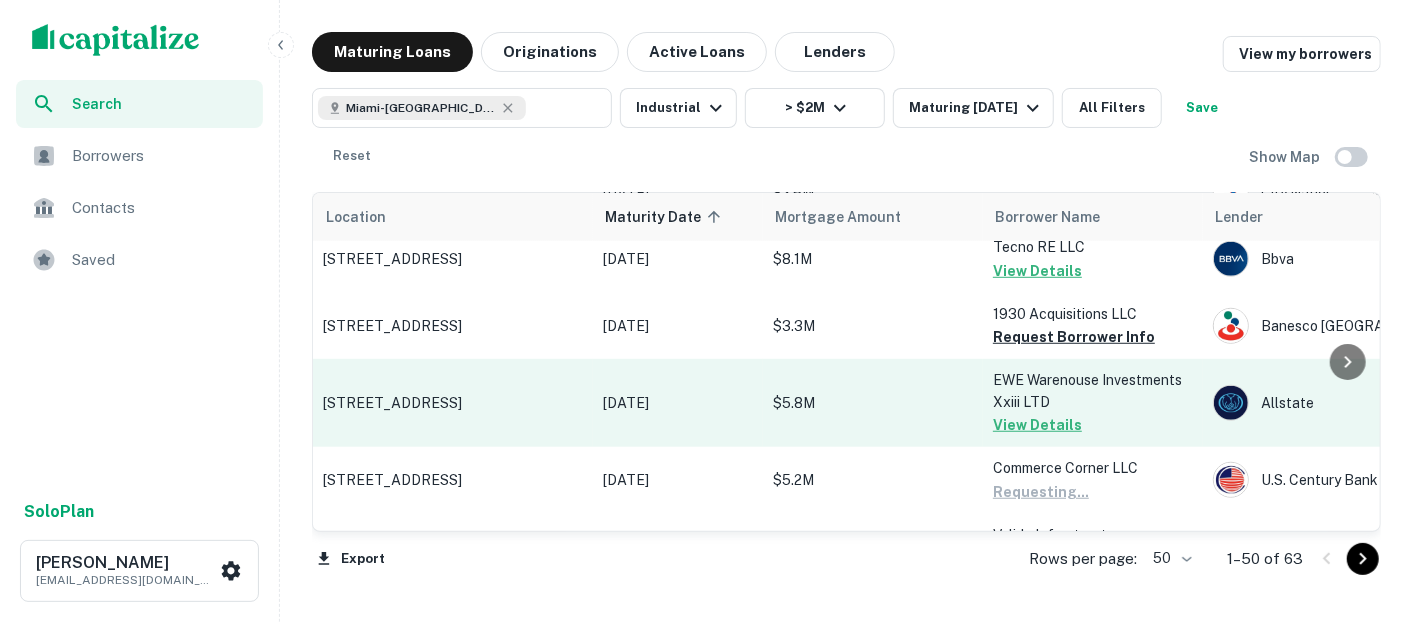 click on "$5.8M" at bounding box center (873, 403) 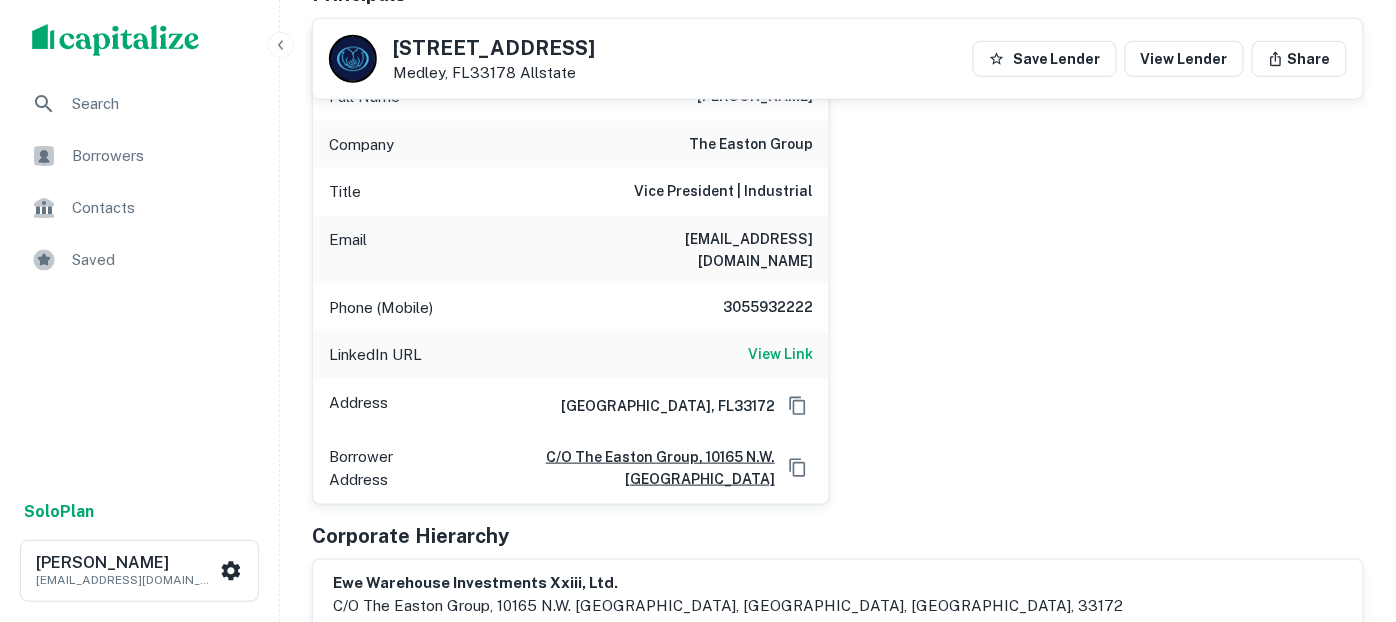 scroll, scrollTop: 222, scrollLeft: 0, axis: vertical 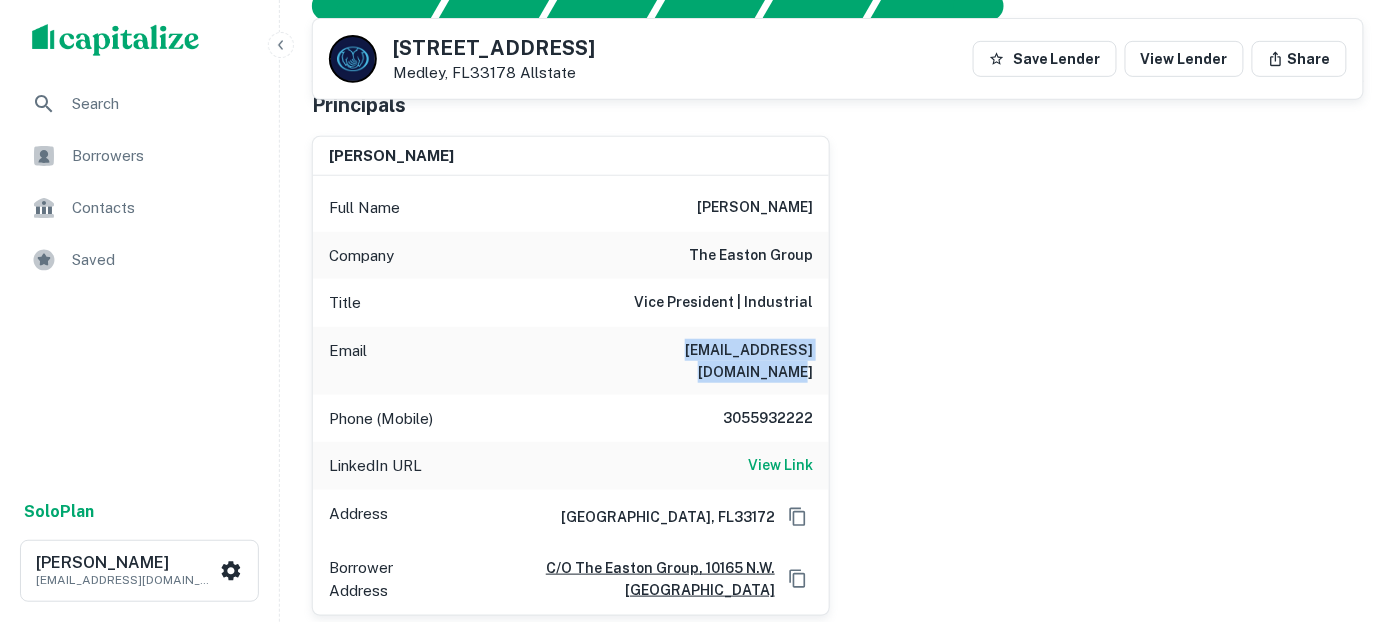drag, startPoint x: 808, startPoint y: 347, endPoint x: 581, endPoint y: 355, distance: 227.14093 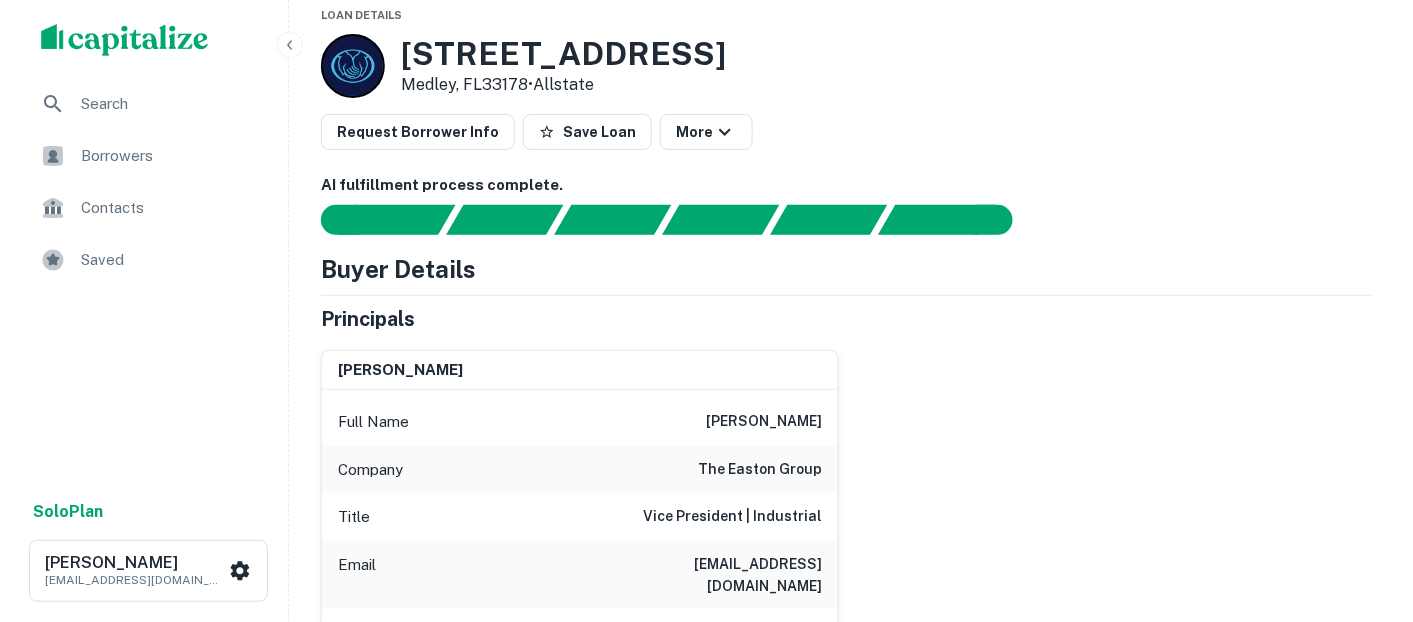scroll, scrollTop: 0, scrollLeft: 0, axis: both 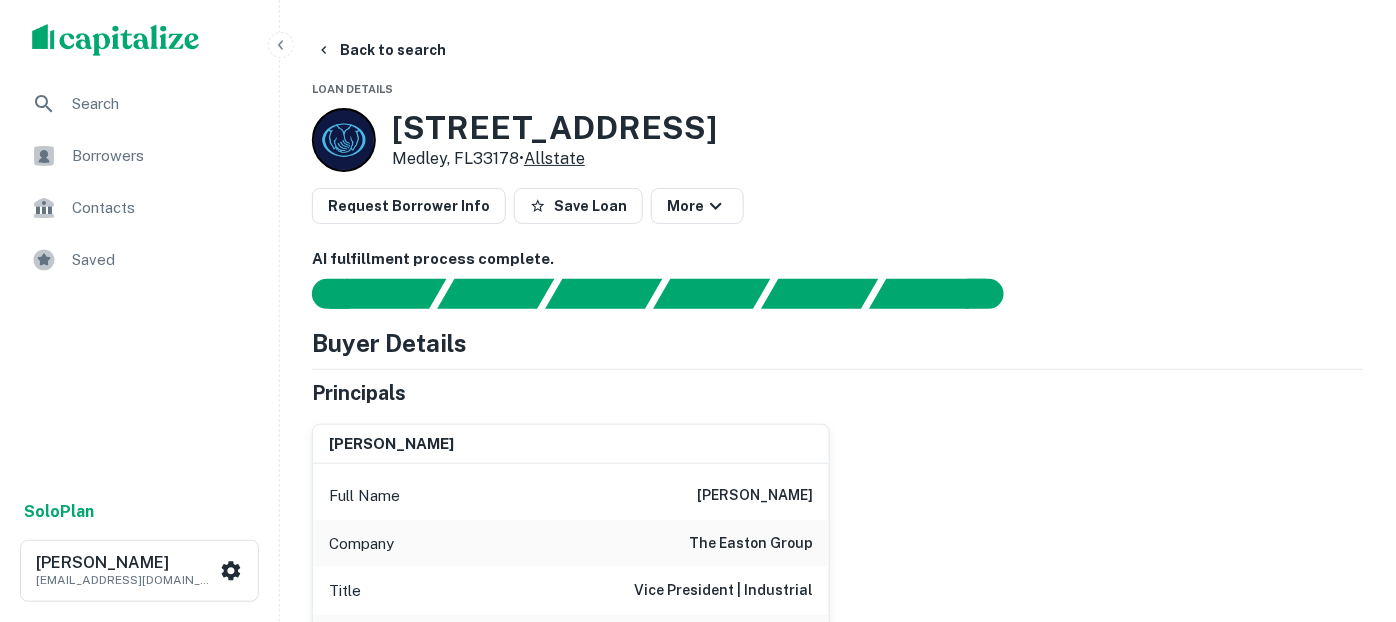 click on "Allstate" at bounding box center [554, 158] 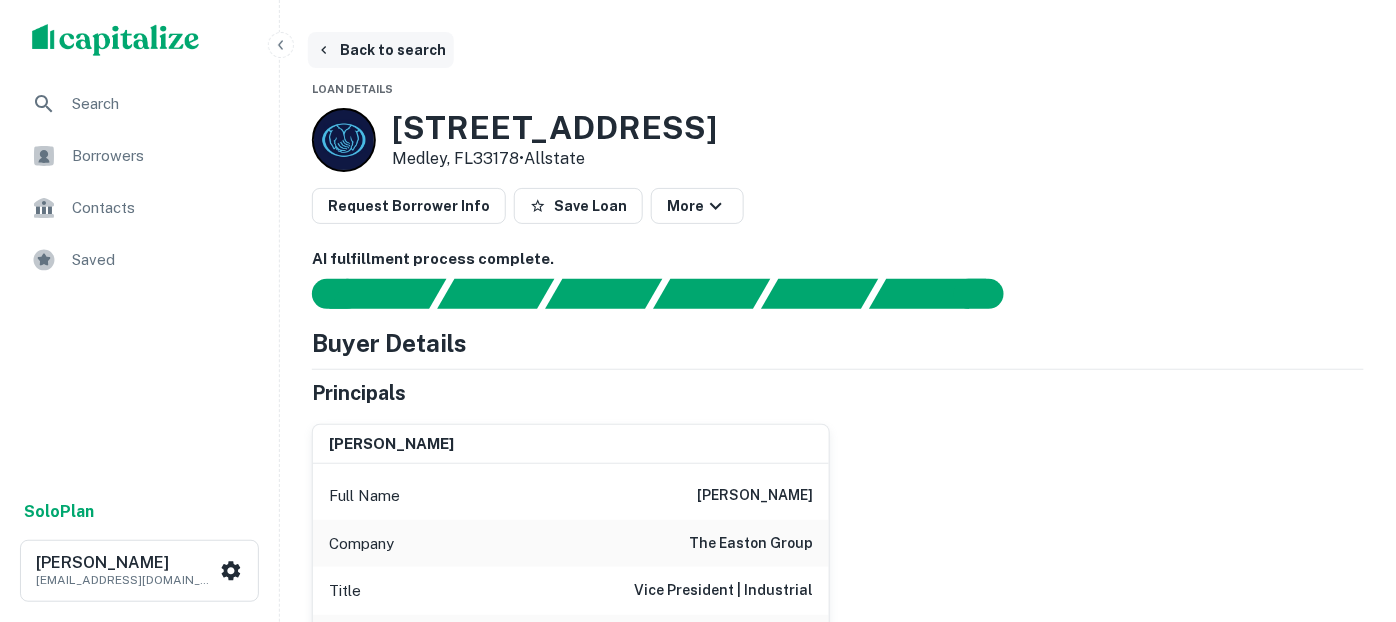 click 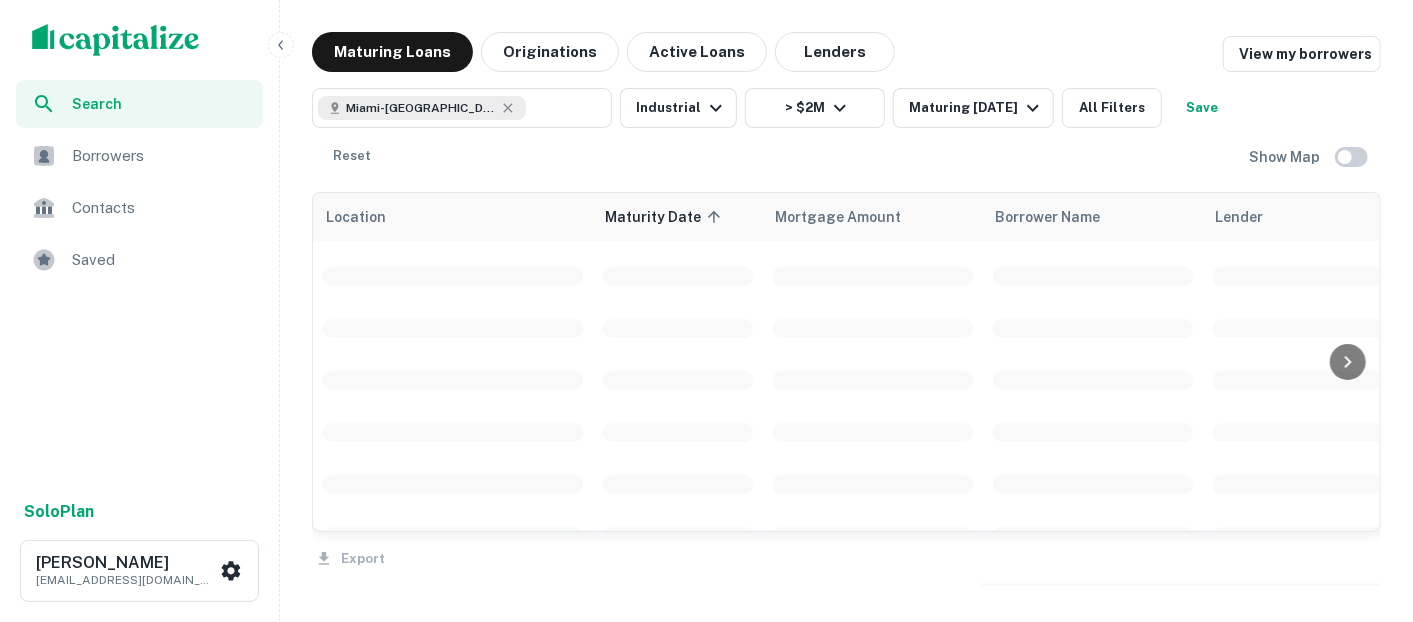 scroll, scrollTop: 832, scrollLeft: 0, axis: vertical 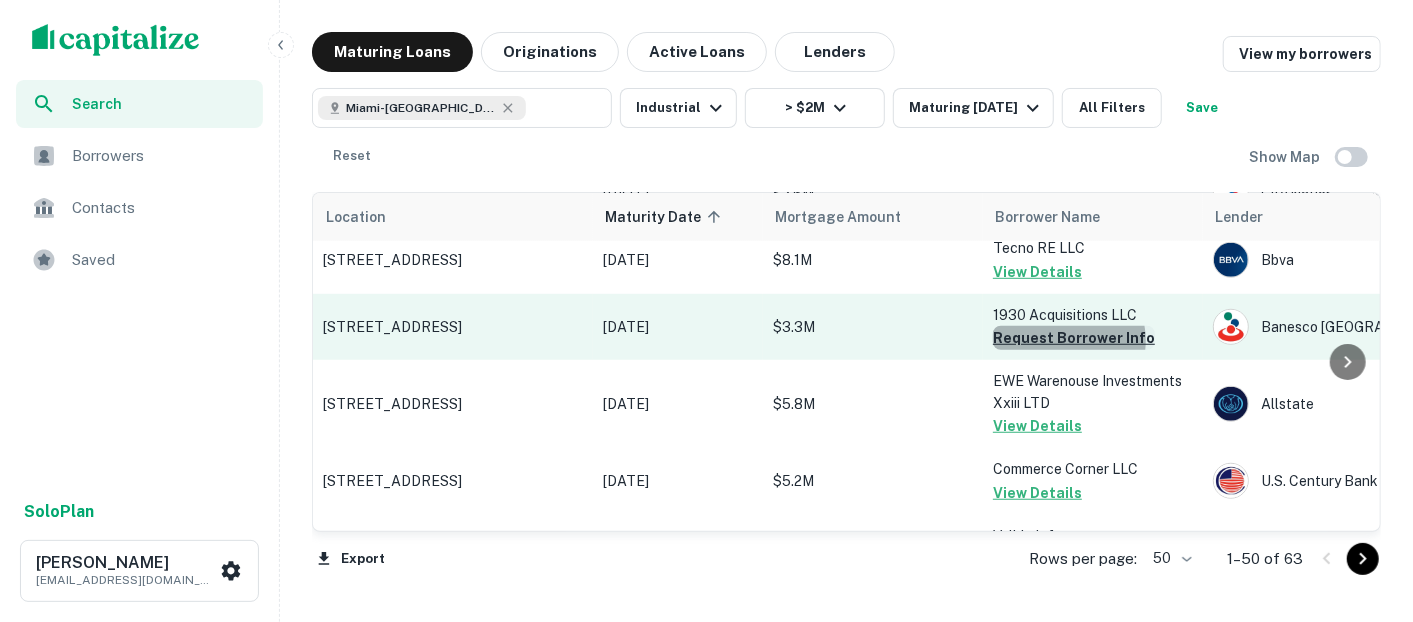 click on "Request Borrower Info" at bounding box center [1074, 338] 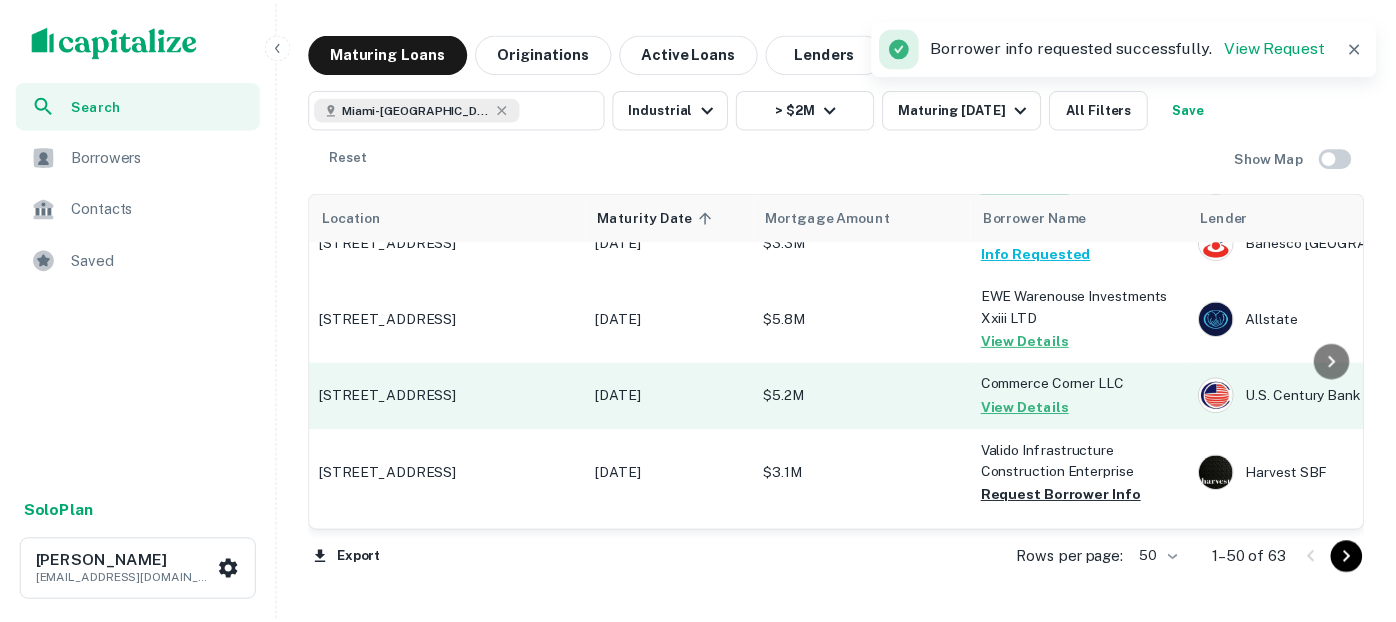 scroll, scrollTop: 943, scrollLeft: 0, axis: vertical 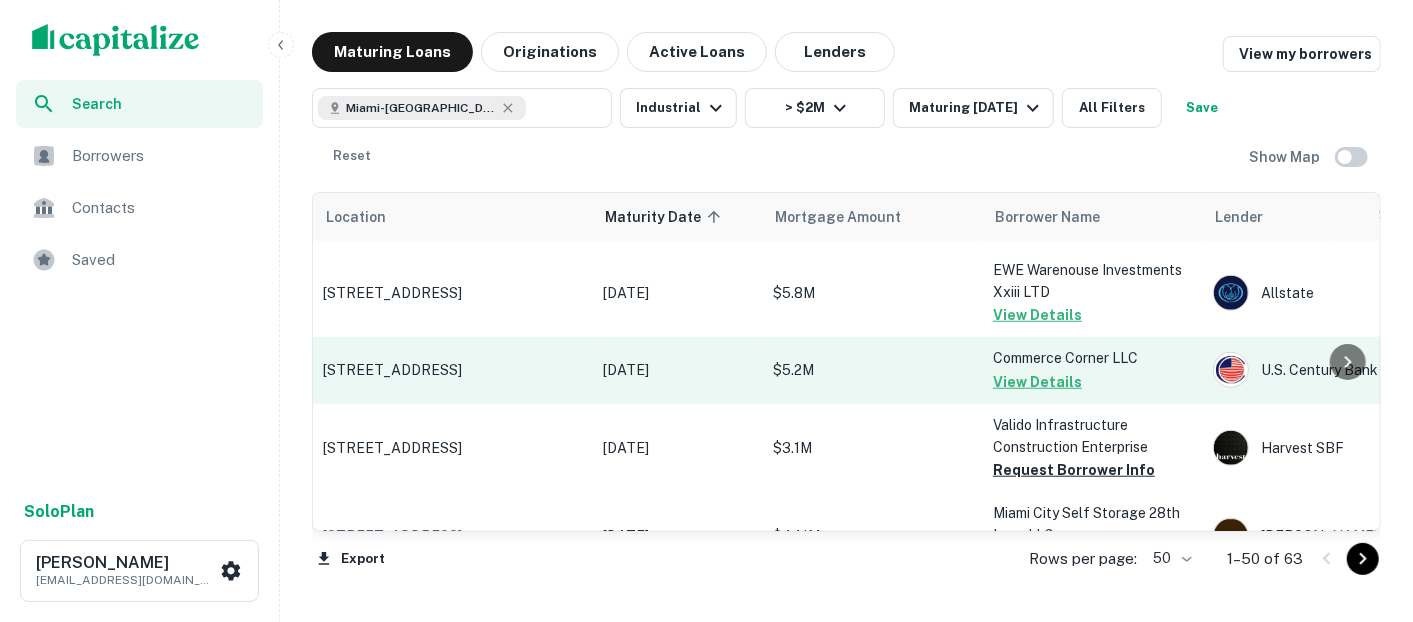 click on "$5.2M" at bounding box center (873, 370) 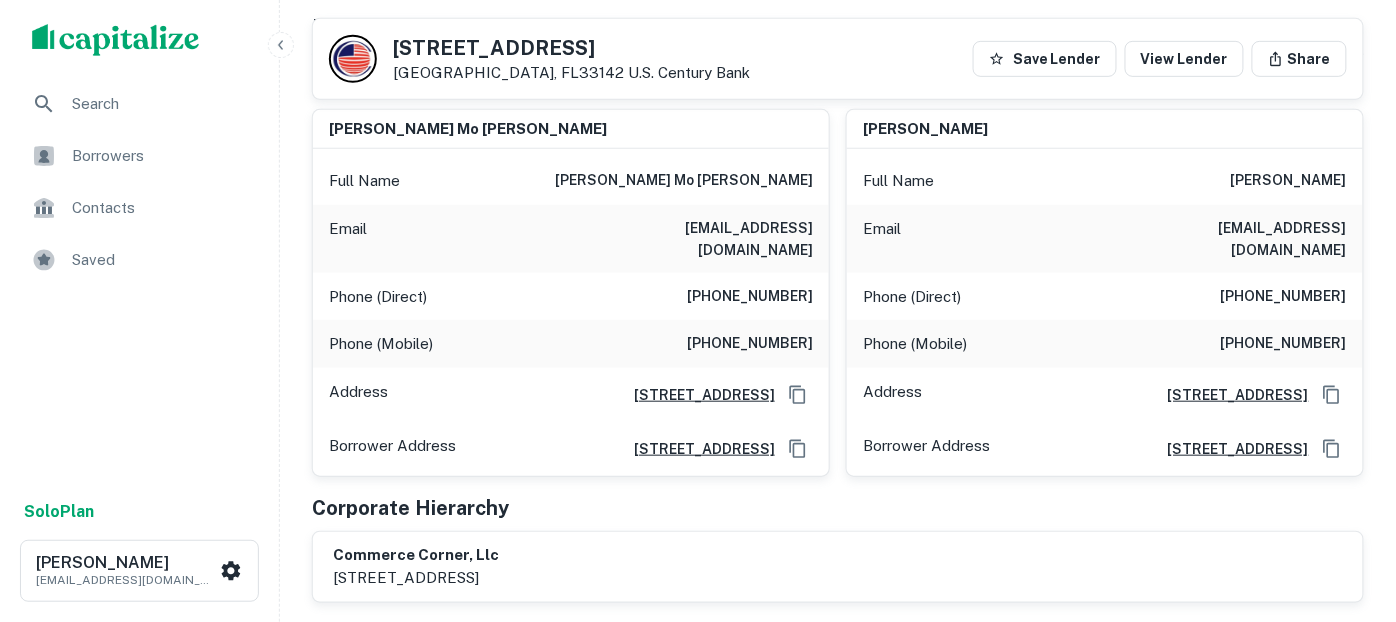 scroll, scrollTop: 222, scrollLeft: 0, axis: vertical 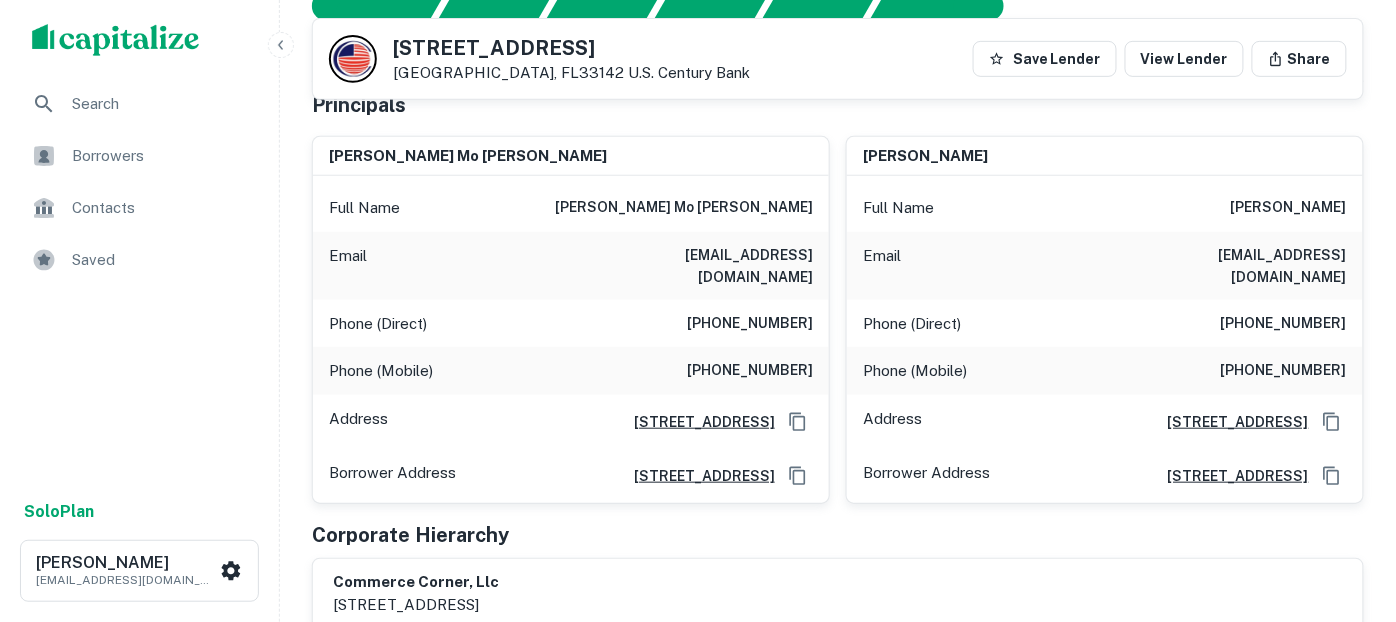 click on "Principals jian mo huang Full Name jian mo huang Email jianhuang@pandakitchen.com Phone (Direct) (954) 437-9678 Phone (Mobile) (954) 639-6010 Address 2910 E La Palma Ave #a, Anaheim, CA92806  Borrower Address 3250 nw 77th court miami, fl 33122, miami, 33142 xiang huang Full Name xiang huang Email jianhuang@pandakitchen.com Phone (Direct) (954) 437-9678 Phone (Mobile) (954) 554-1118 Address 2910 E La Palma Ave #a, Anaheim, CA92806  Borrower Address 3250 nw 77th court miami, fl 33122, miami, 33142 Corporate Hierarchy commerce corner, llc 3250 nw 77th court miami, fl 33122, miami, 33142" at bounding box center [838, 360] 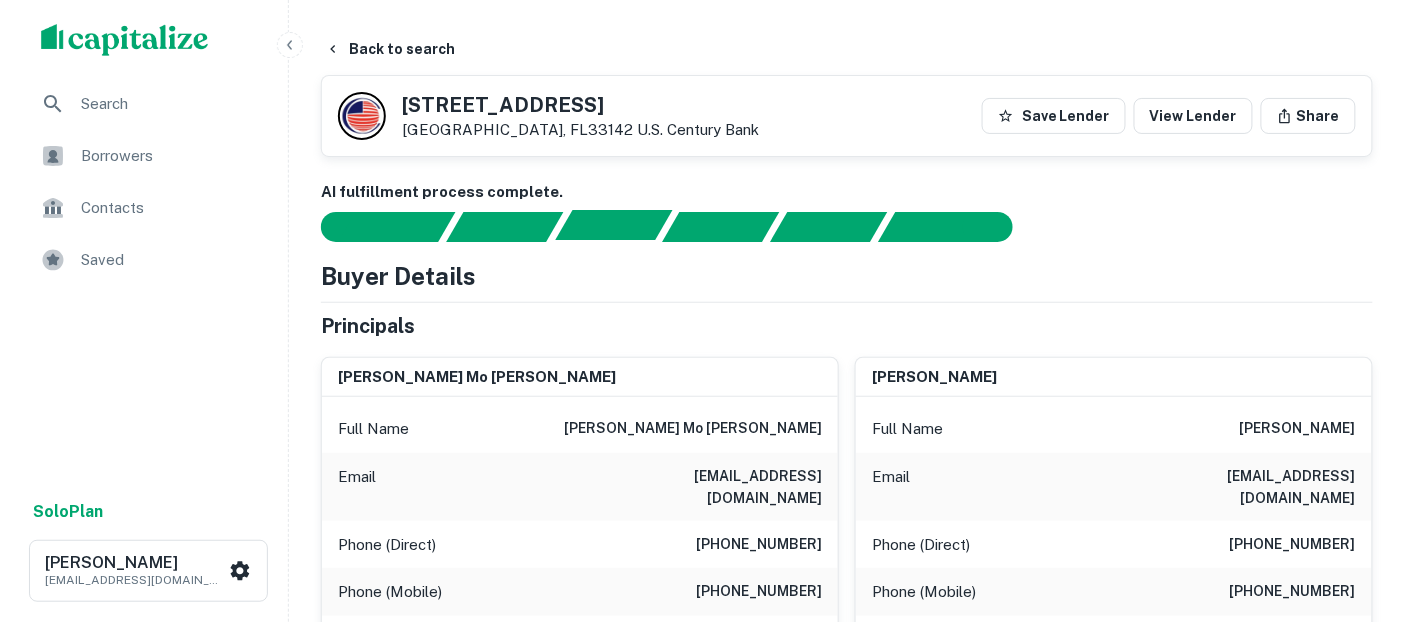 scroll, scrollTop: 0, scrollLeft: 0, axis: both 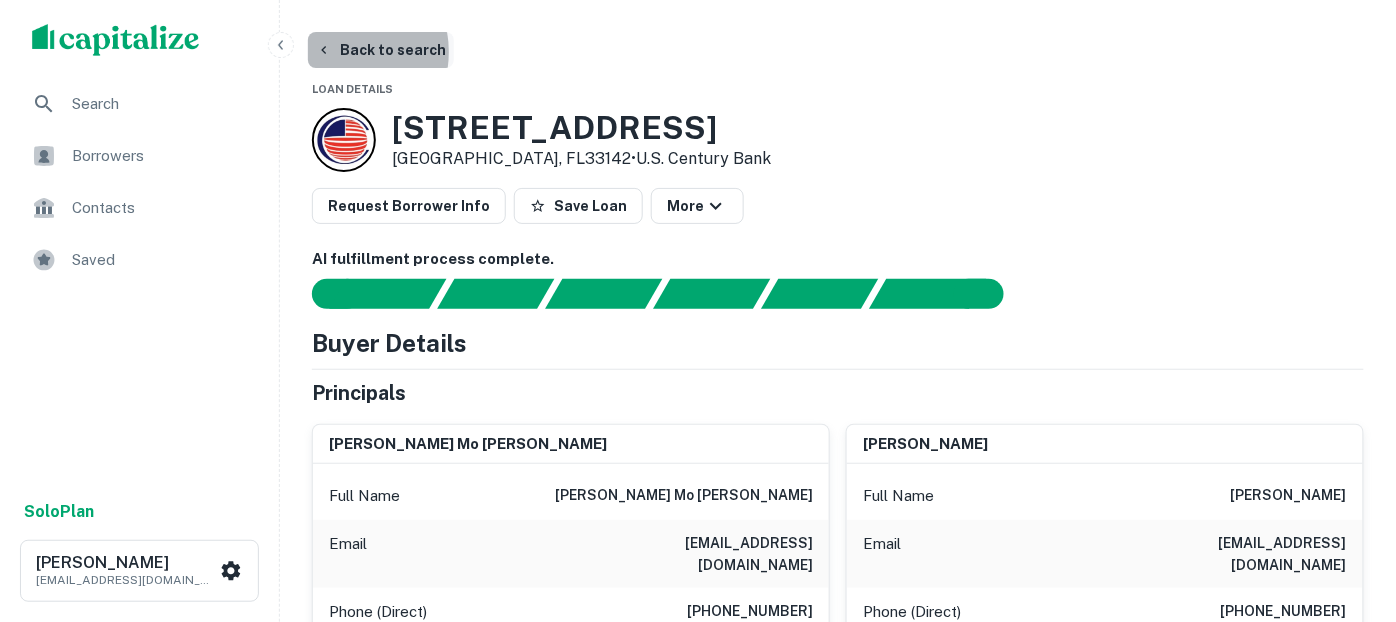 drag, startPoint x: 332, startPoint y: 52, endPoint x: 321, endPoint y: 57, distance: 12.083046 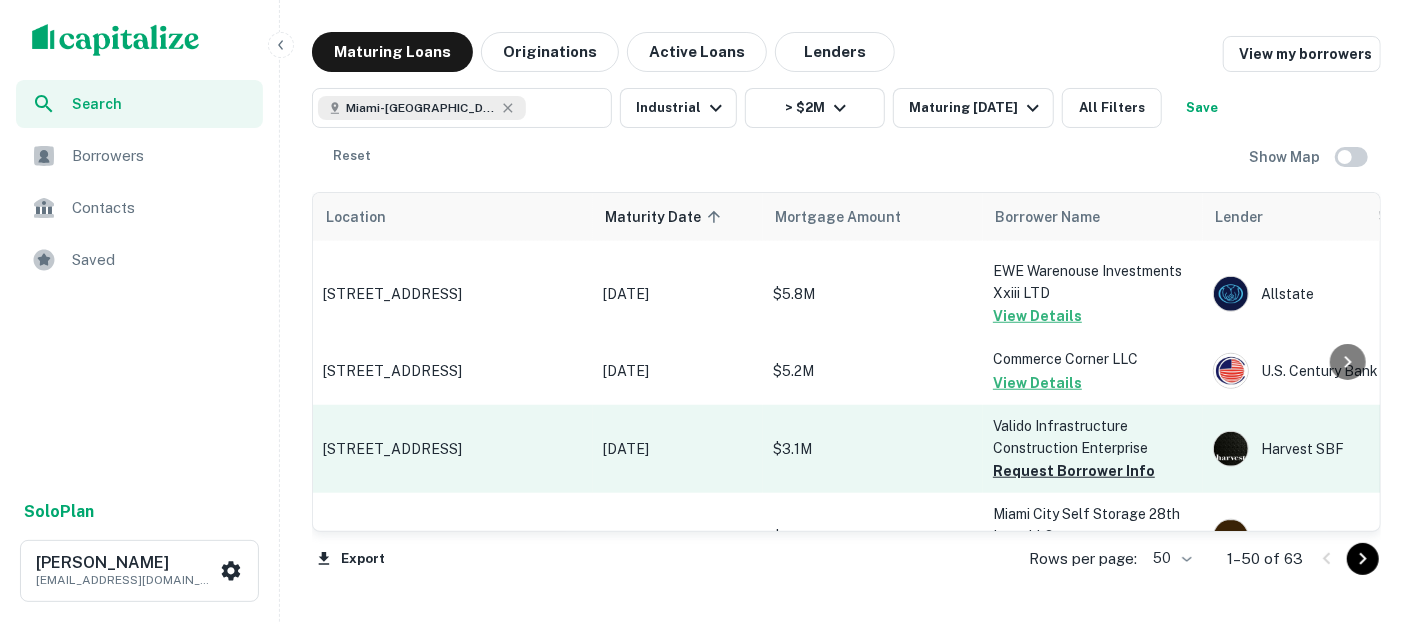 scroll, scrollTop: 1053, scrollLeft: 0, axis: vertical 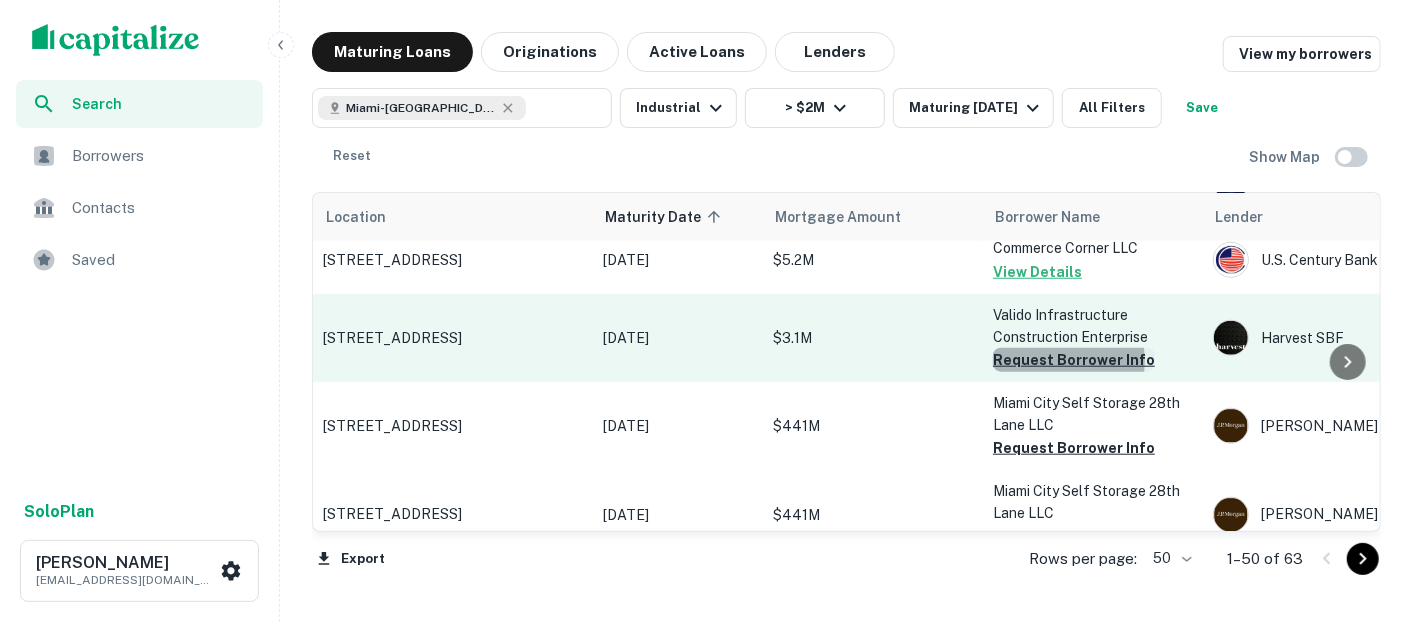 click on "Request Borrower Info" at bounding box center [1074, 360] 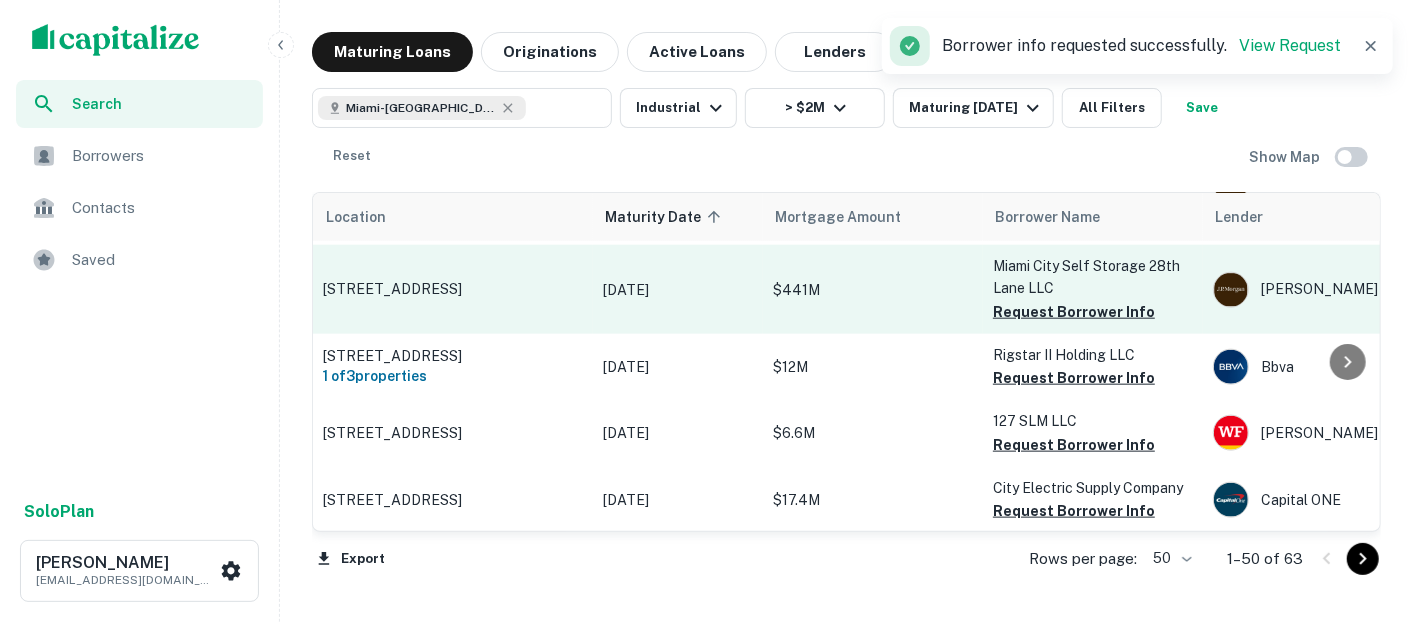 scroll, scrollTop: 1387, scrollLeft: 0, axis: vertical 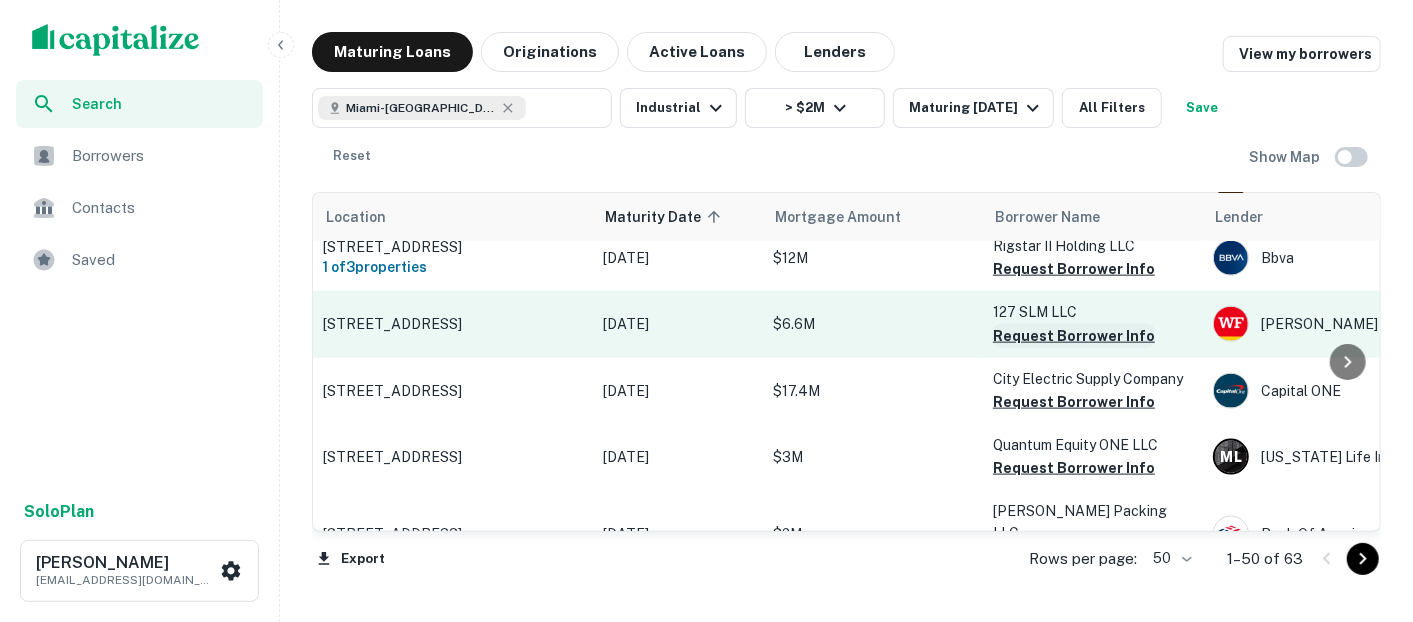 click on "Request Borrower Info" at bounding box center [1074, 336] 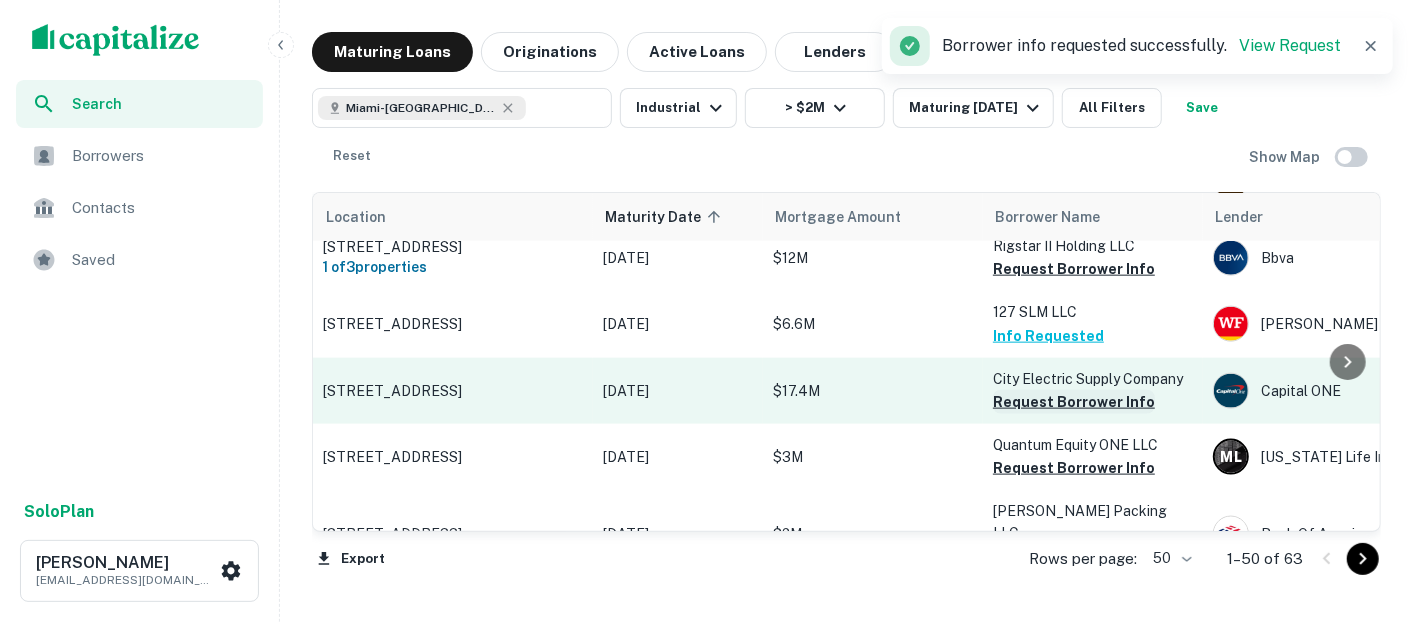 click on "Request Borrower Info" at bounding box center (1074, 402) 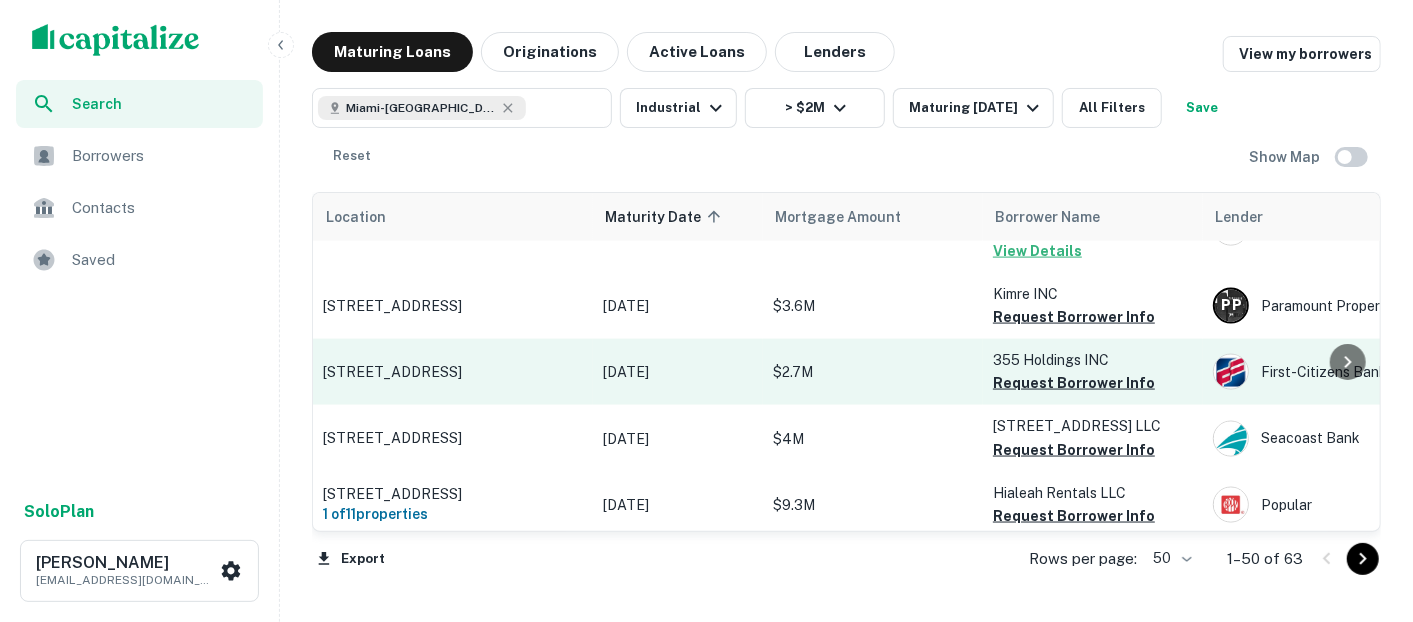 scroll, scrollTop: 1720, scrollLeft: 0, axis: vertical 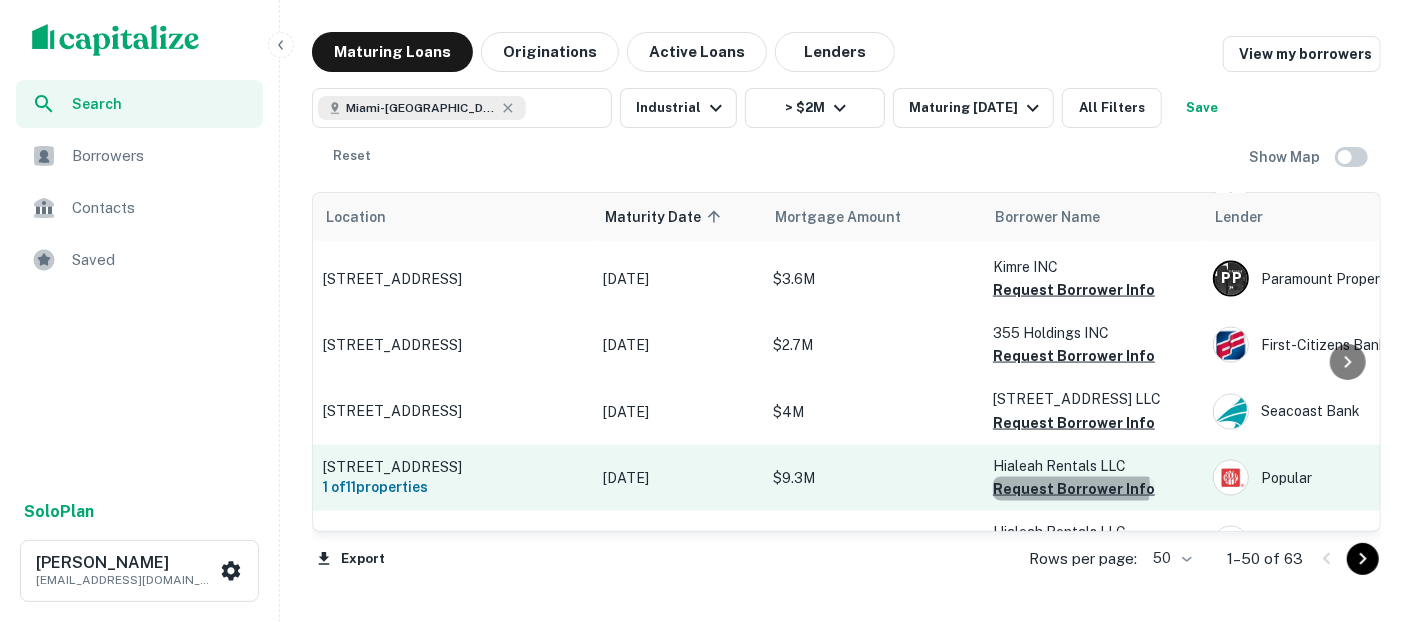 click on "Request Borrower Info" at bounding box center [1074, 489] 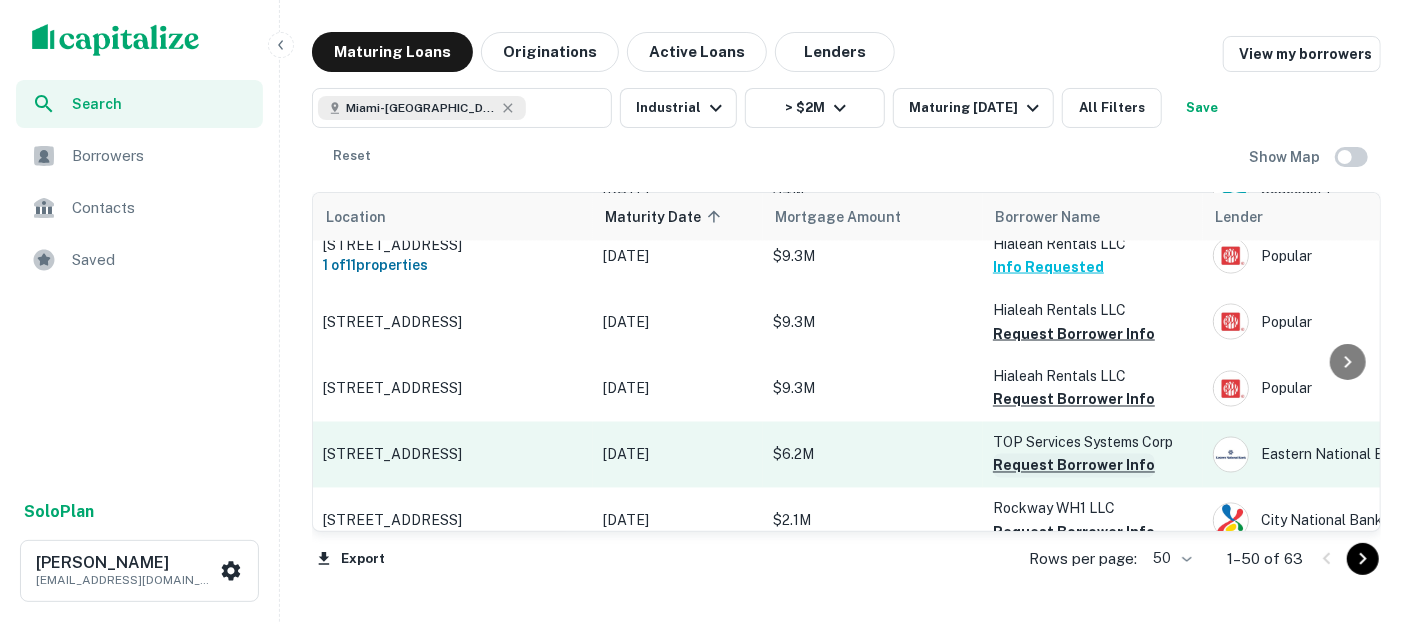 scroll, scrollTop: 2053, scrollLeft: 0, axis: vertical 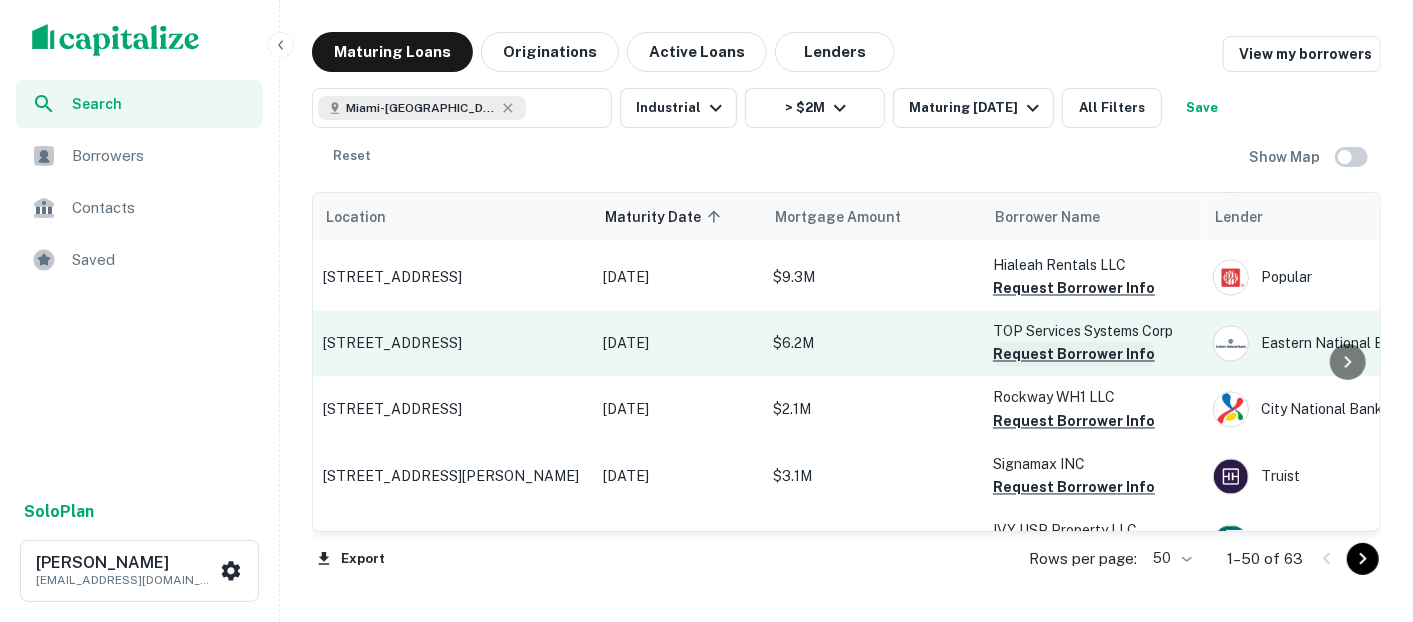click on "Request Borrower Info" at bounding box center (1074, 355) 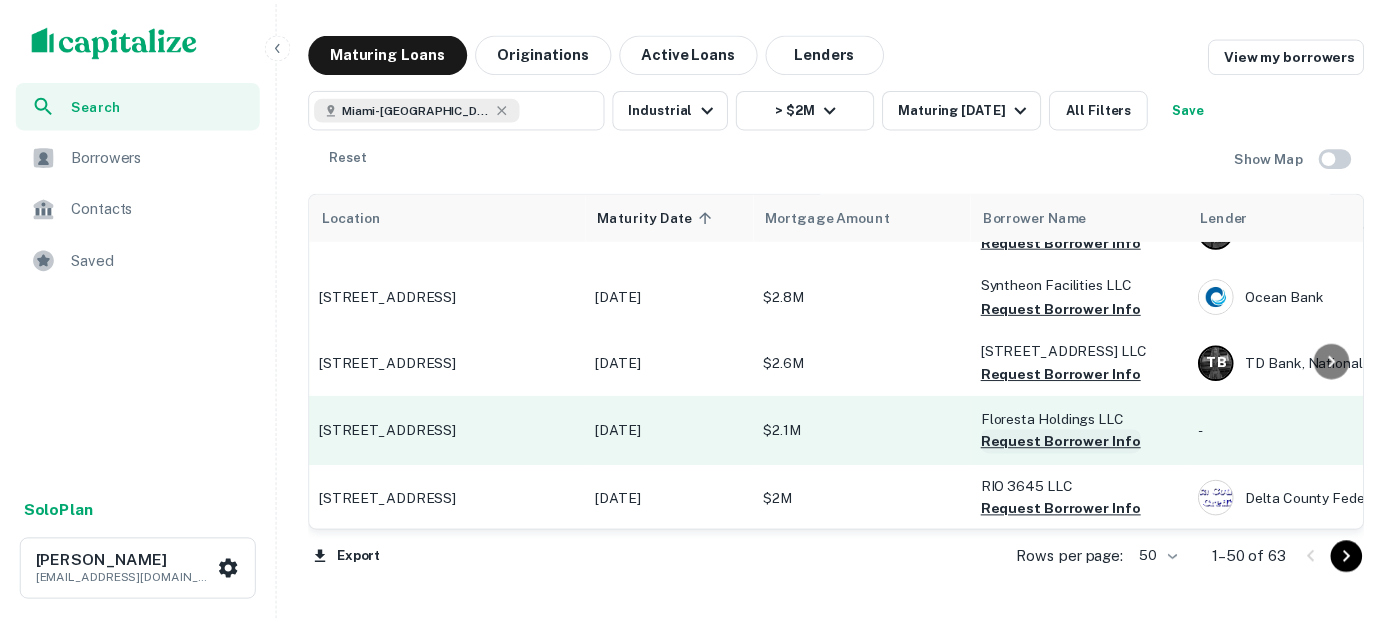 scroll, scrollTop: 2609, scrollLeft: 0, axis: vertical 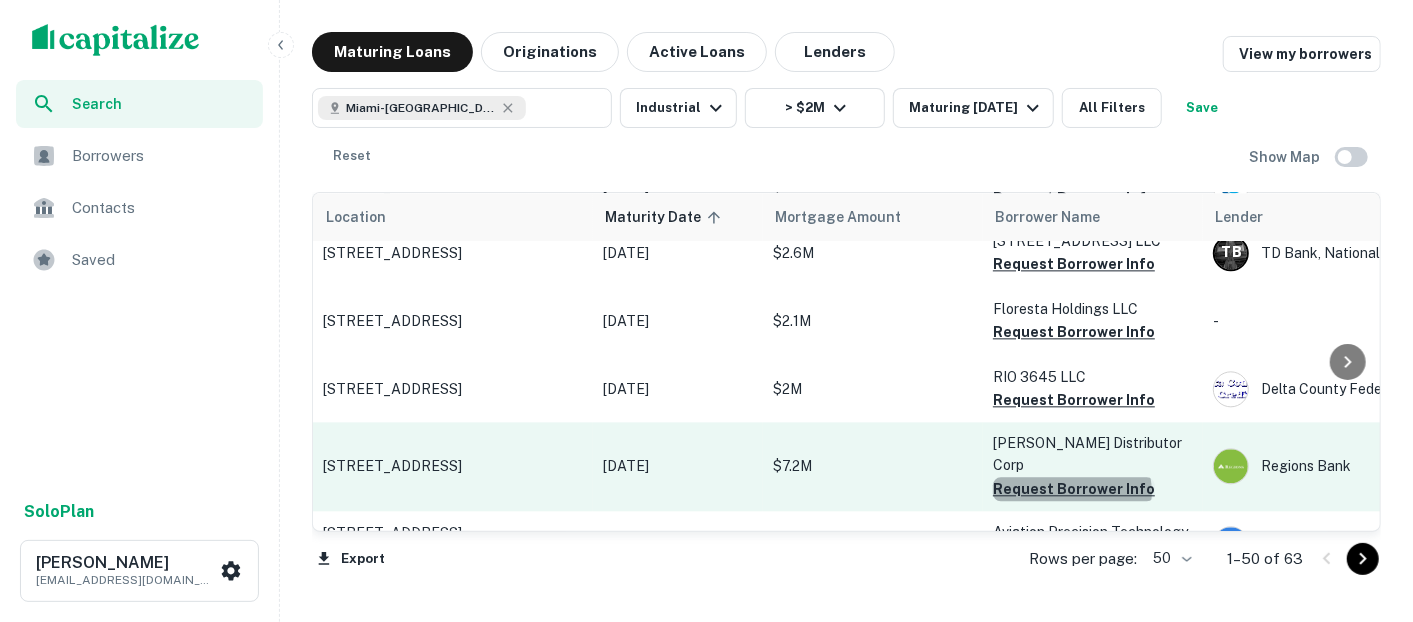click on "Request Borrower Info" at bounding box center [1074, 489] 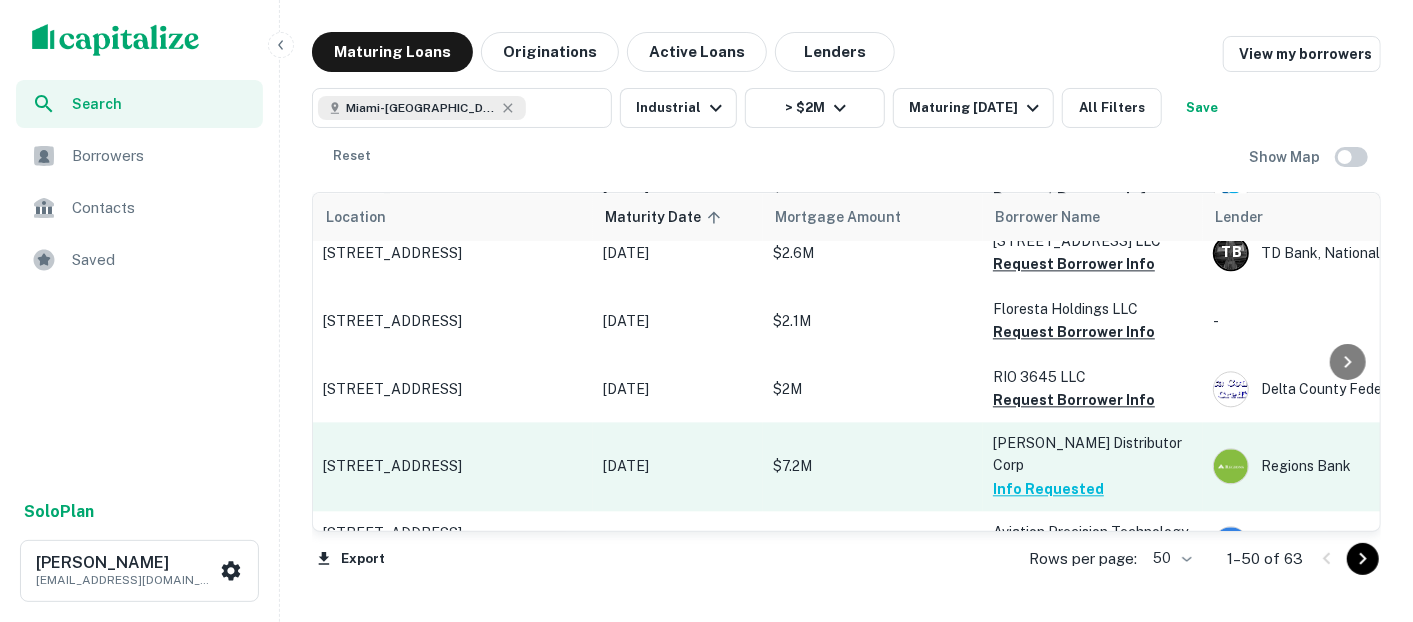 click on "$7.2M" at bounding box center (873, 466) 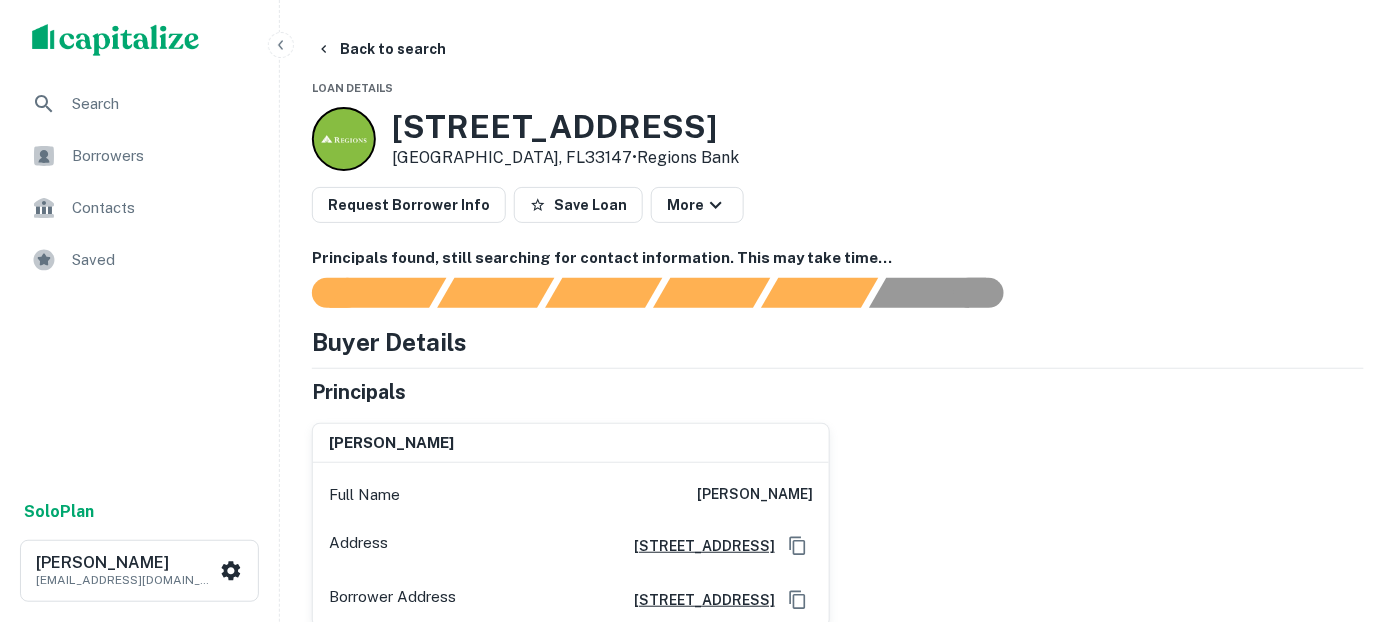 scroll, scrollTop: 0, scrollLeft: 0, axis: both 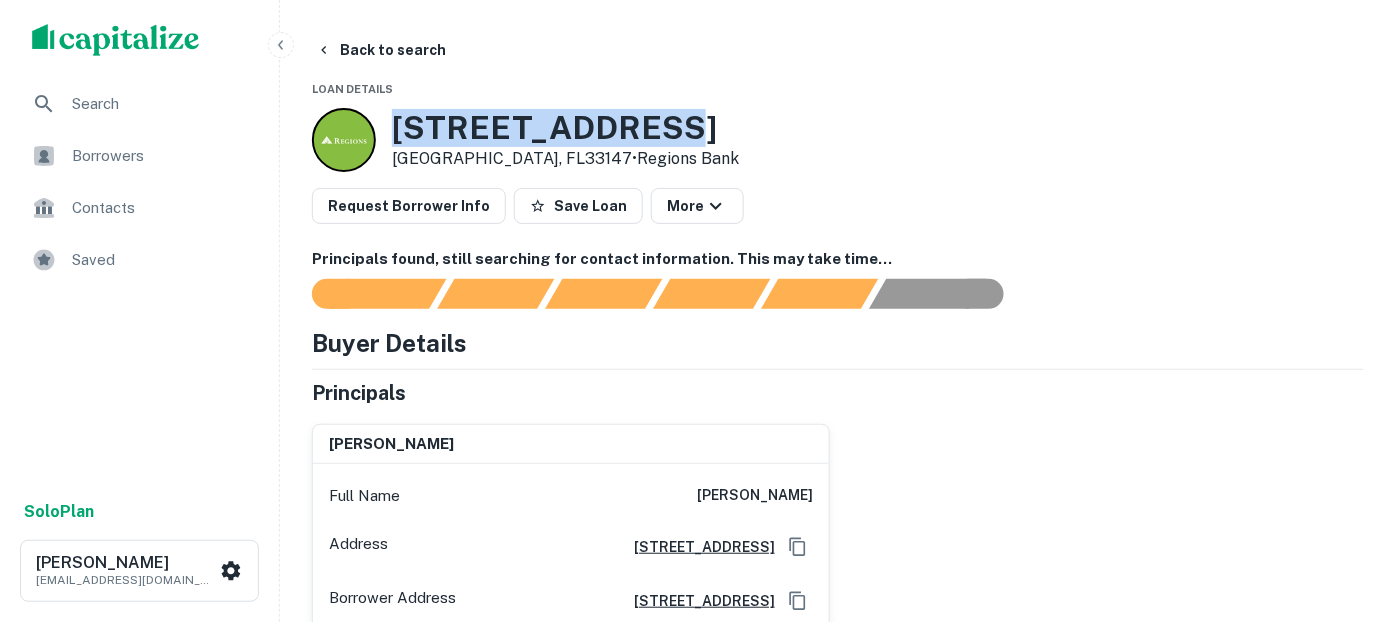 drag, startPoint x: 396, startPoint y: 130, endPoint x: 687, endPoint y: 129, distance: 291.0017 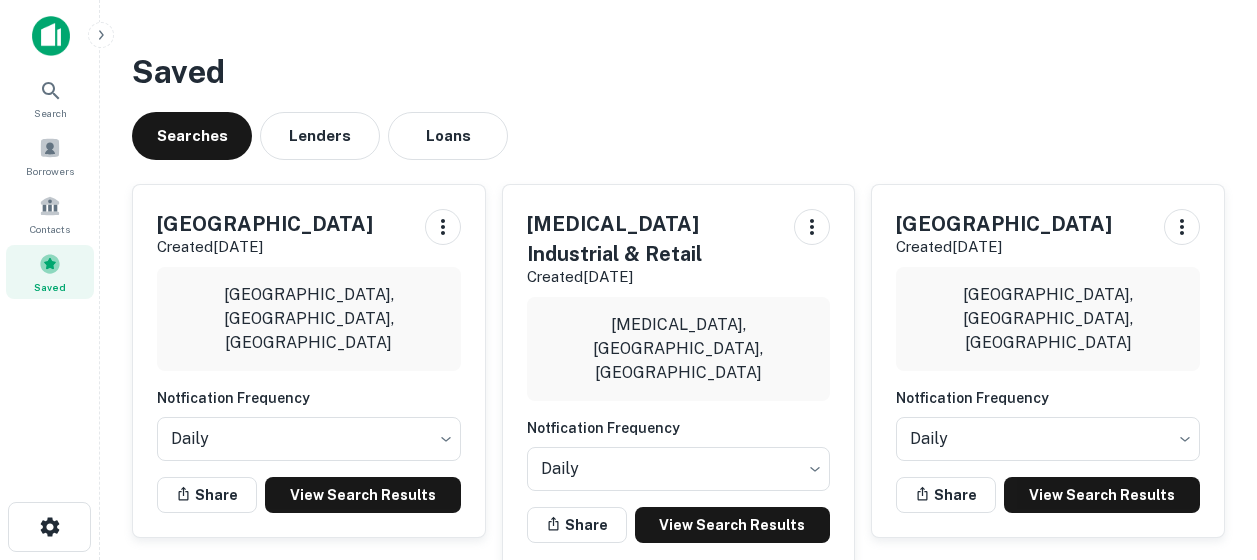 scroll, scrollTop: 0, scrollLeft: 0, axis: both 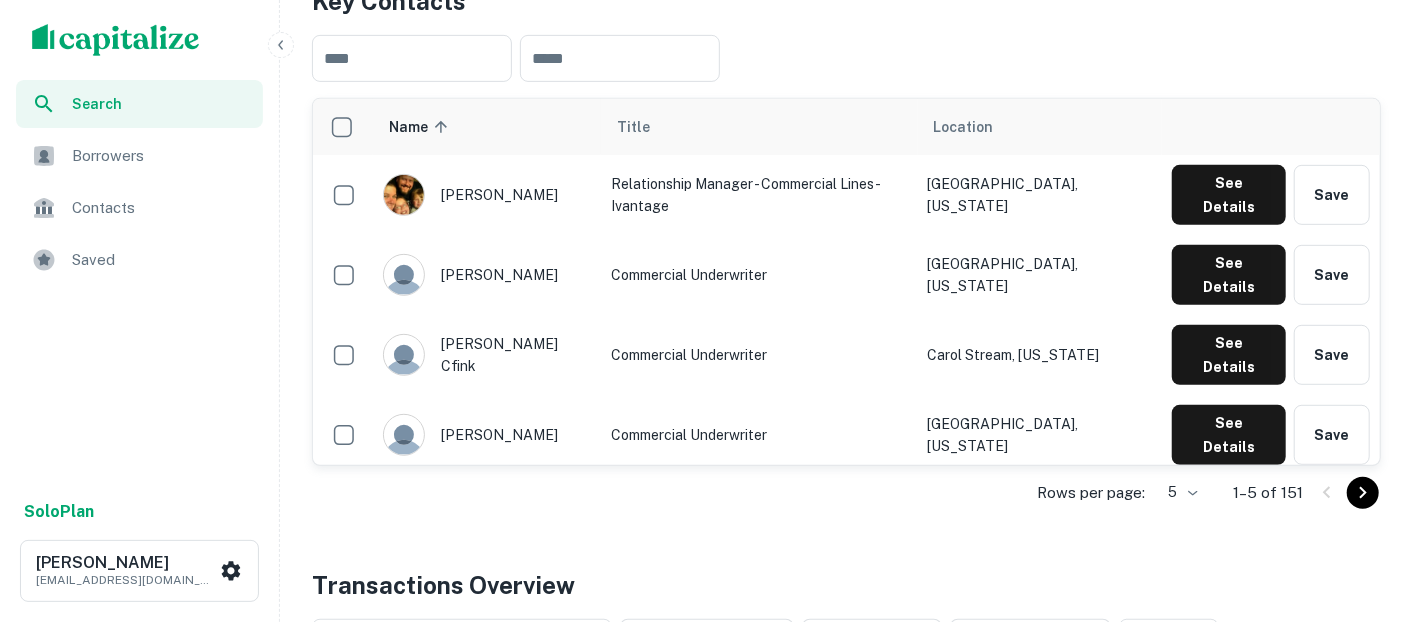 click on "Search         Borrowers         Contacts         Saved     Solo  Plan   [PERSON_NAME] [EMAIL_ADDRESS][DOMAIN_NAME] Back to search Allstate Description Allstate is an [US_STATE]-based insurance company that provides services such as commercial and personal insurance products for individuals and businesses. SHOW MORE Save Lender Visit Website Key Contacts ​ ​ Name sorted ascending Title Location [PERSON_NAME] Relationship Manager - Commercial Lines - [PERSON_NAME][GEOGRAPHIC_DATA], [US_STATE] See Details Save [PERSON_NAME] Commercial Underwriter [GEOGRAPHIC_DATA], [US_STATE] See Details Save [PERSON_NAME] cfink Commercial Underwriter Carol Stream, [US_STATE] See Details Save [PERSON_NAME] Commercial Underwriter [GEOGRAPHIC_DATA], [US_STATE] See Details Save [PERSON_NAME] Commercial Account Manager Conyers, [US_STATE] See Details Save Rows per page: 5 * 1–5 of 151 Transactions Overview ​ All Property Types Any Amount Maturing [DATE] All Filters Save Reset Loans Originated 10 Average LTV N/A Average Interest Rate 3.37% Location Purpose" at bounding box center [706, -133] 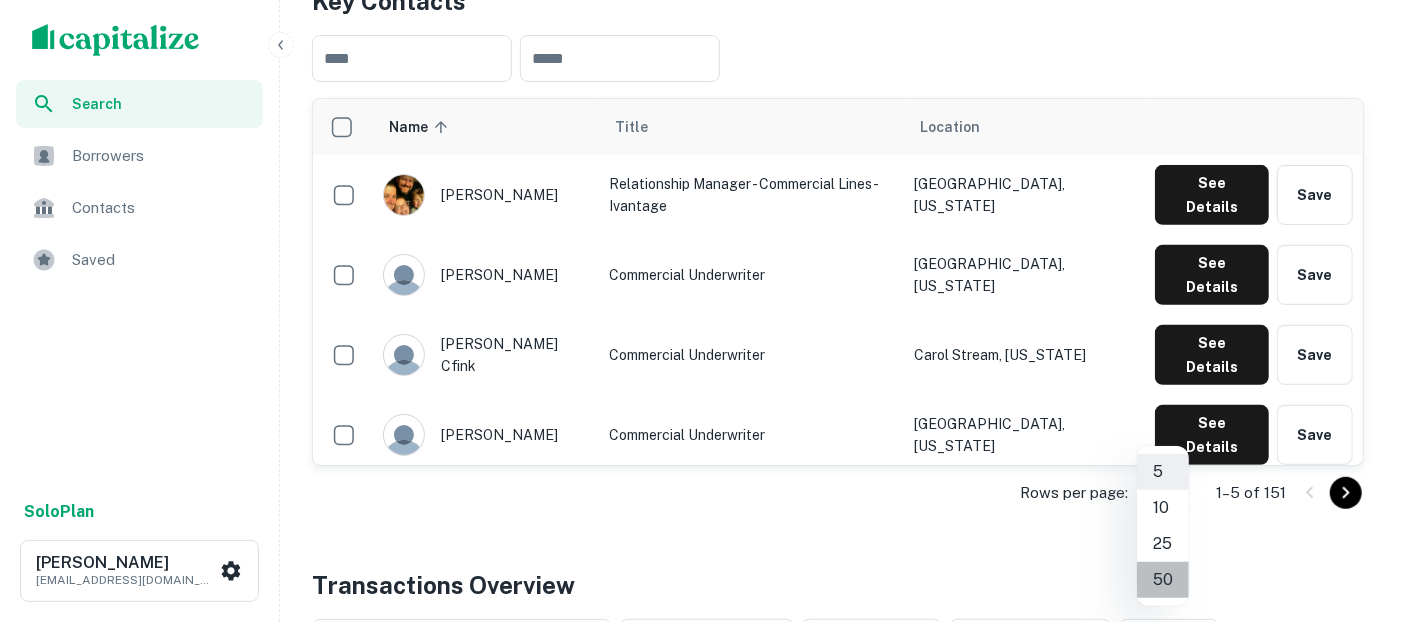 click on "50" at bounding box center [1163, 580] 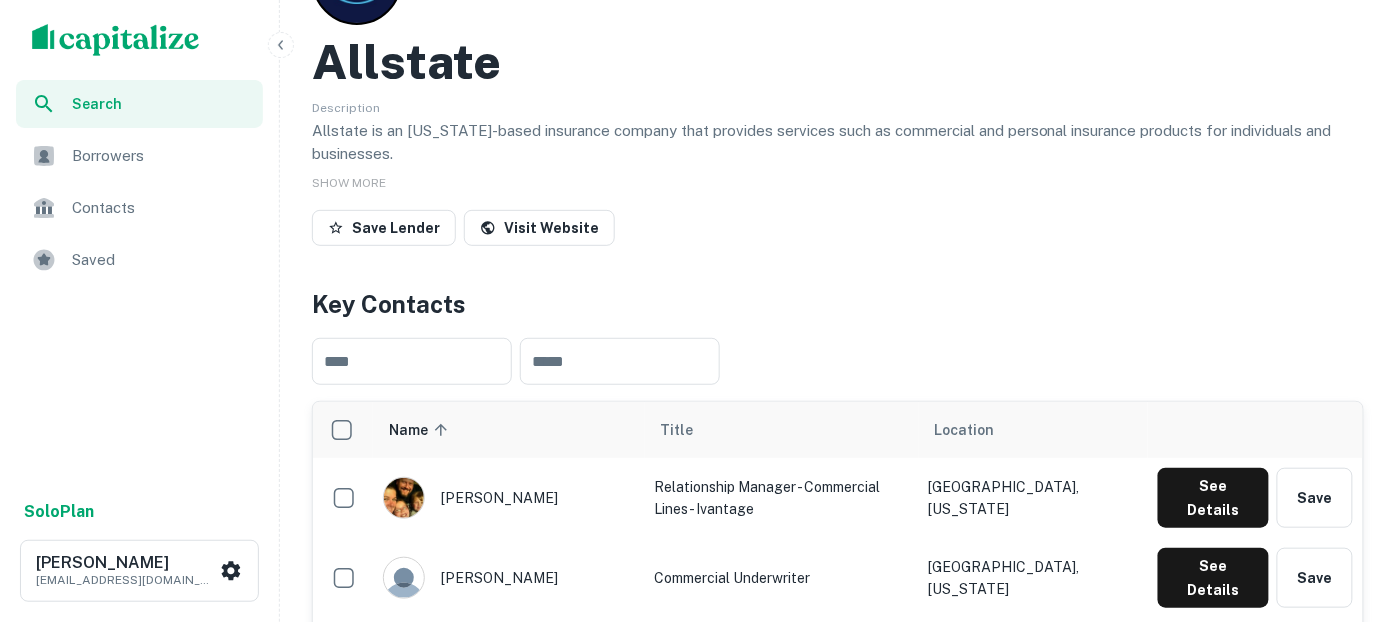scroll, scrollTop: 444, scrollLeft: 0, axis: vertical 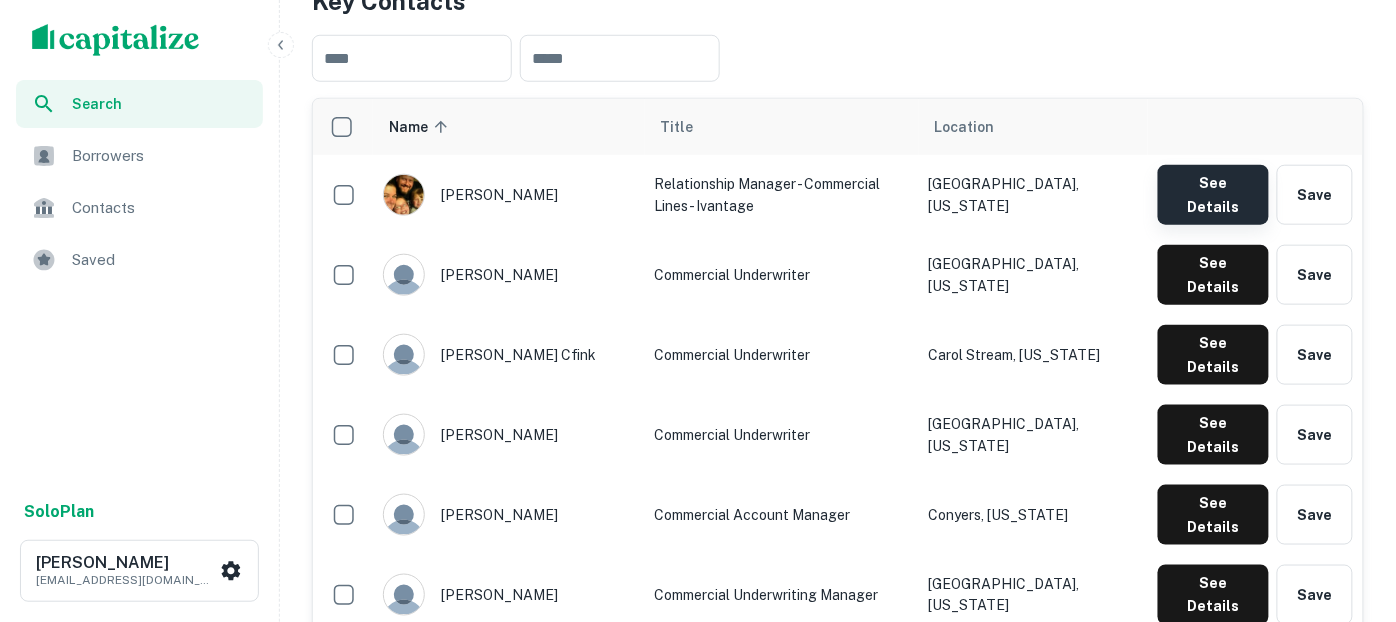 click on "See Details" at bounding box center (1213, 195) 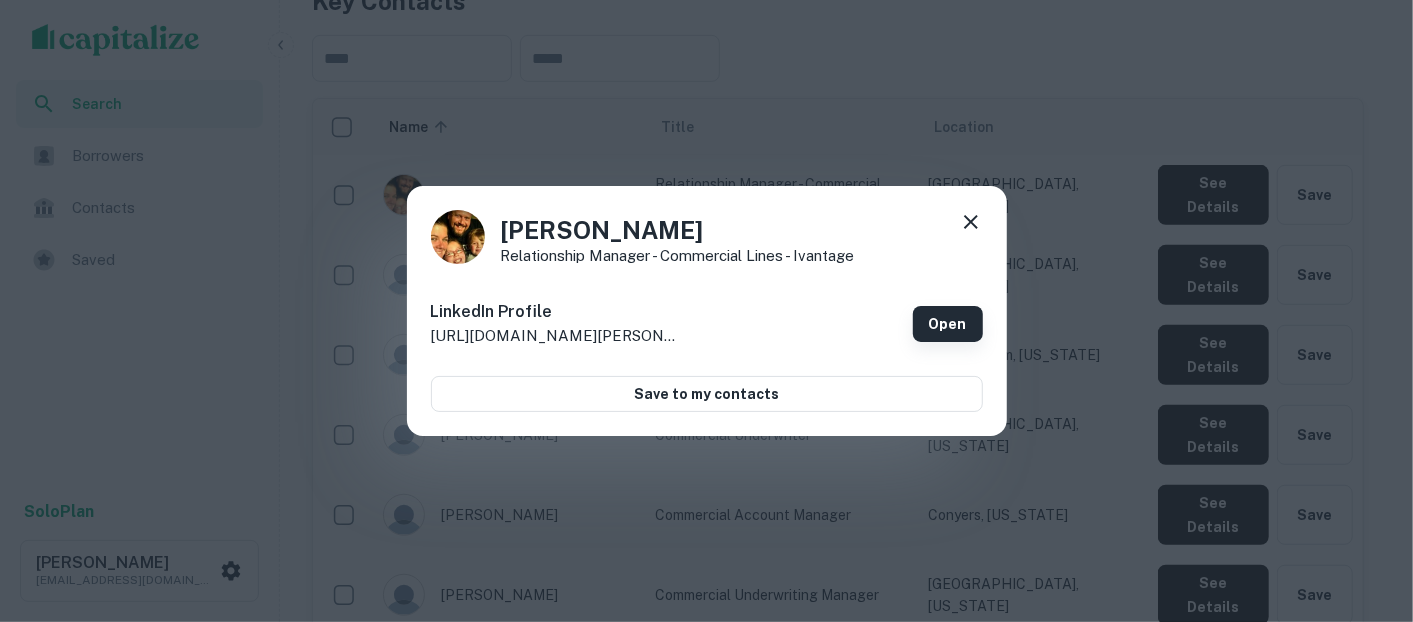 click on "Open" at bounding box center (948, 324) 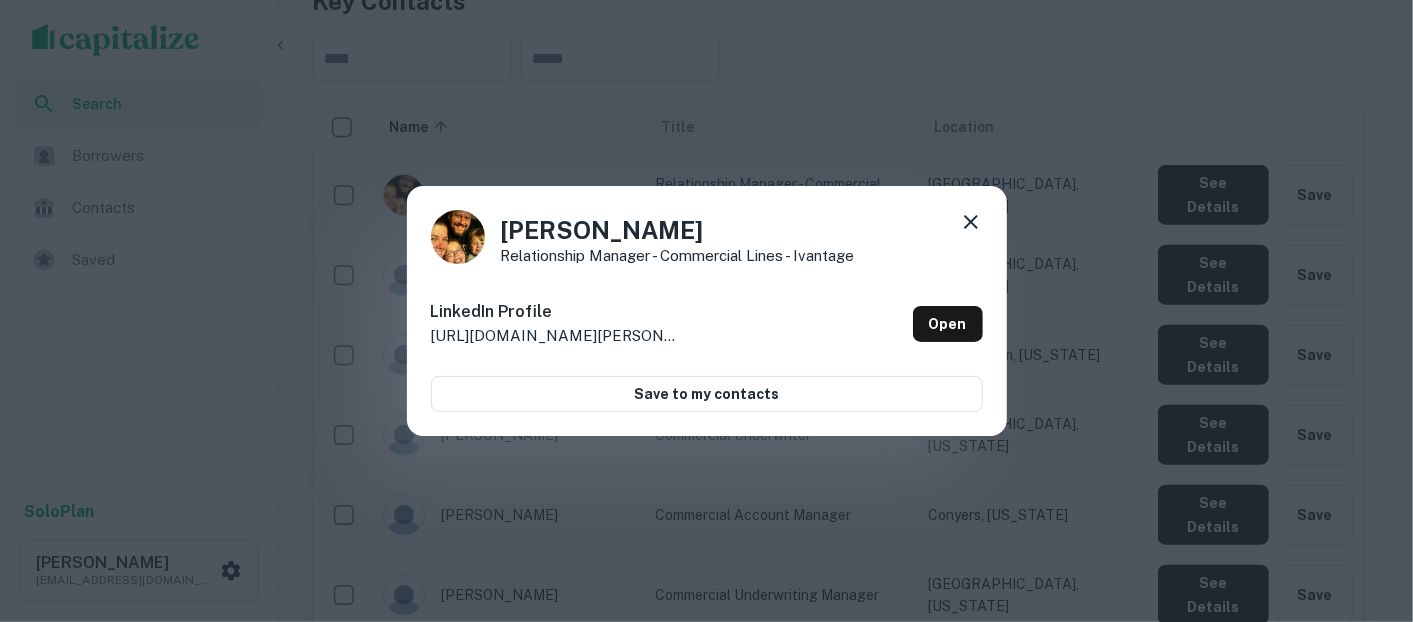 click 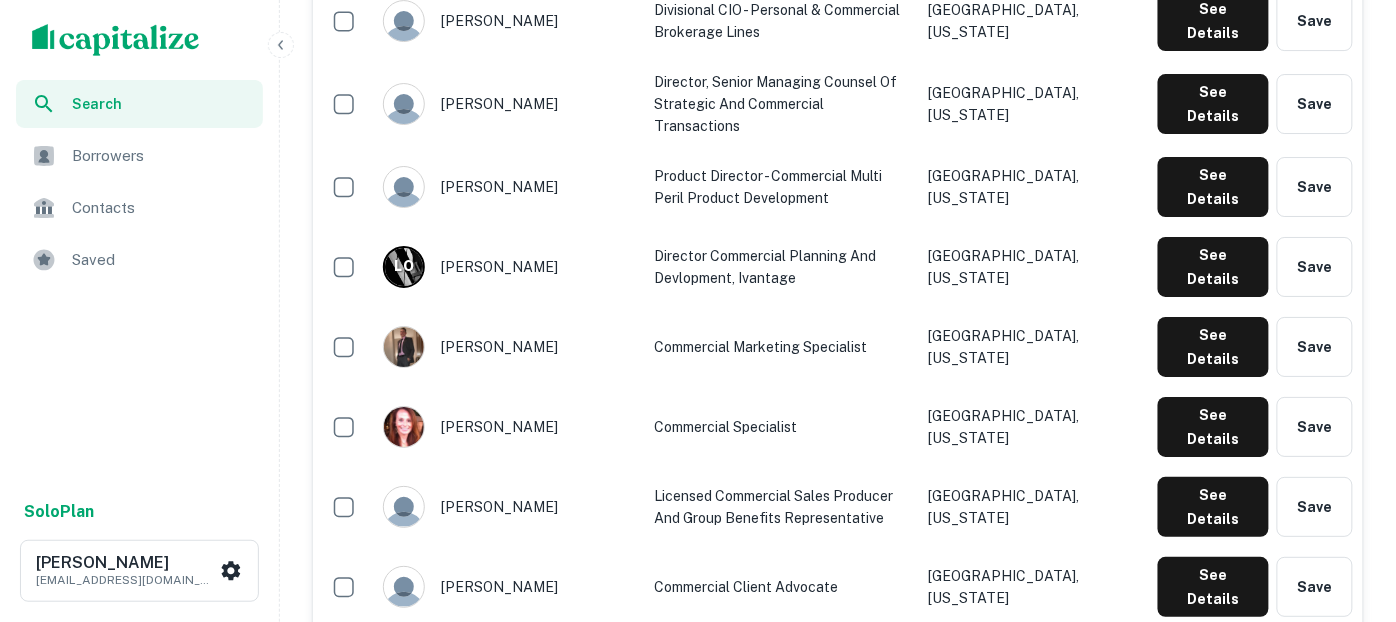 scroll, scrollTop: 1888, scrollLeft: 0, axis: vertical 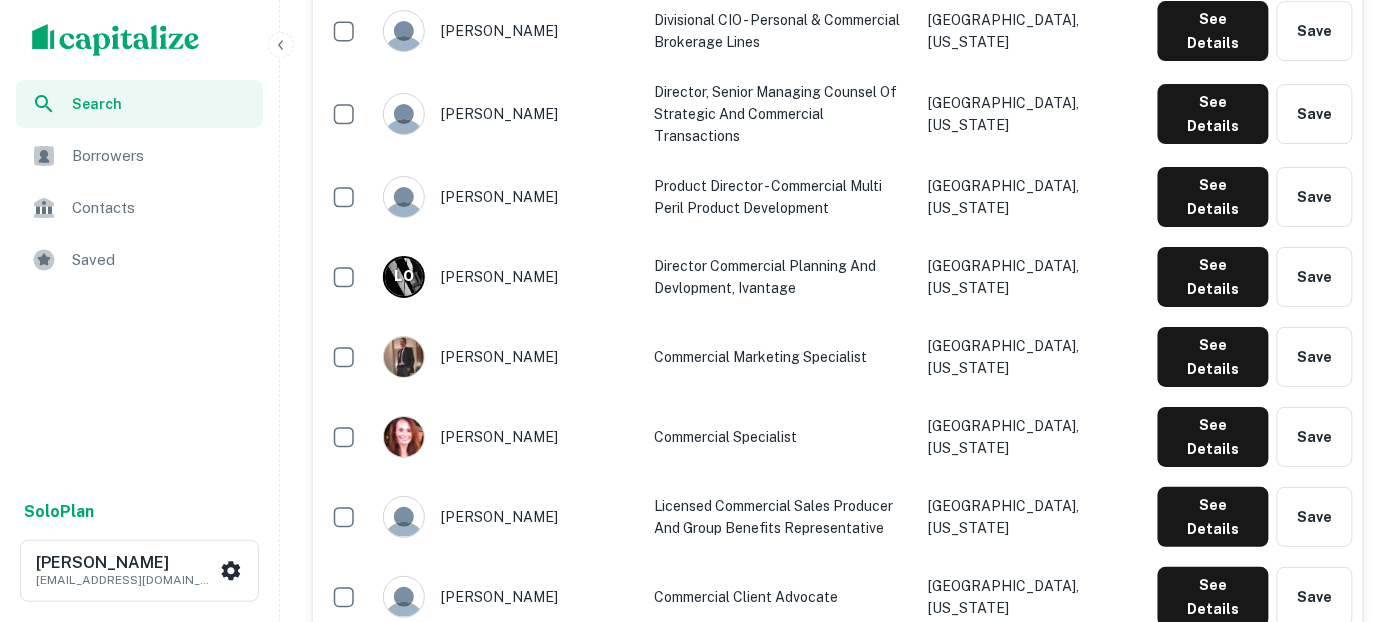 click on "See Details" at bounding box center (1213, -1249) 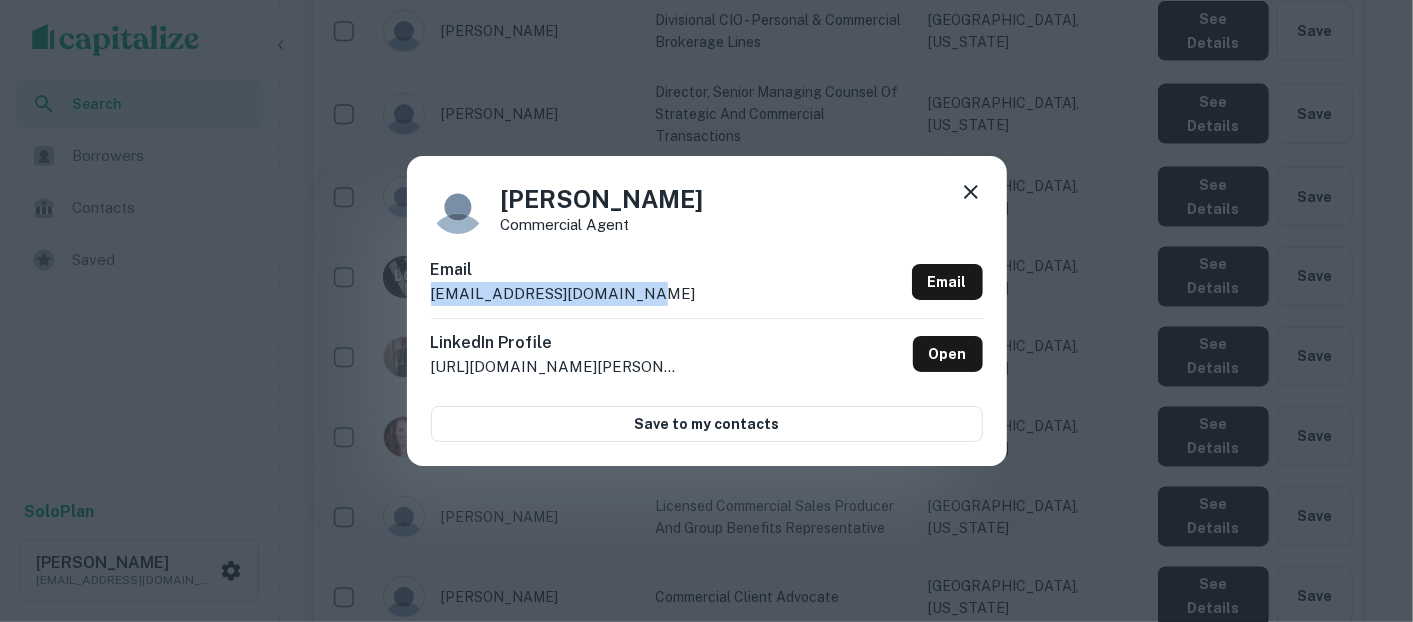 drag, startPoint x: 627, startPoint y: 292, endPoint x: 433, endPoint y: 298, distance: 194.09276 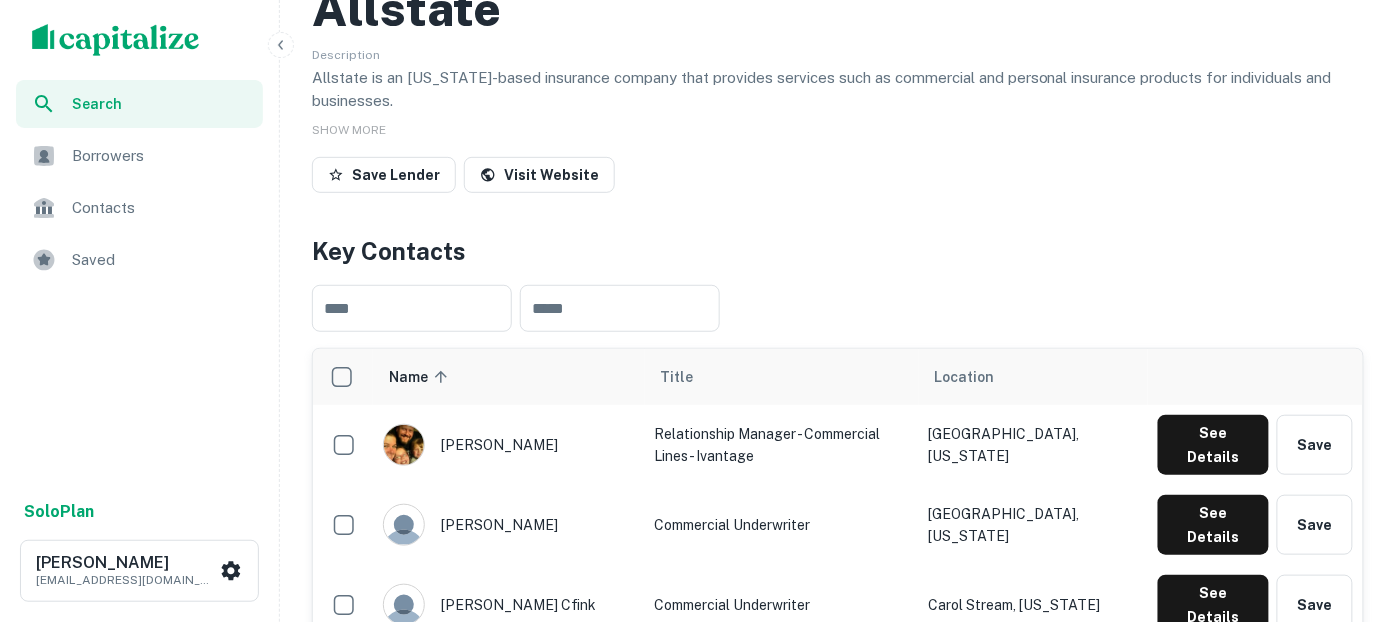 scroll, scrollTop: 111, scrollLeft: 0, axis: vertical 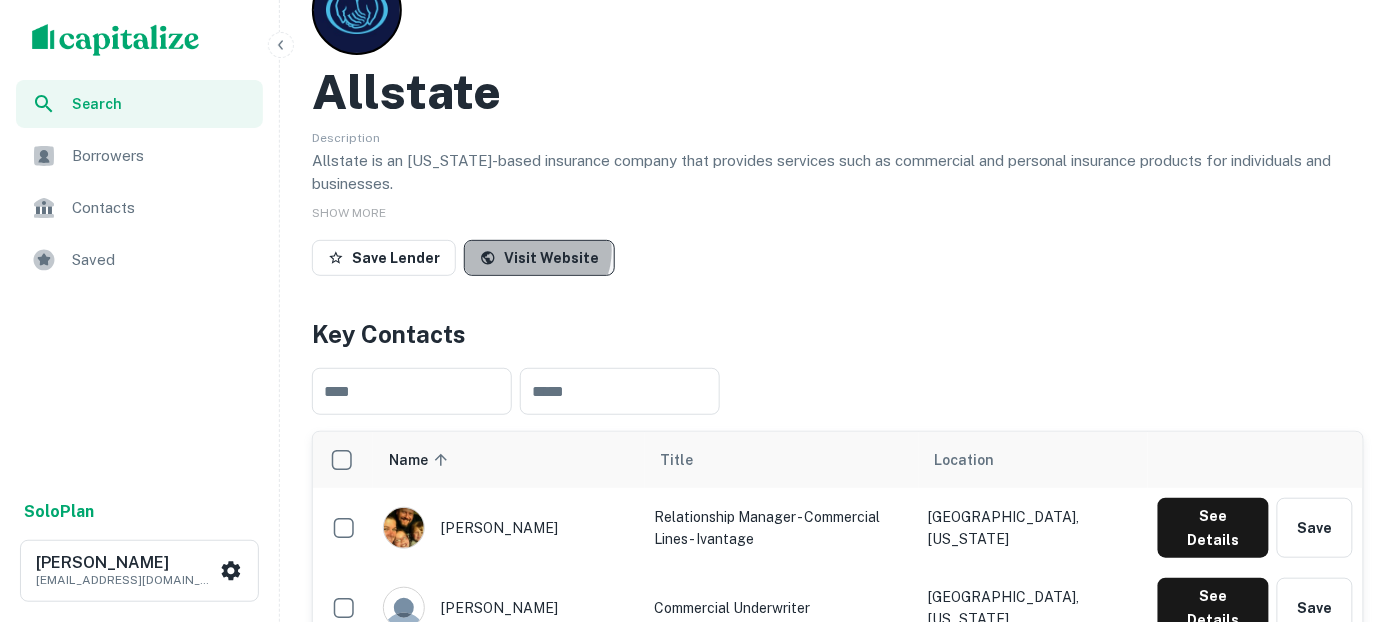 click on "Visit Website" at bounding box center (539, 258) 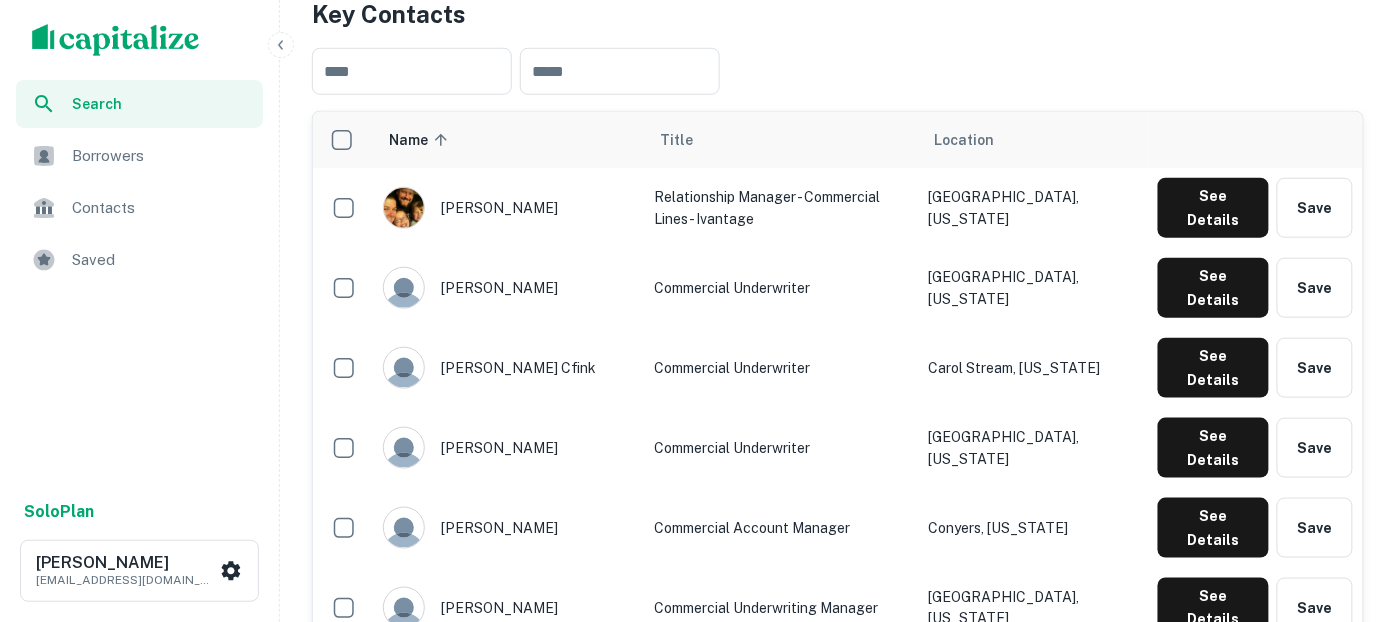 scroll, scrollTop: 444, scrollLeft: 0, axis: vertical 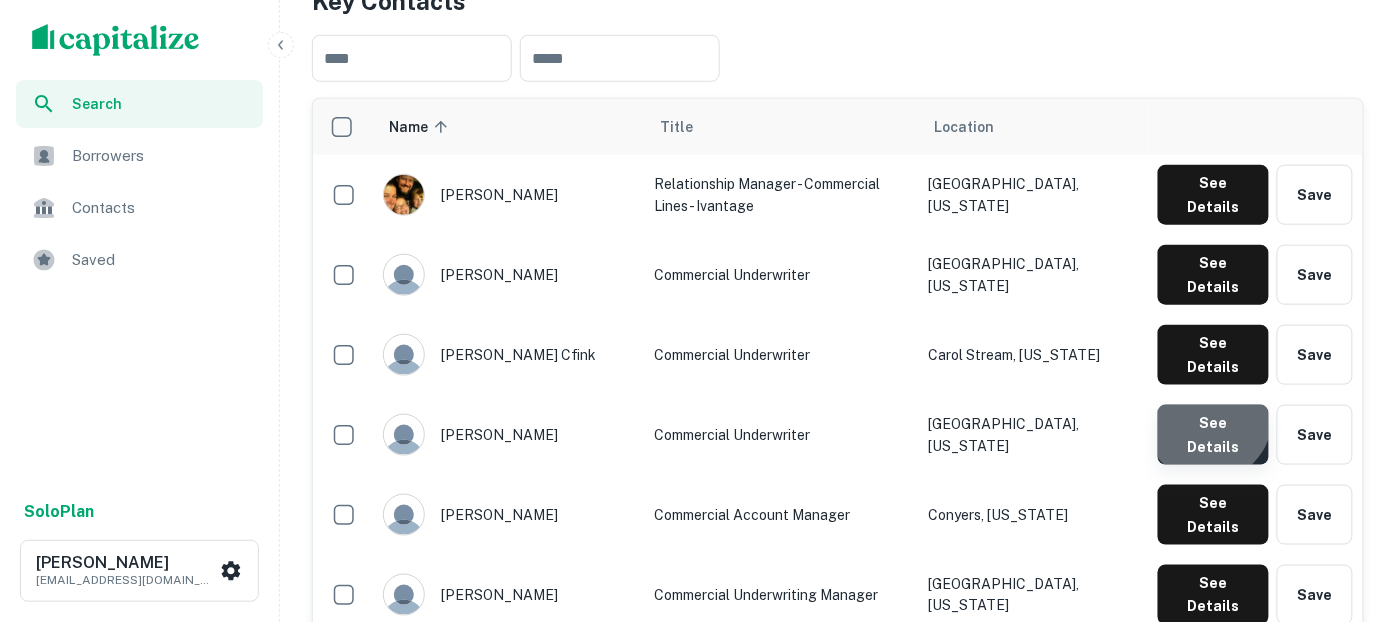 click on "See Details" at bounding box center [1213, 195] 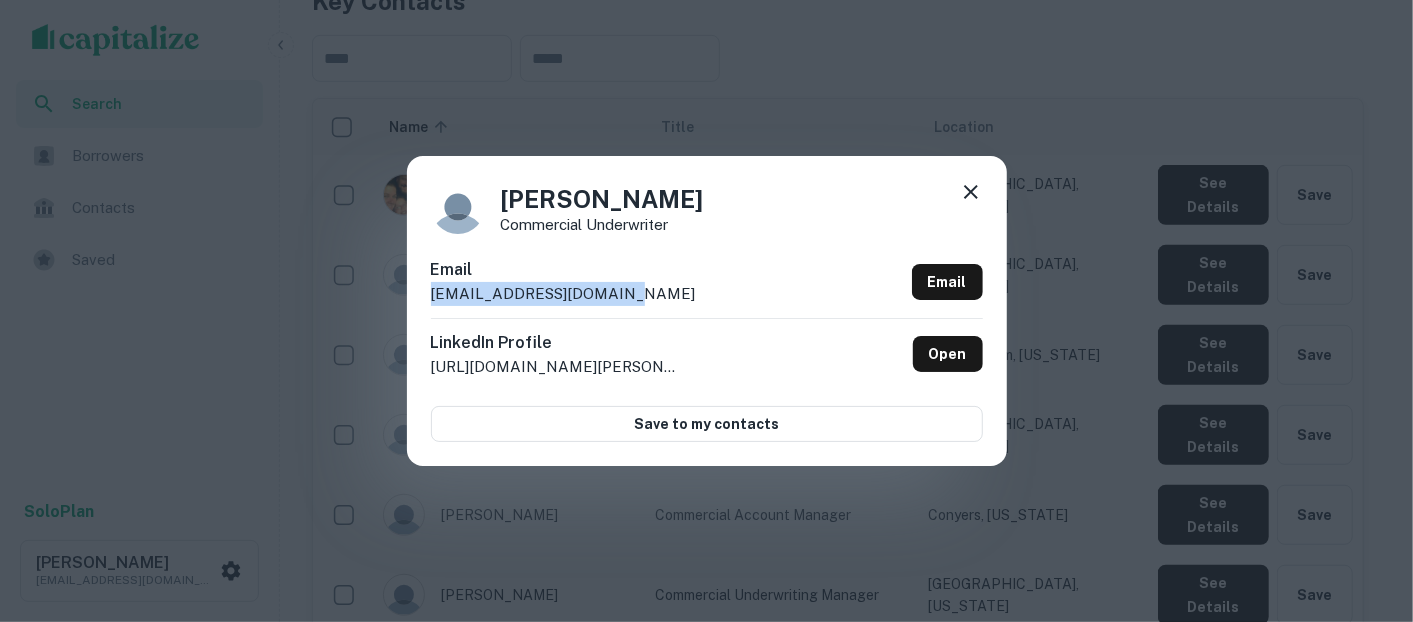 drag, startPoint x: 613, startPoint y: 305, endPoint x: 427, endPoint y: 298, distance: 186.13167 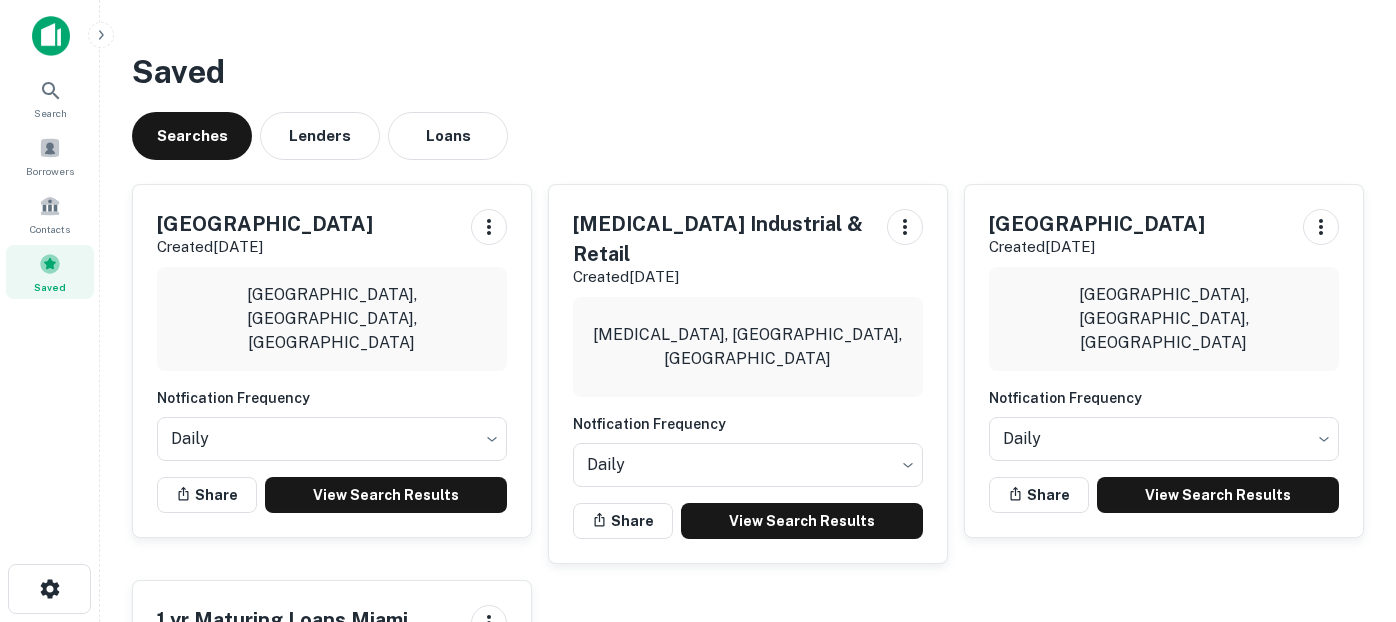 scroll, scrollTop: 337, scrollLeft: 0, axis: vertical 